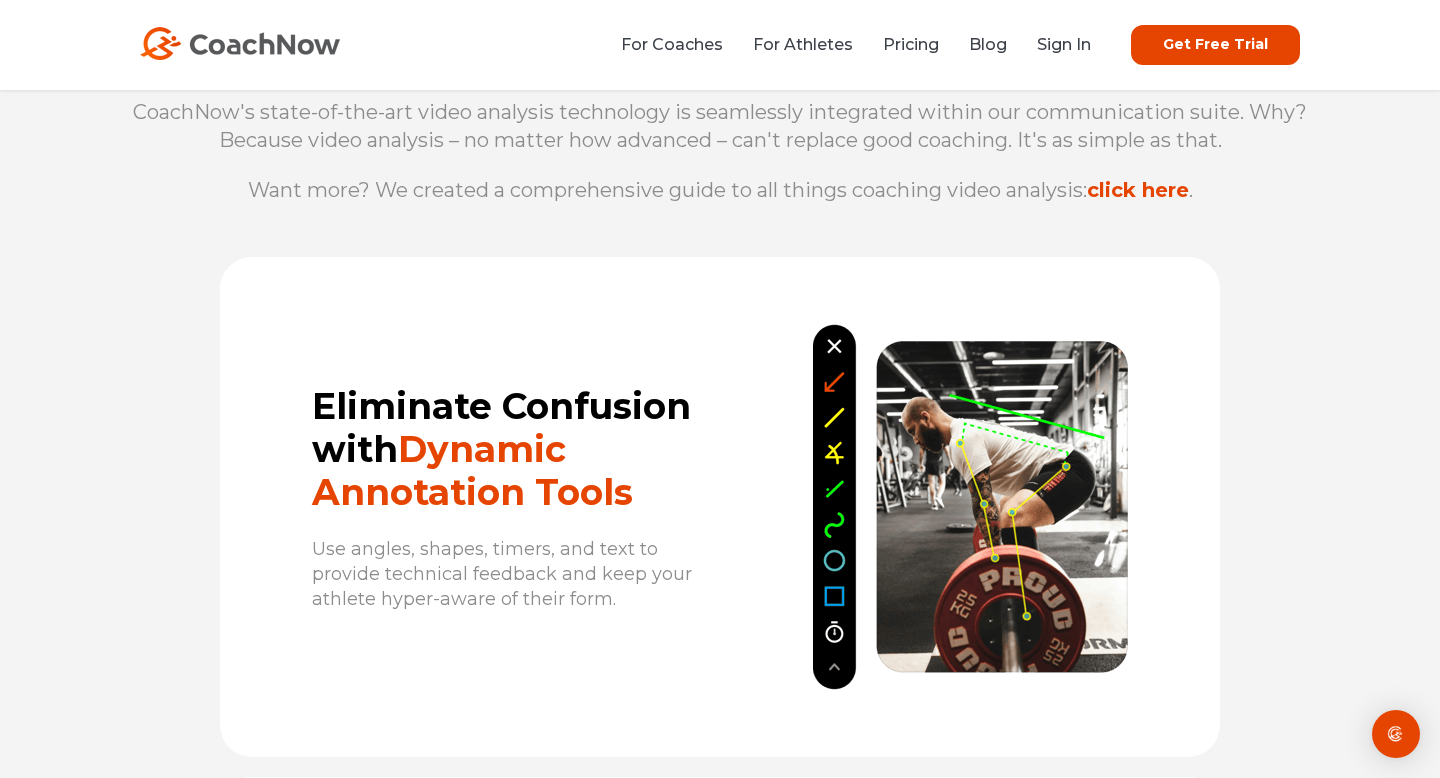 scroll, scrollTop: 926, scrollLeft: 0, axis: vertical 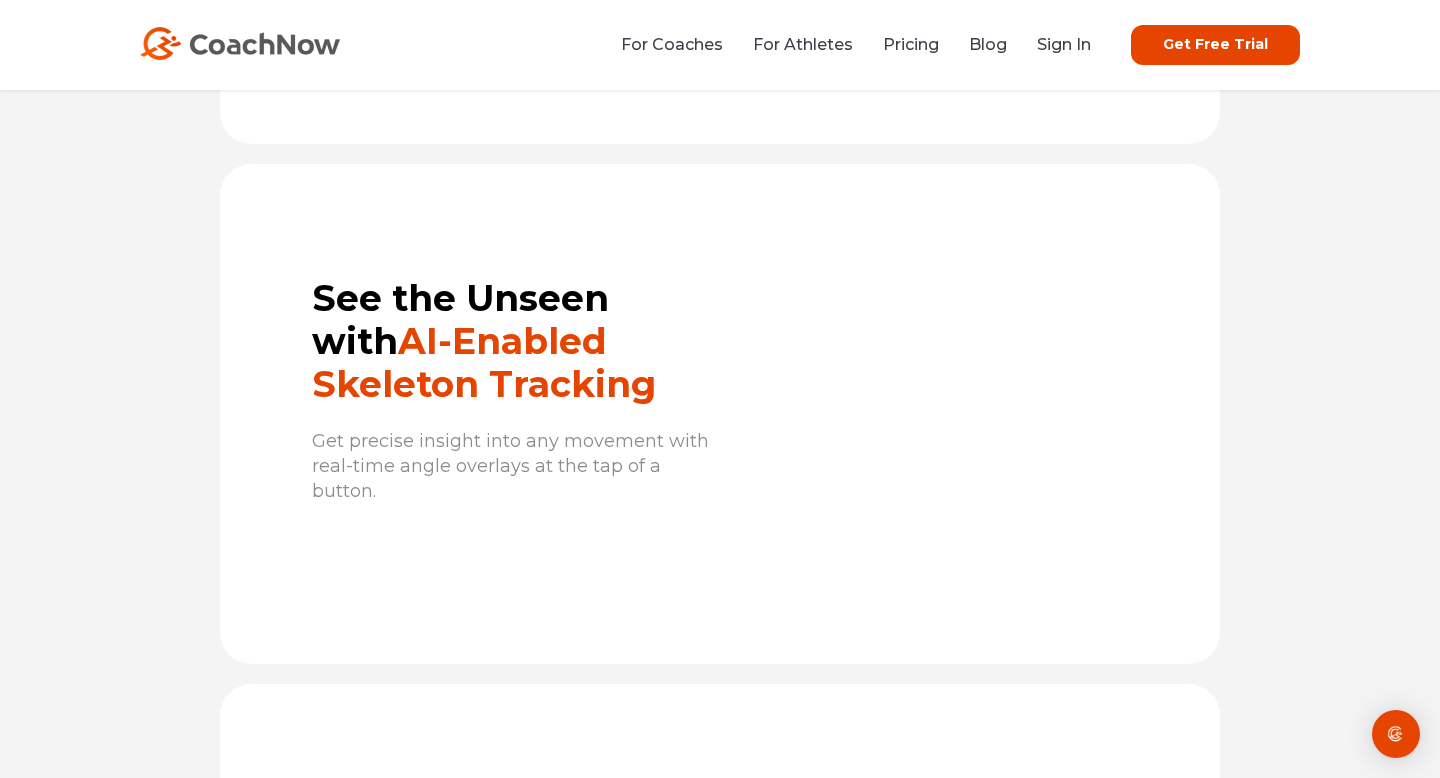 click on "Get Free Trial" at bounding box center (1215, 45) 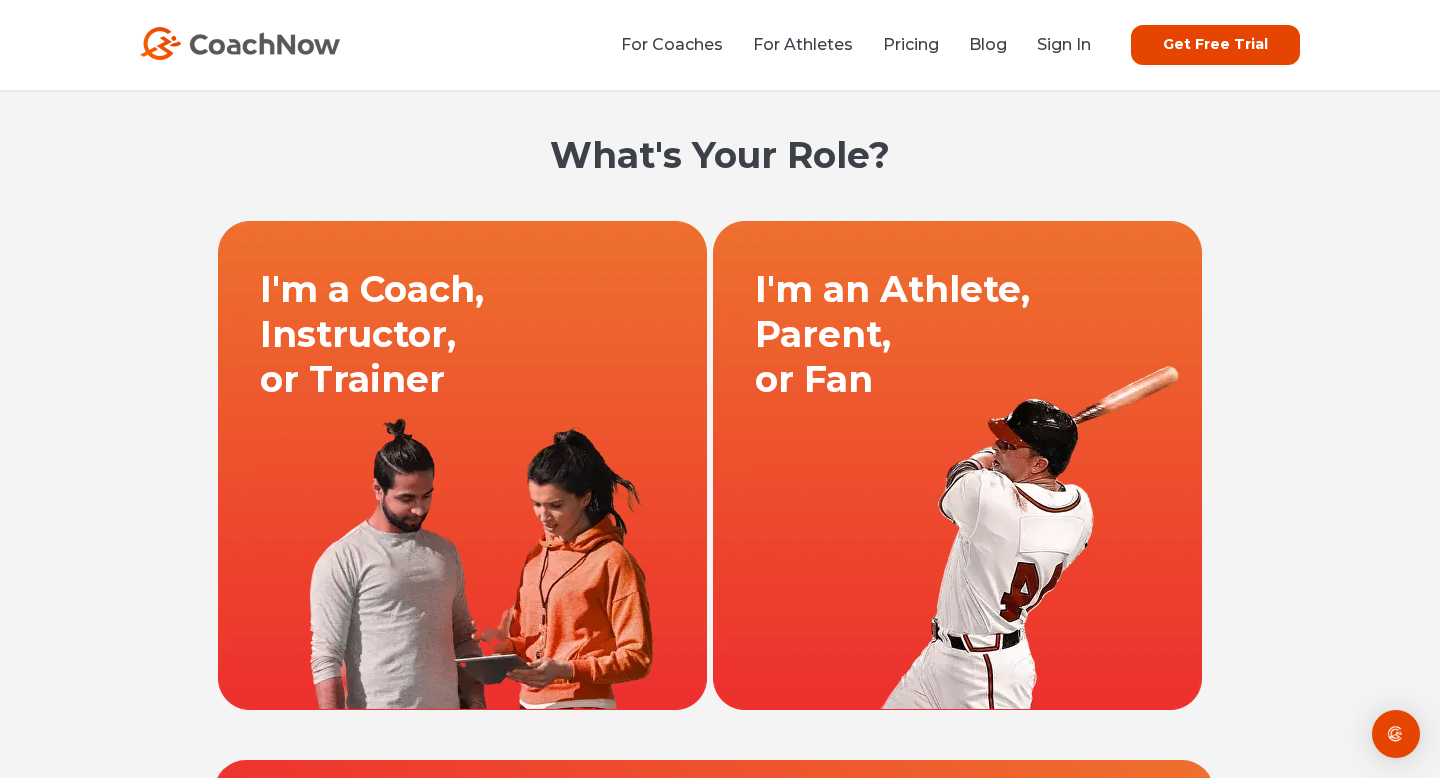 scroll, scrollTop: 0, scrollLeft: 0, axis: both 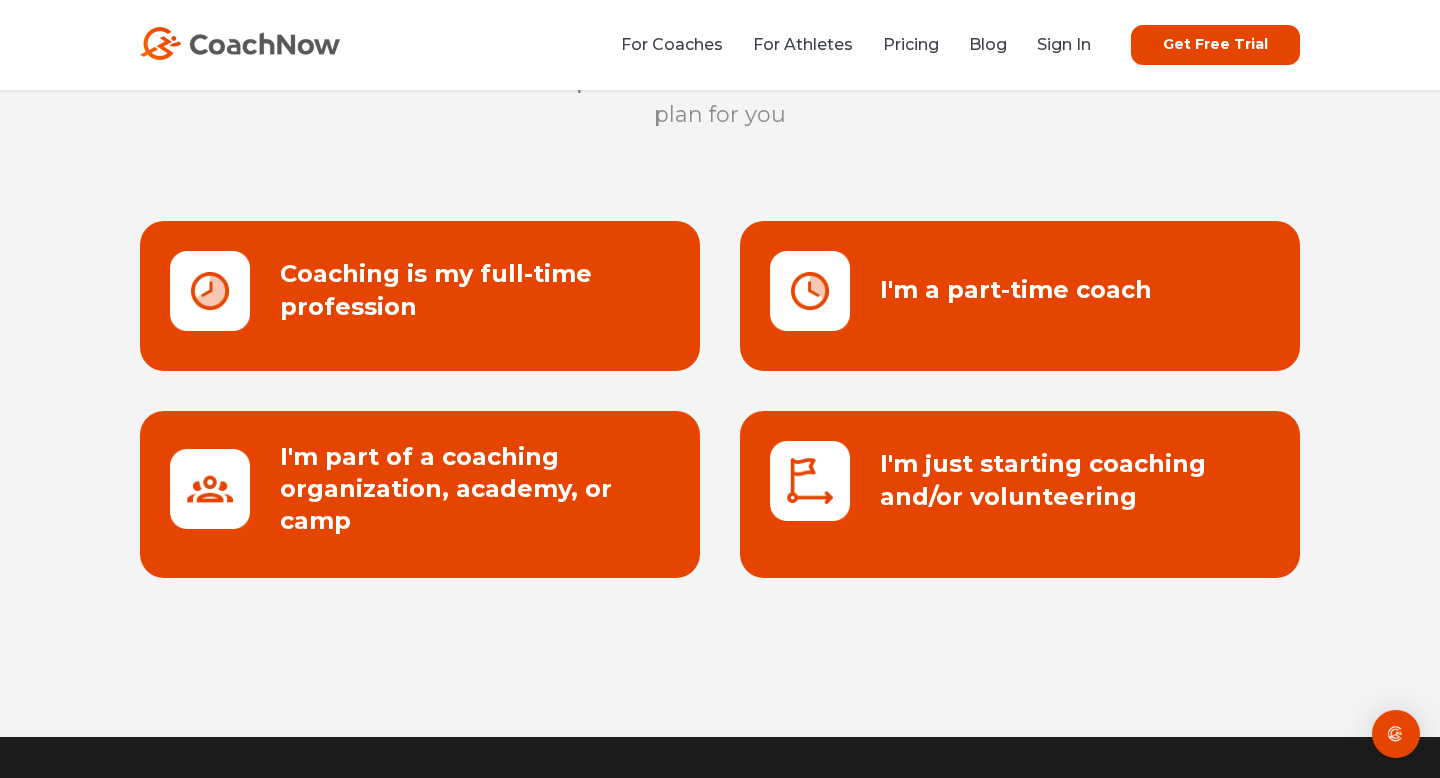 click at bounding box center (420, 296) 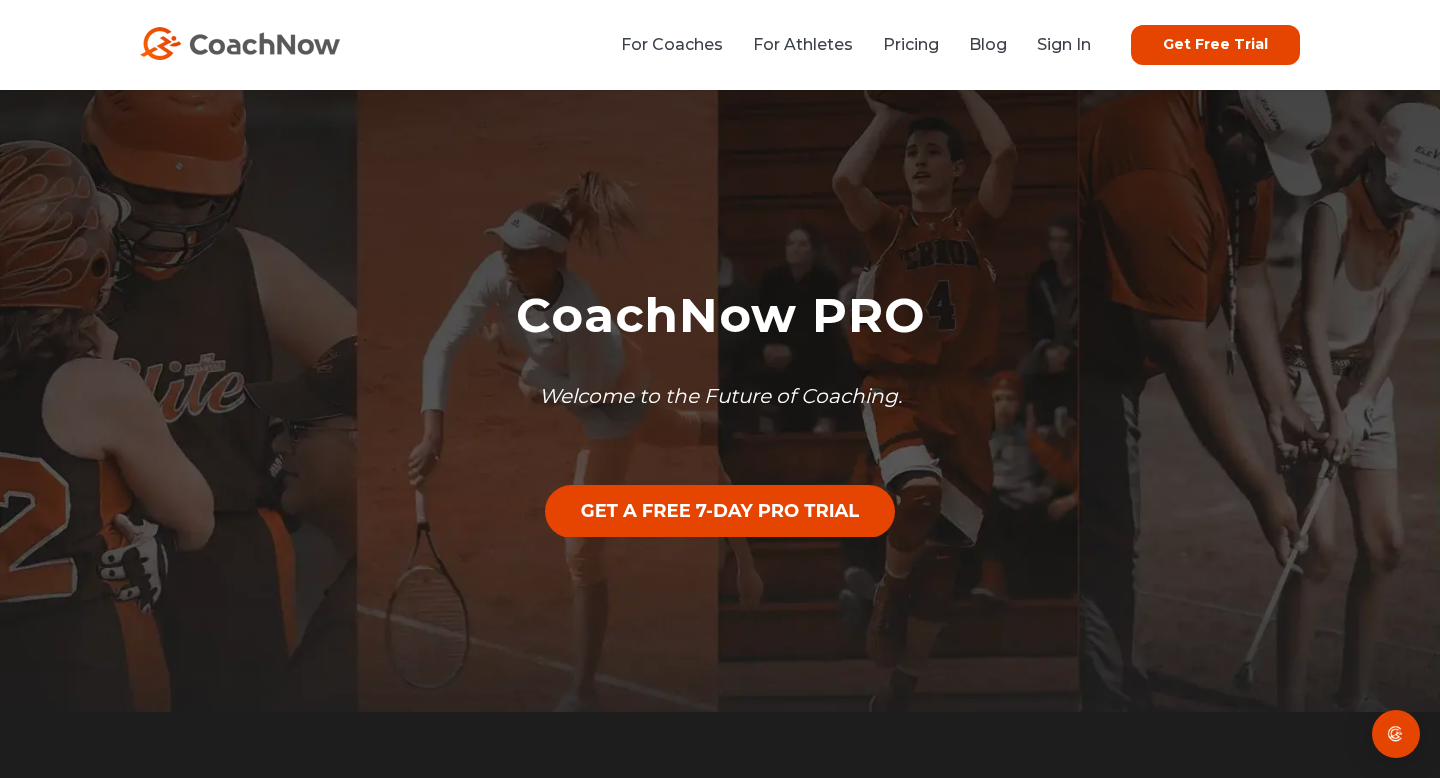 scroll, scrollTop: 0, scrollLeft: 0, axis: both 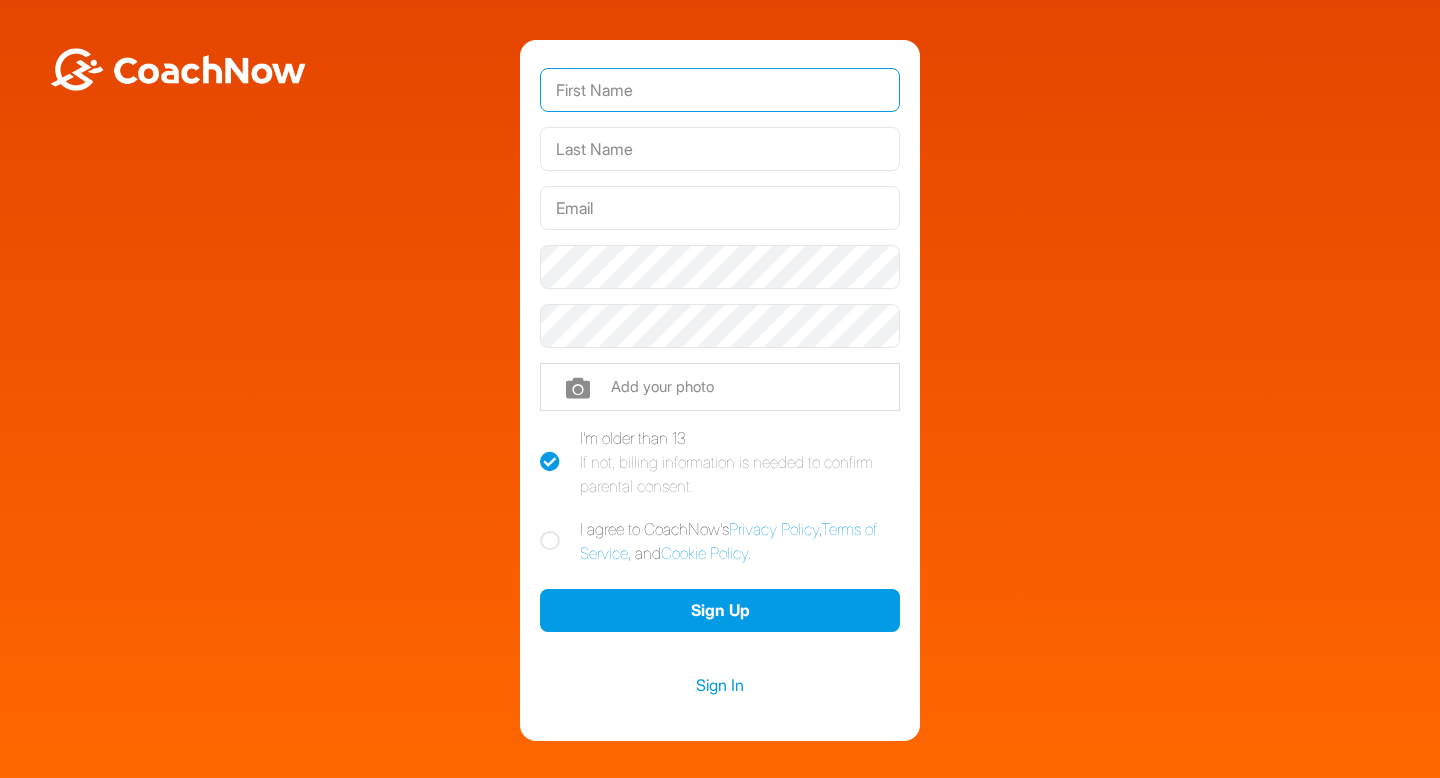 click at bounding box center (720, 90) 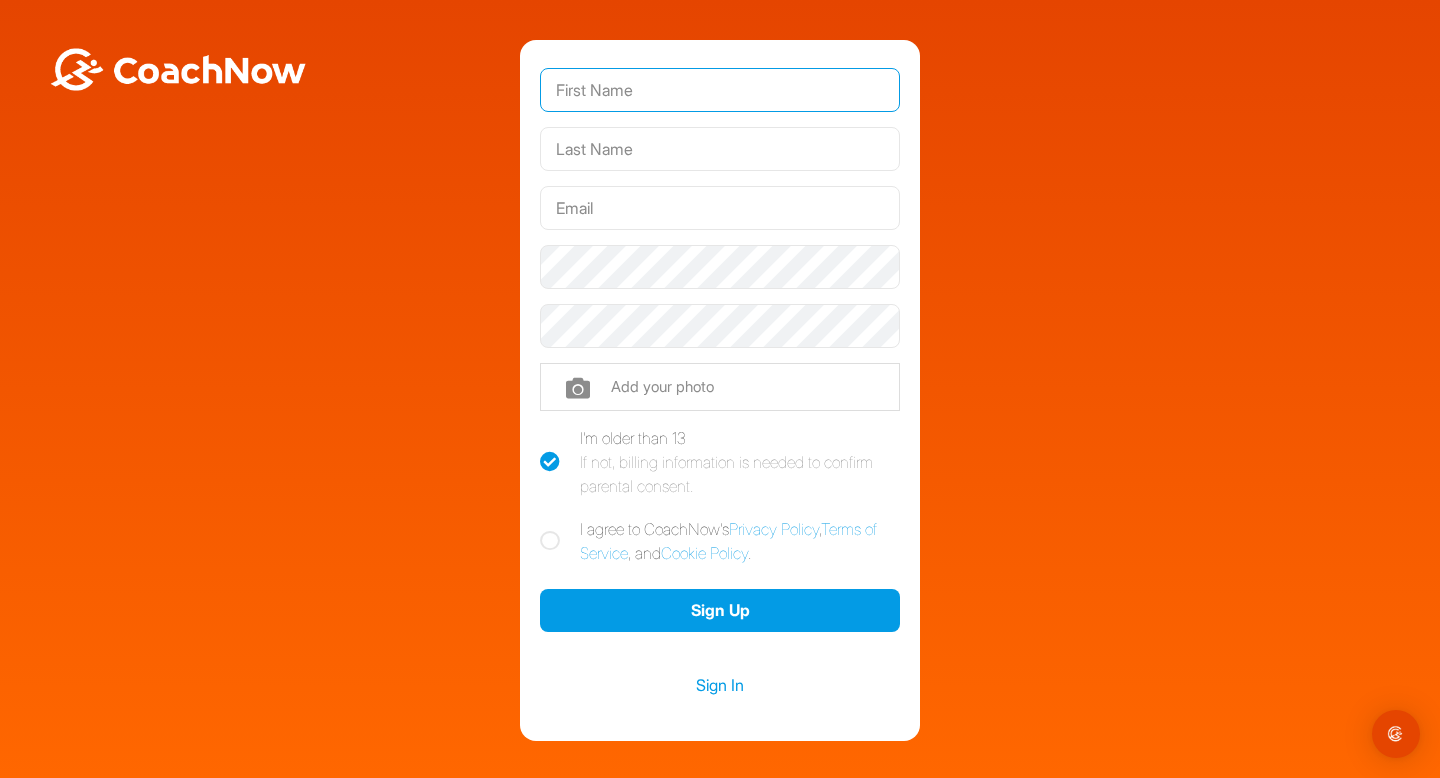 type on "[PERSON_NAME]" 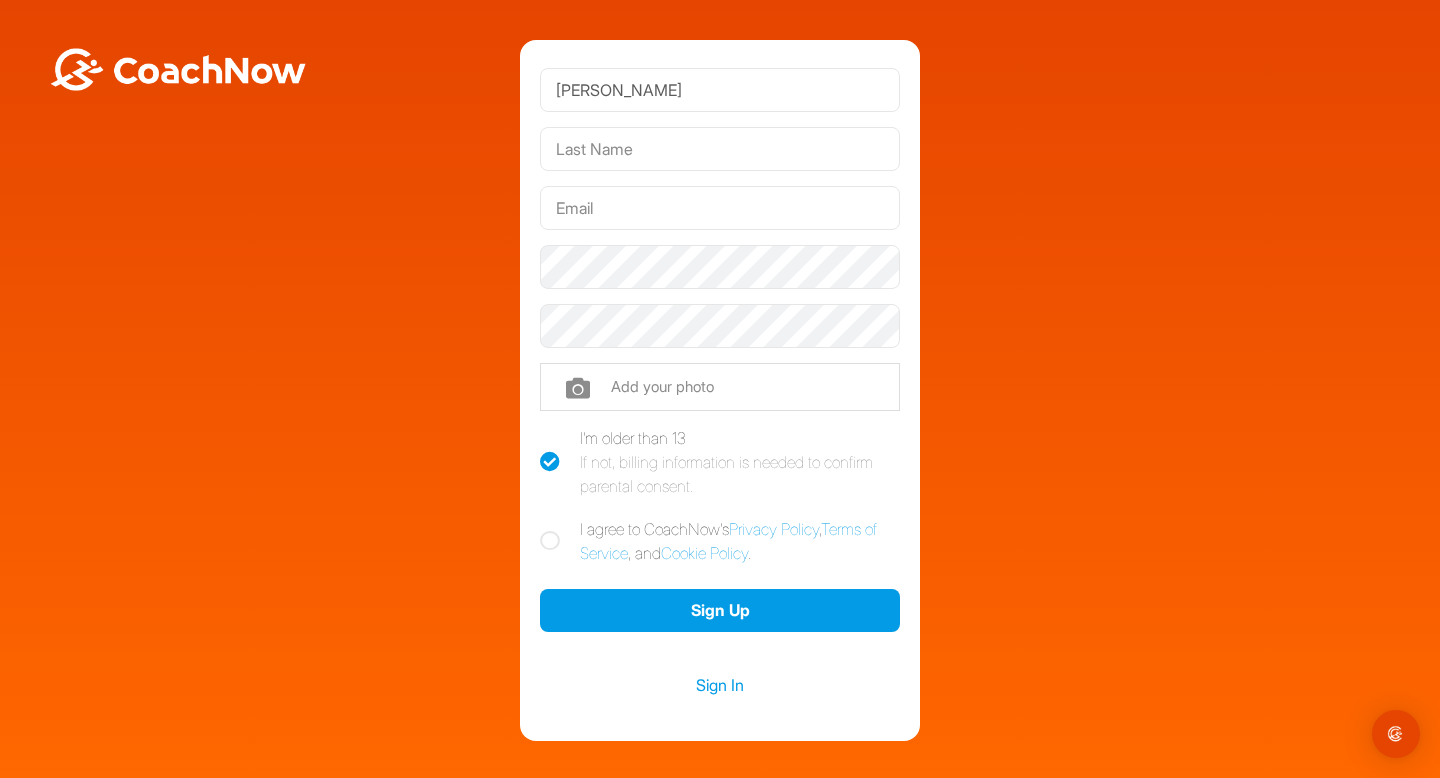 type on "[PERSON_NAME]" 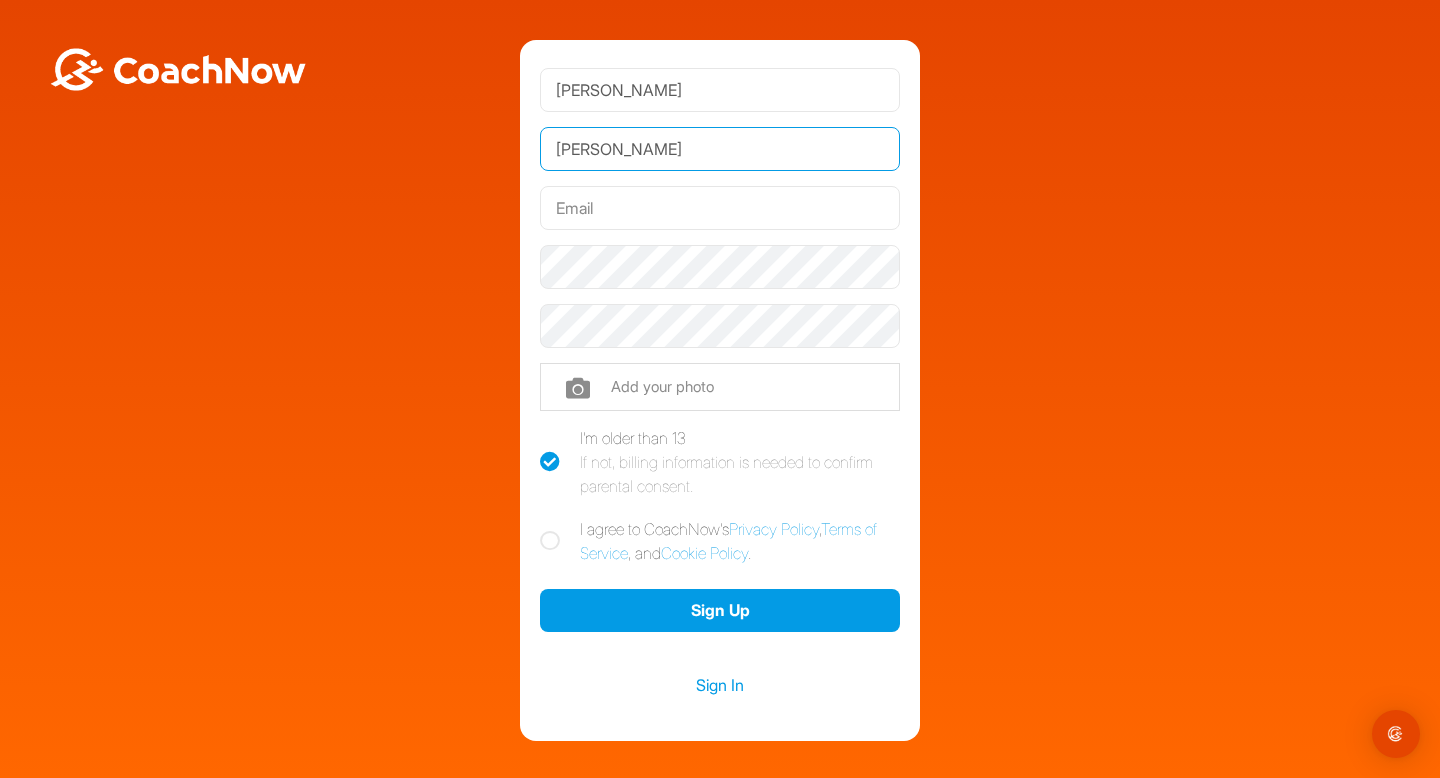 type on "[PERSON_NAME][EMAIL_ADDRESS][PERSON_NAME][DOMAIN_NAME]" 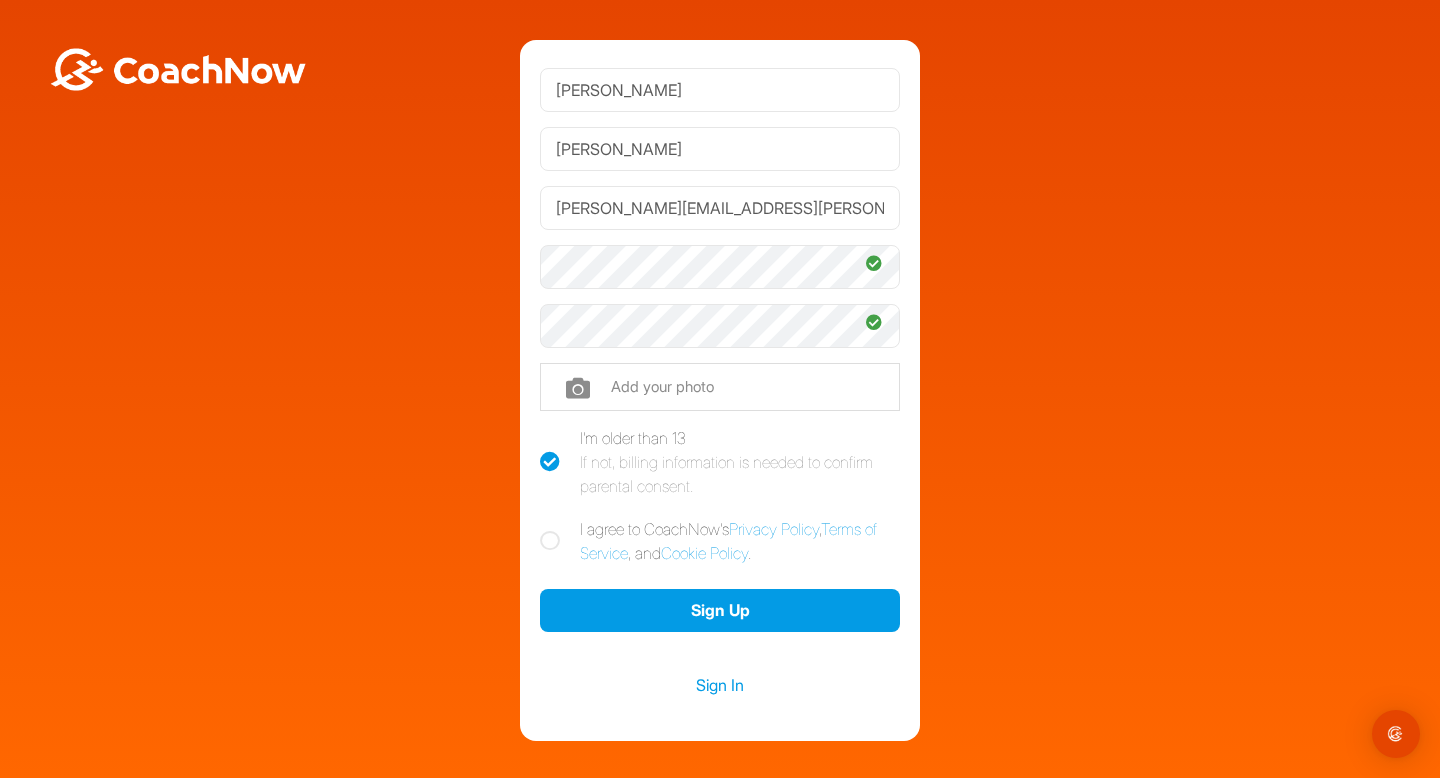 click at bounding box center (550, 541) 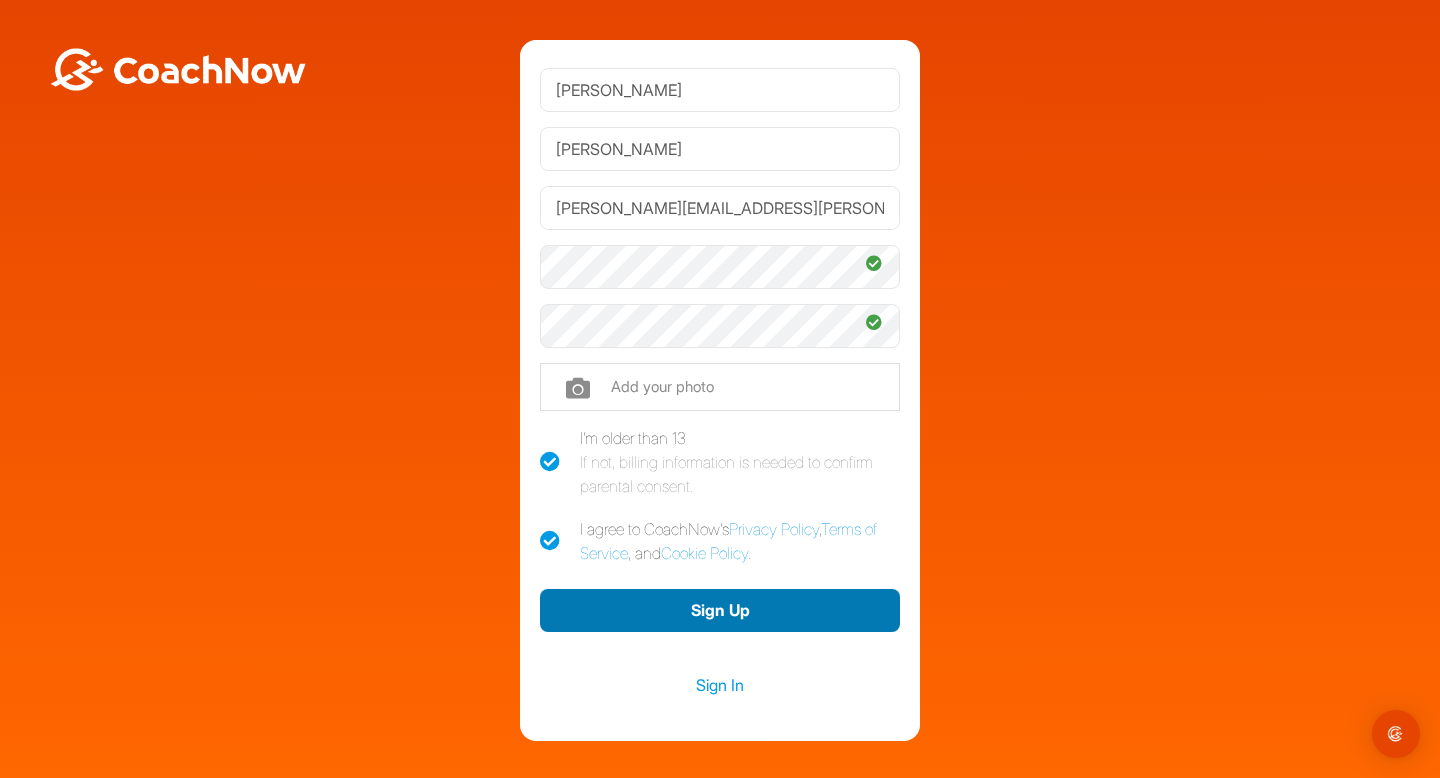 click on "Sign Up" at bounding box center (720, 610) 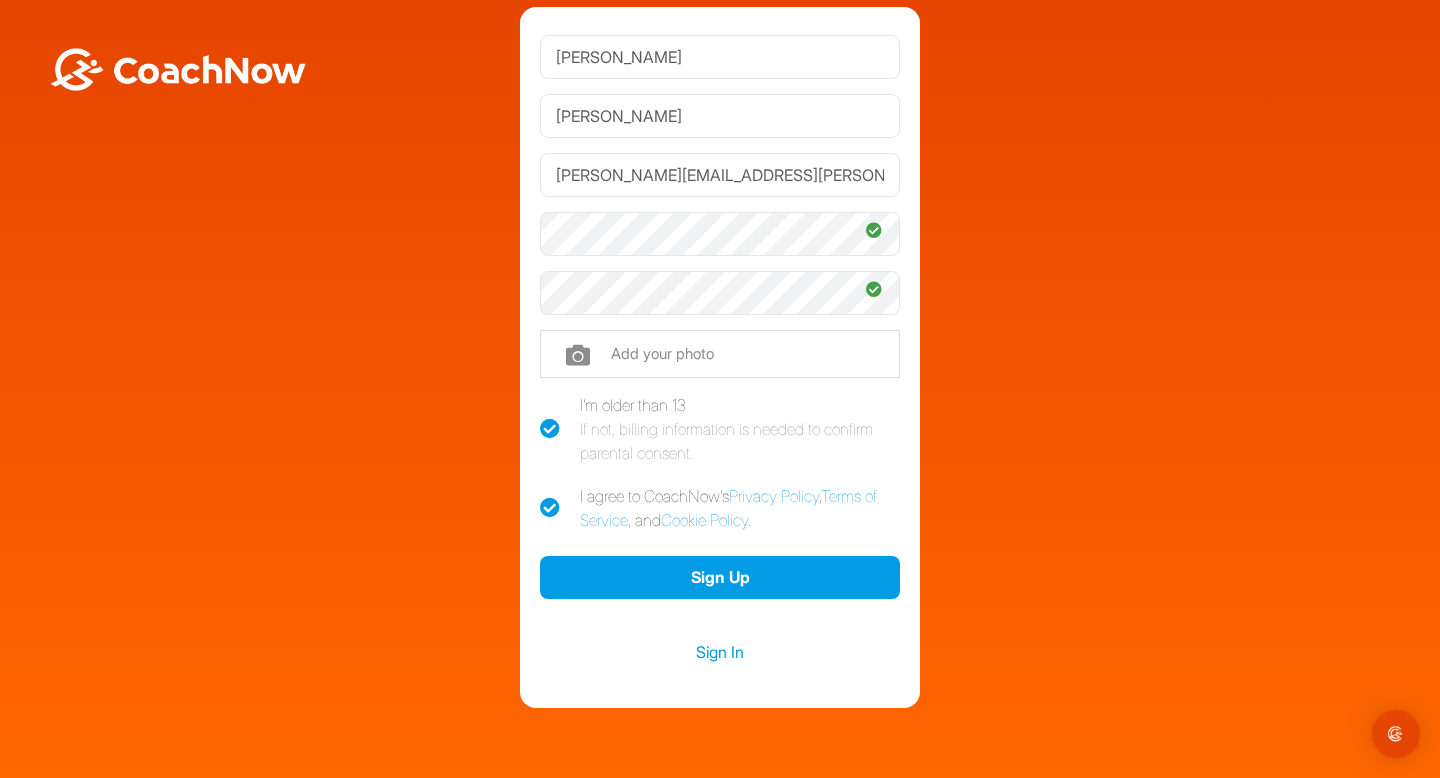 scroll, scrollTop: 0, scrollLeft: 0, axis: both 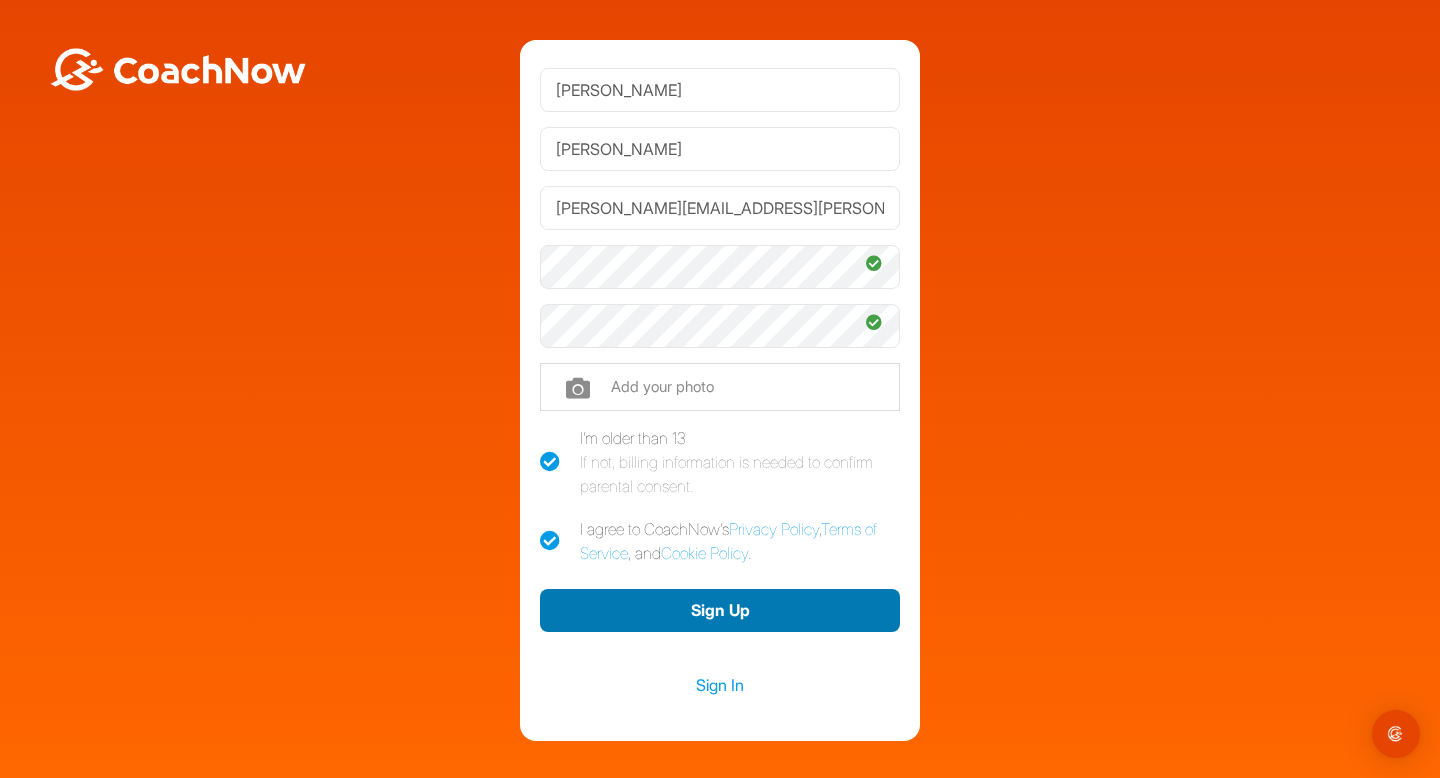 click on "Sign Up" at bounding box center (720, 610) 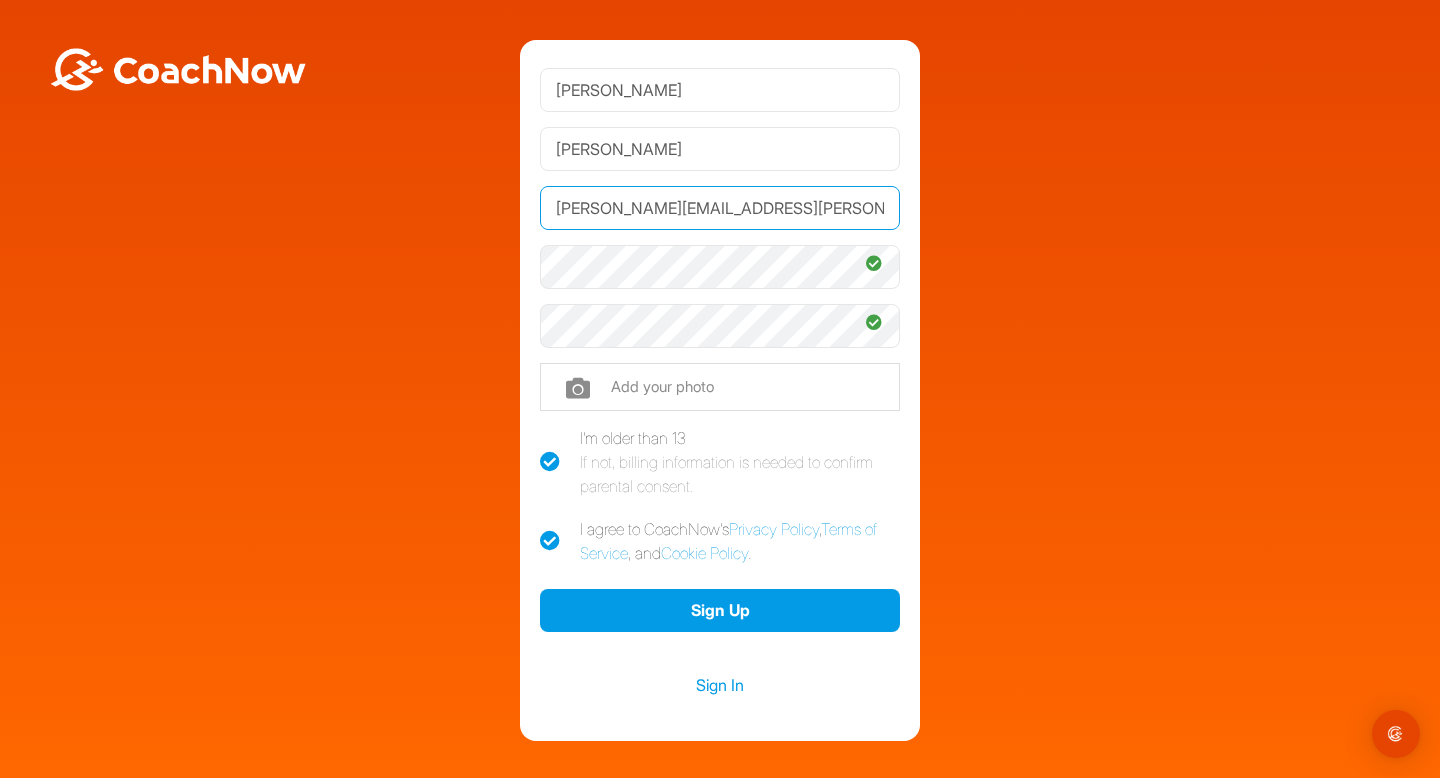 click on "emily.willock@gmail.com" at bounding box center (720, 208) 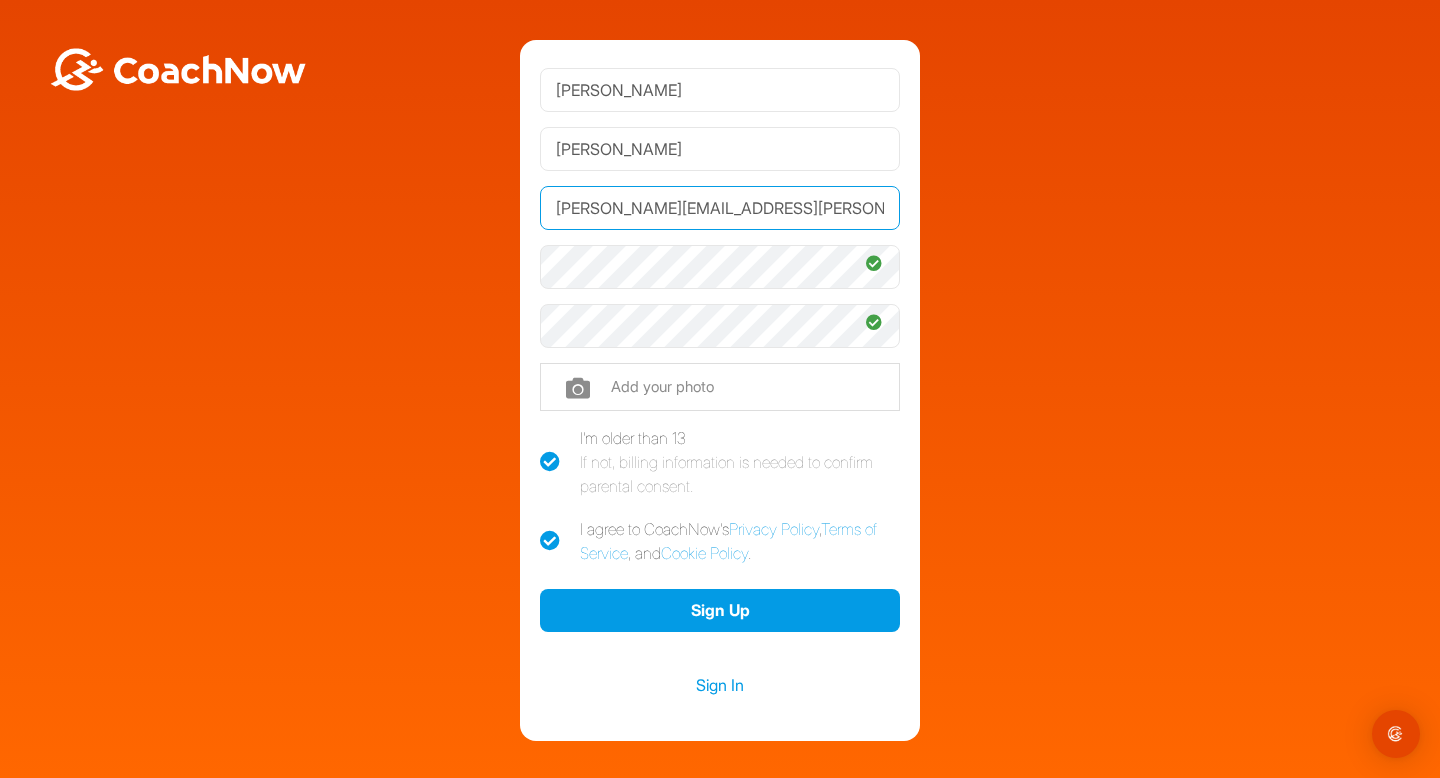 click on "emily.willock@gmail.com" at bounding box center (720, 208) 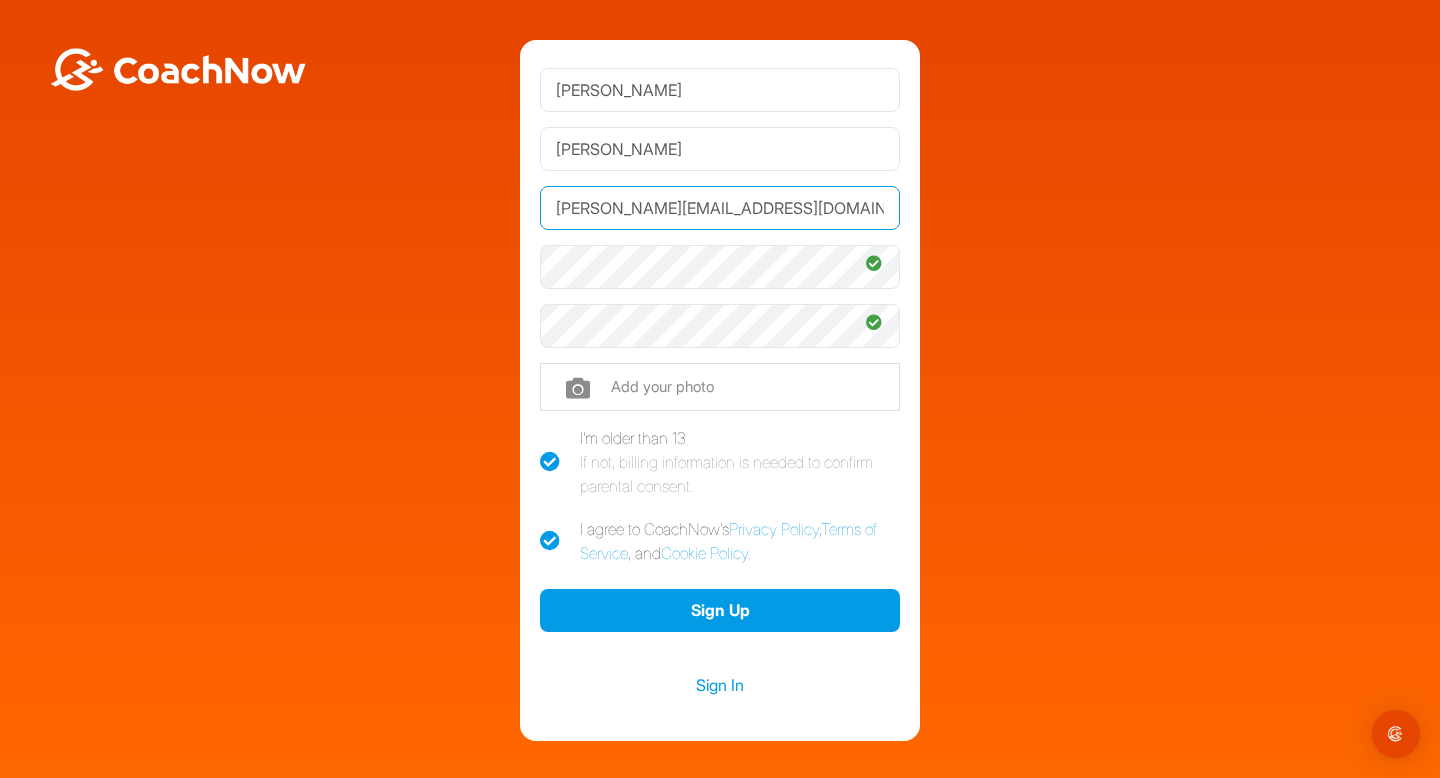 type on "[PERSON_NAME][EMAIL_ADDRESS][DOMAIN_NAME]" 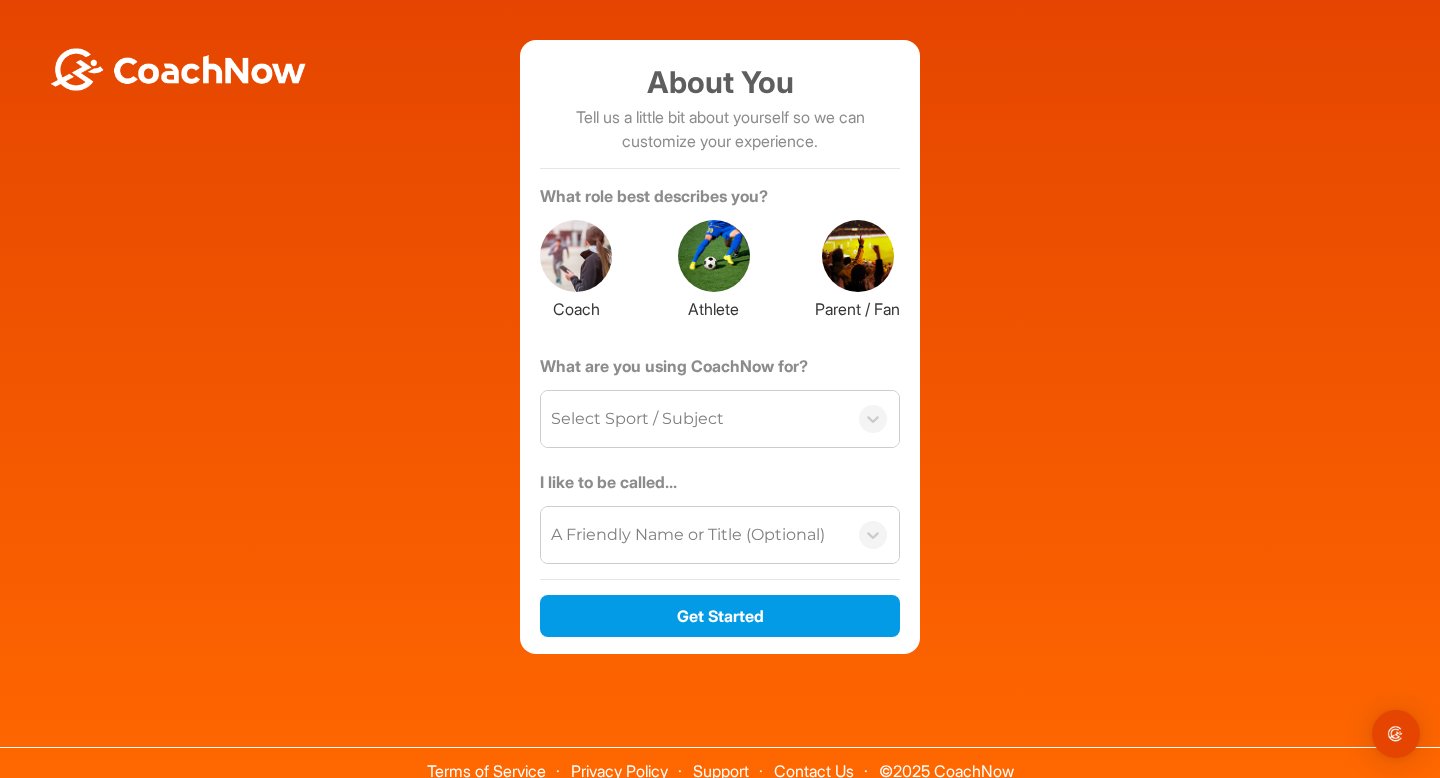 click at bounding box center [576, 256] 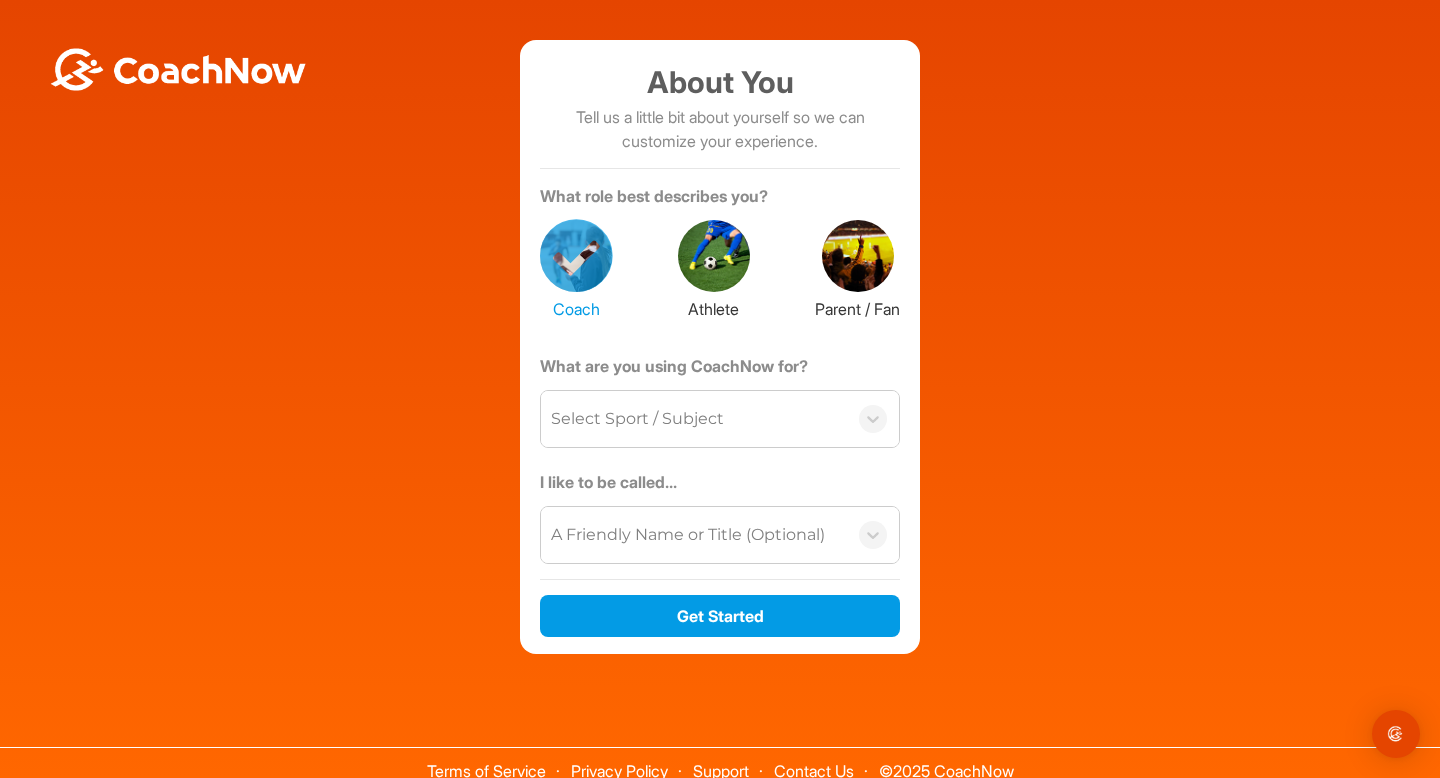 click on "Select Sport / Subject" at bounding box center [637, 419] 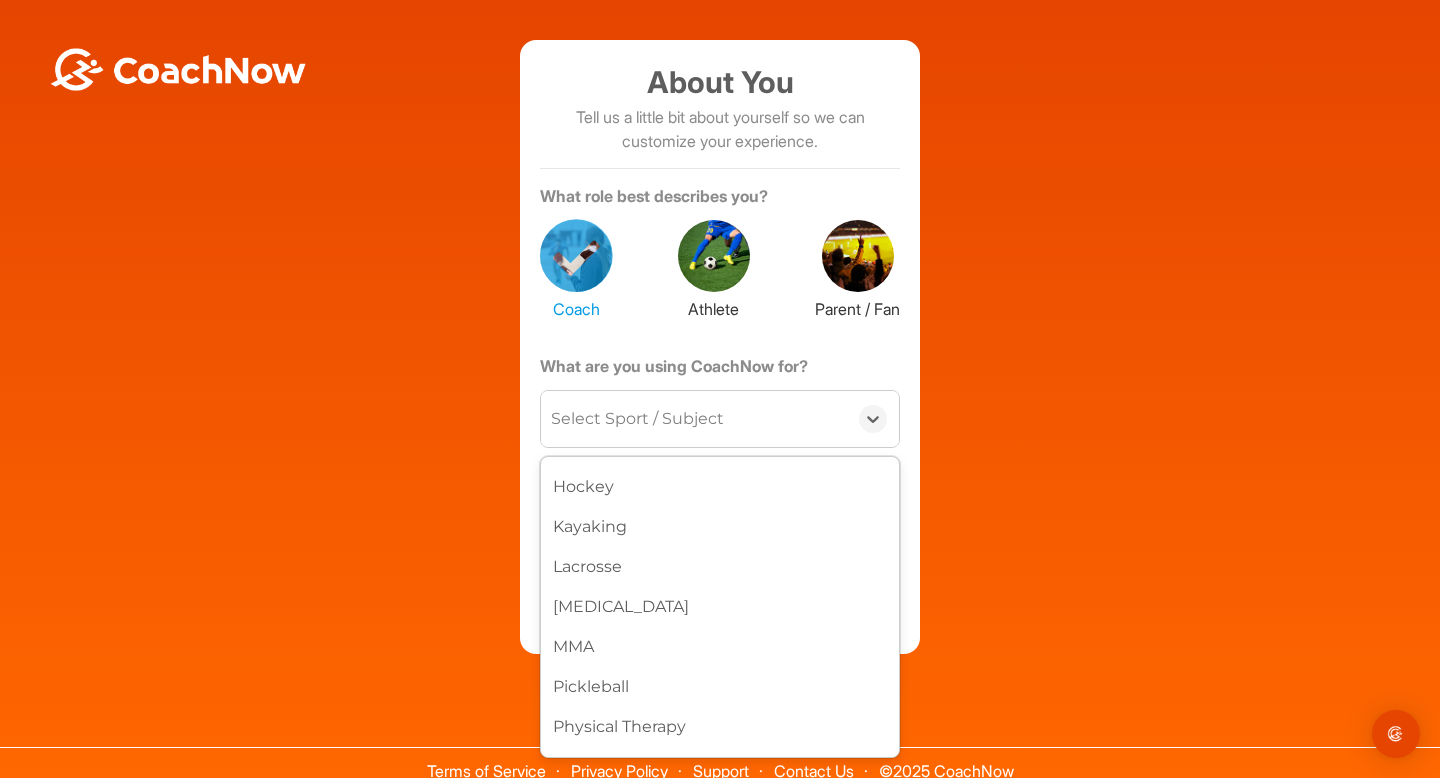 scroll, scrollTop: 559, scrollLeft: 0, axis: vertical 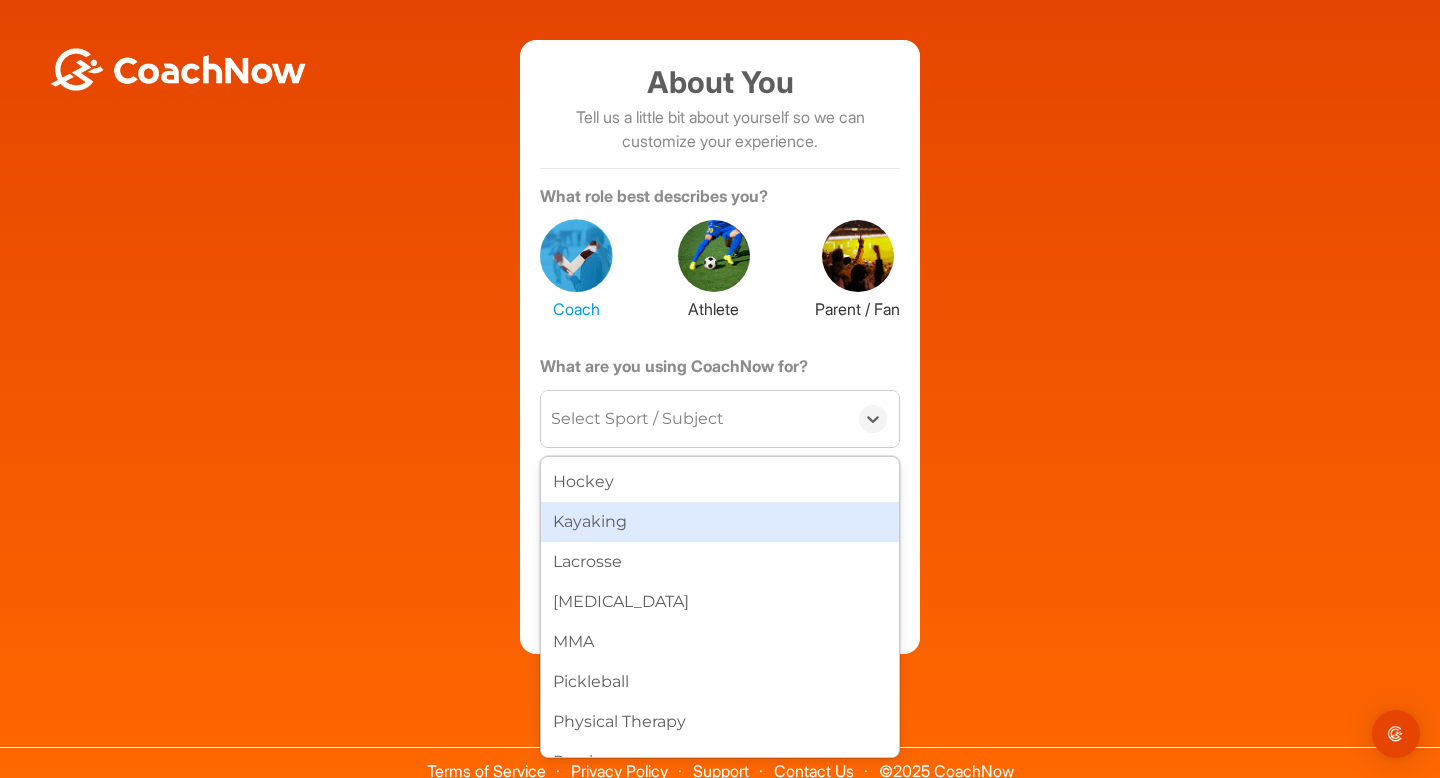 click on "Kayaking" at bounding box center (720, 522) 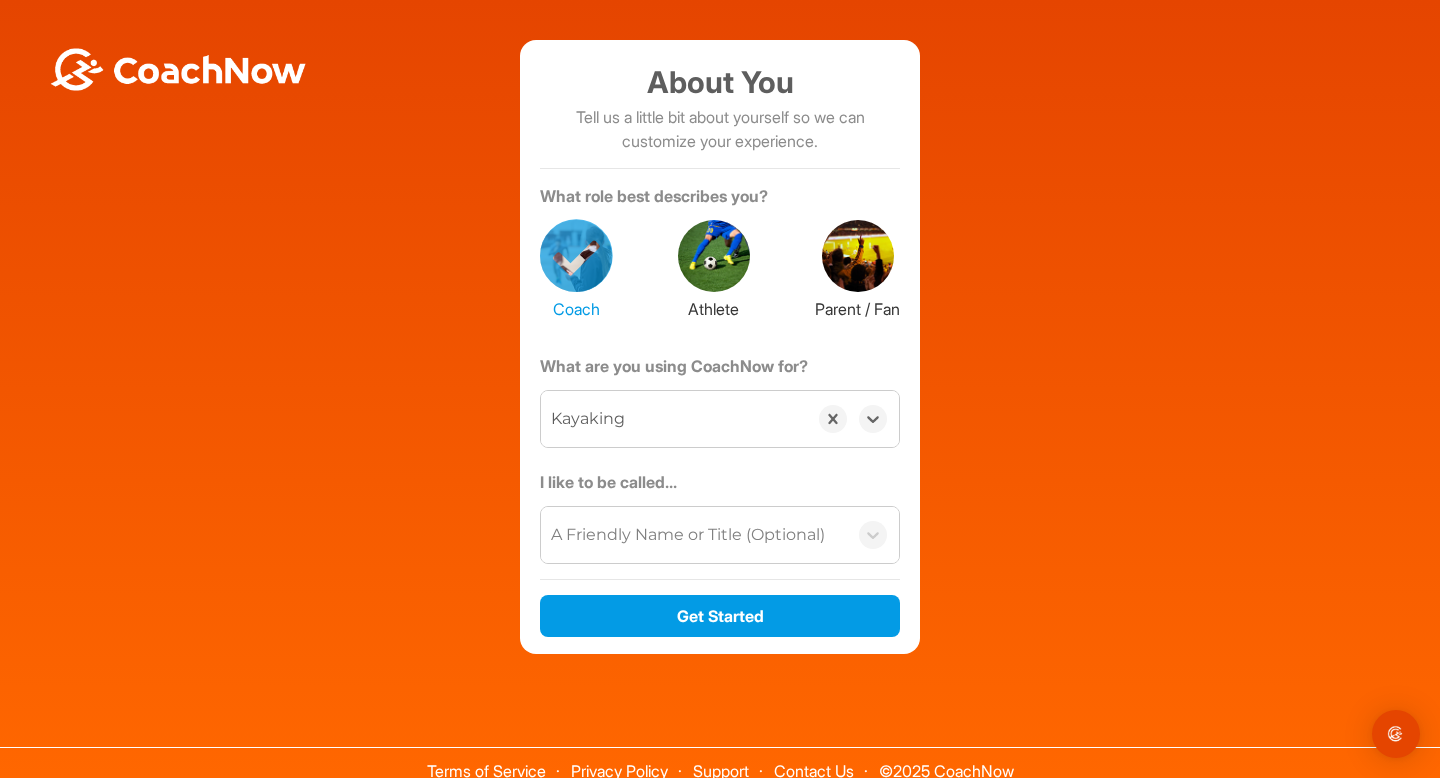click on "A Friendly Name or Title (Optional)" at bounding box center (688, 535) 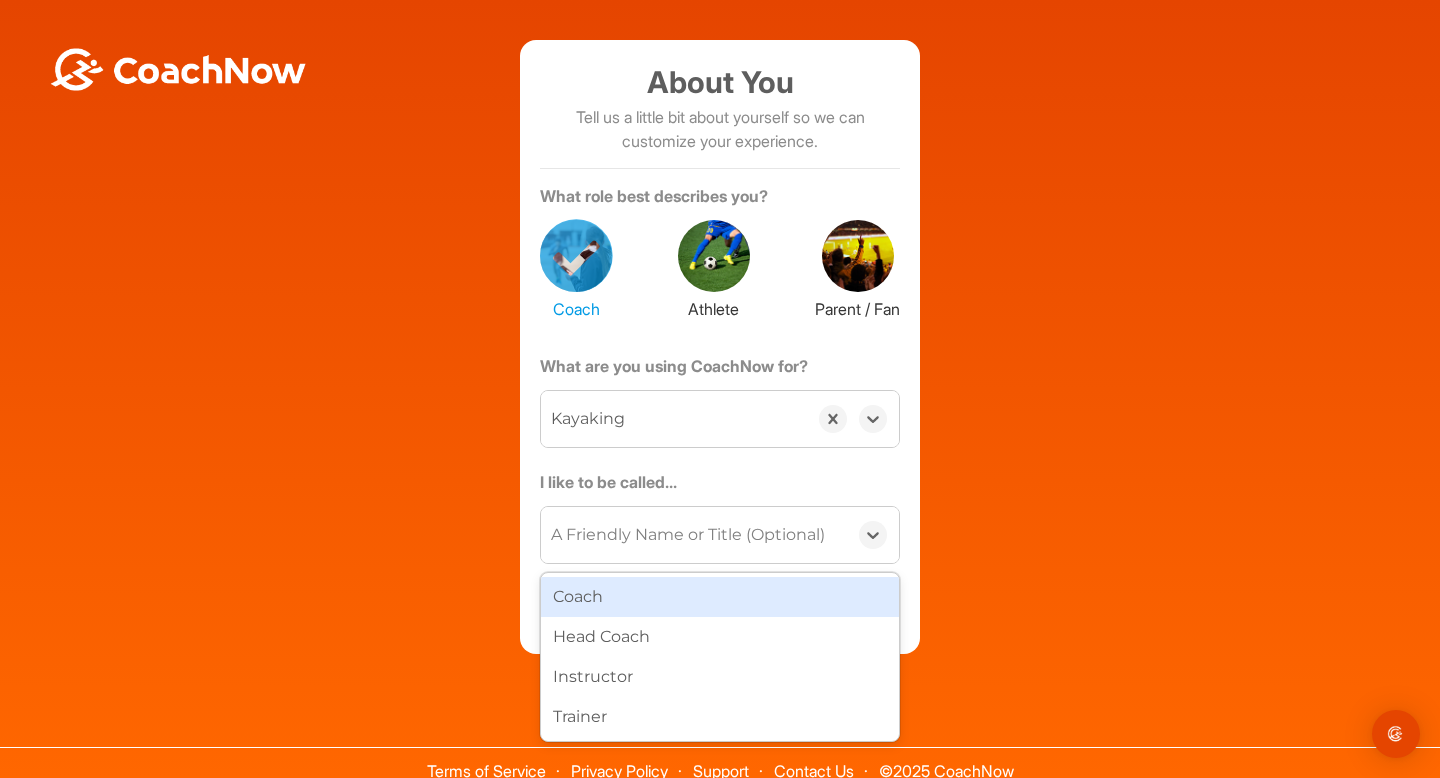click on "Coach" at bounding box center (720, 597) 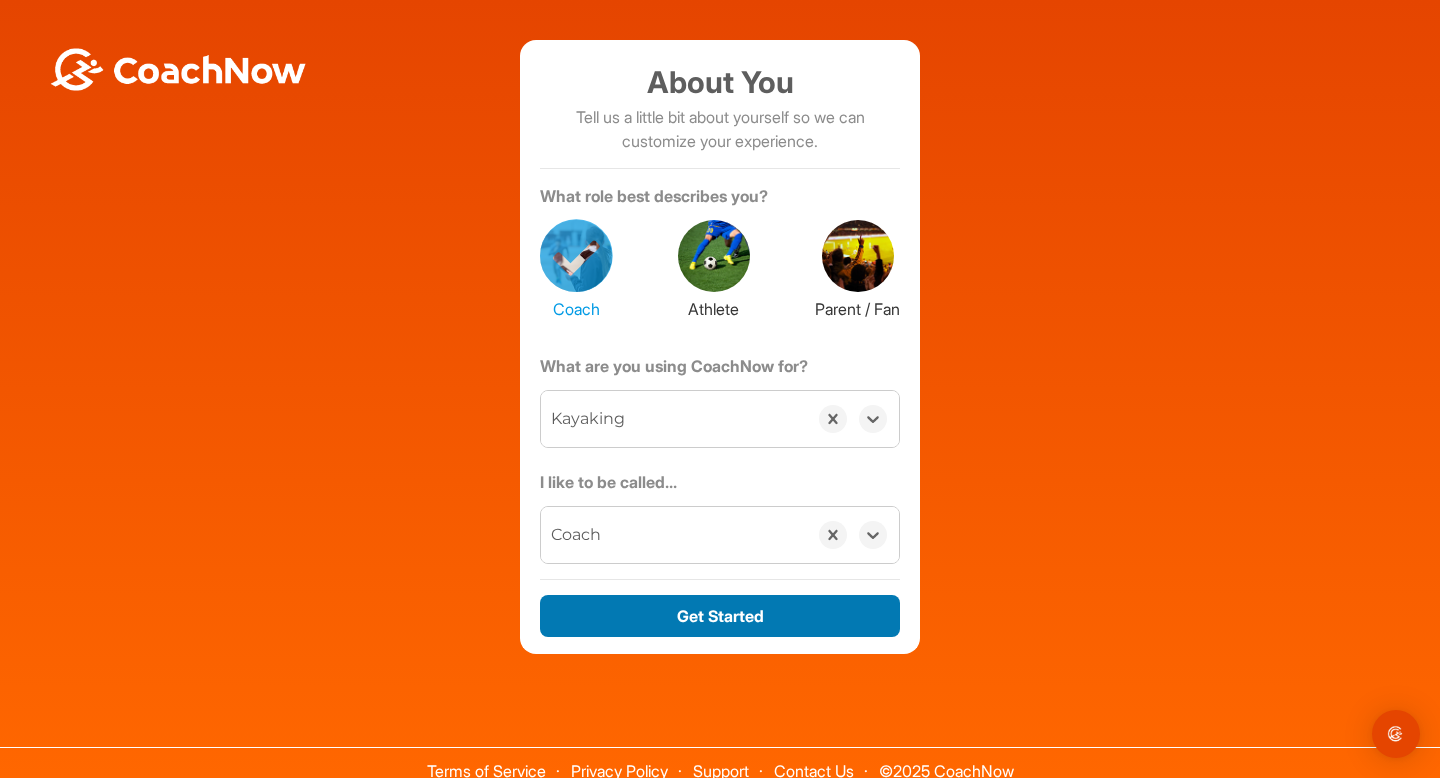 click on "Get Started" at bounding box center (720, 616) 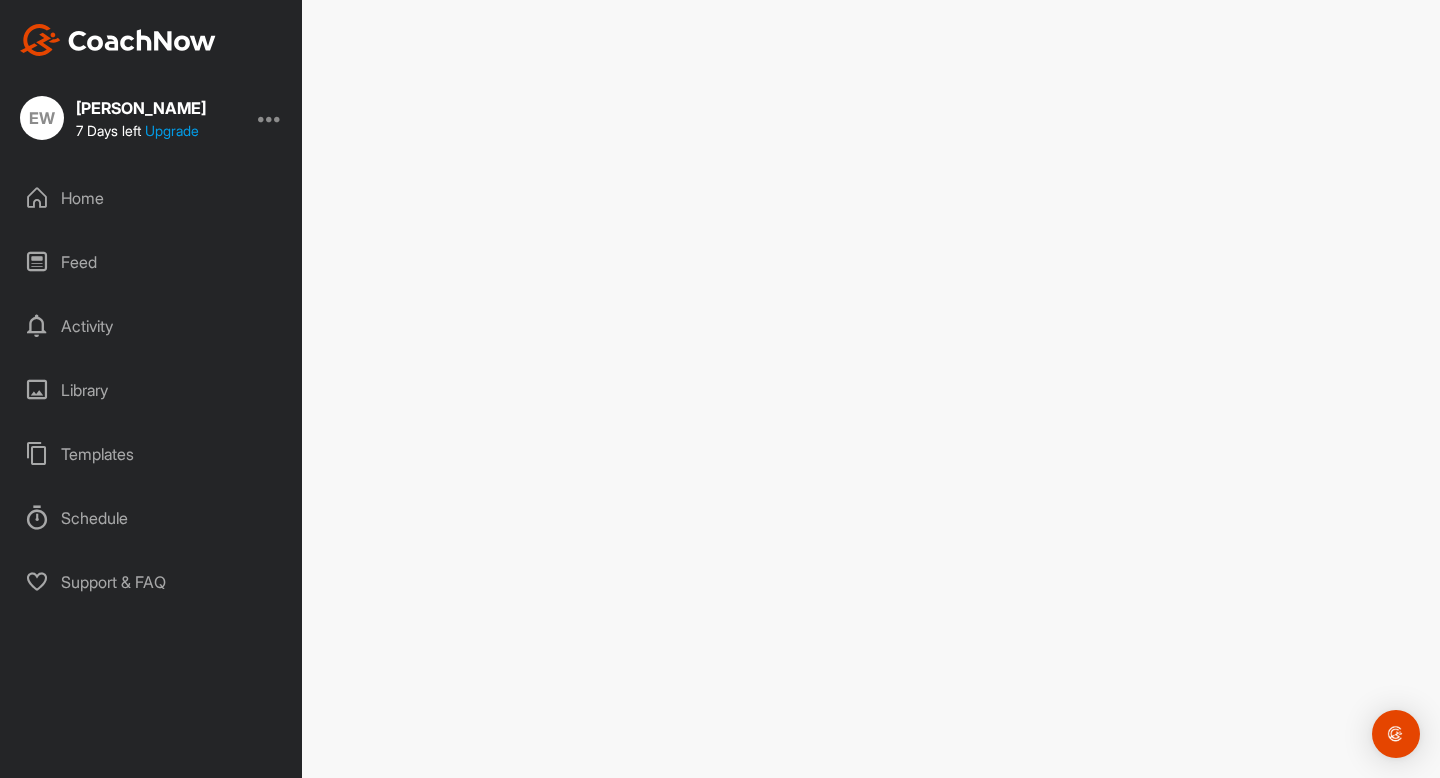 scroll, scrollTop: 0, scrollLeft: 0, axis: both 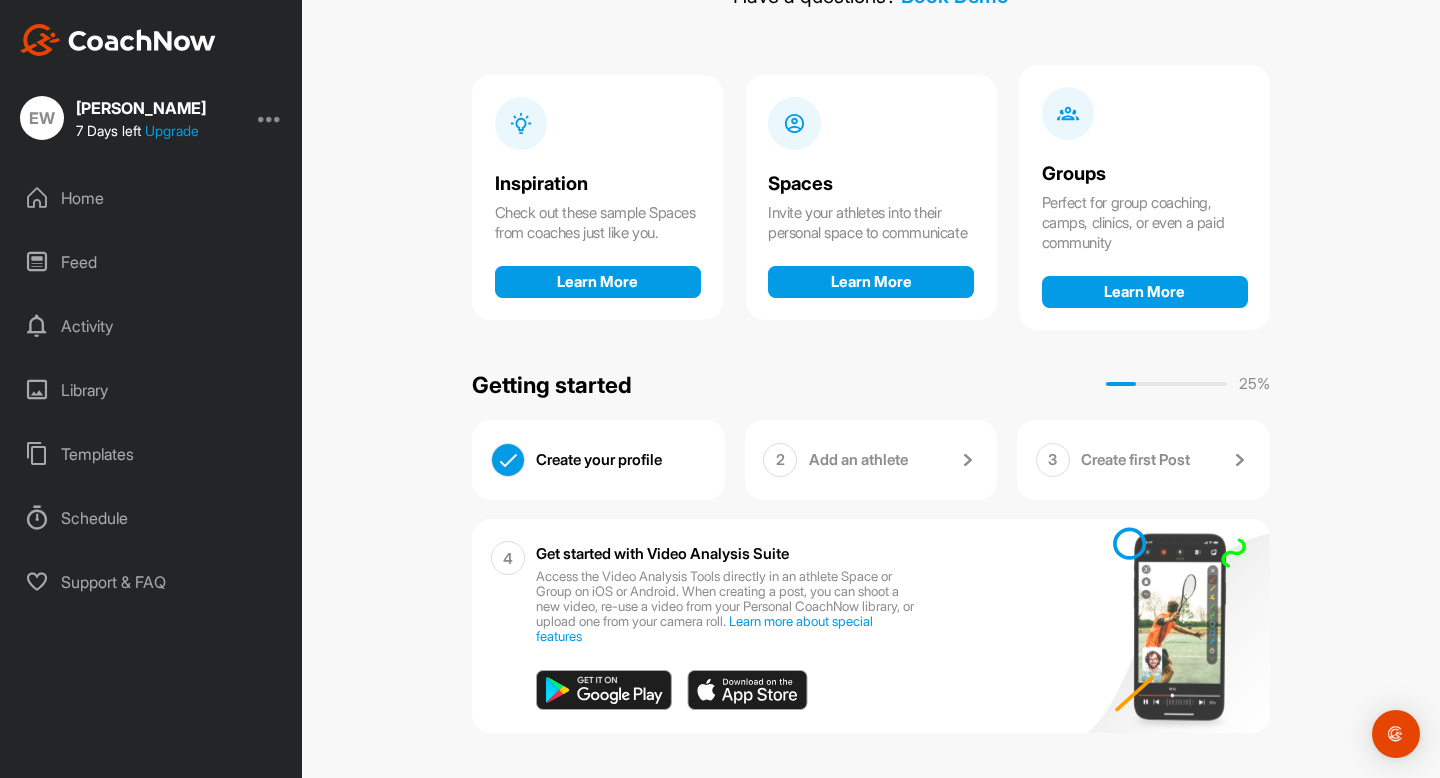 click on "Home" at bounding box center (152, 198) 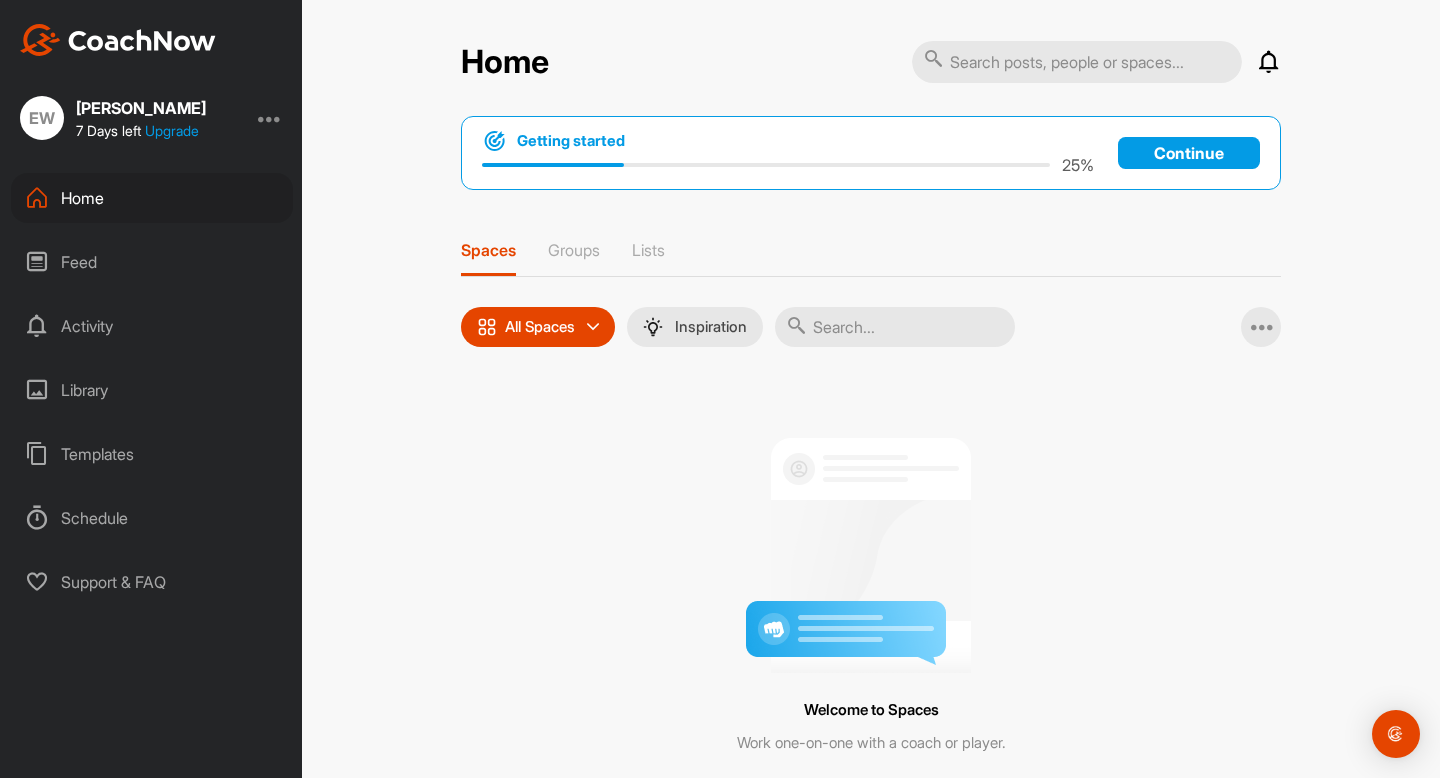 scroll, scrollTop: 139, scrollLeft: 0, axis: vertical 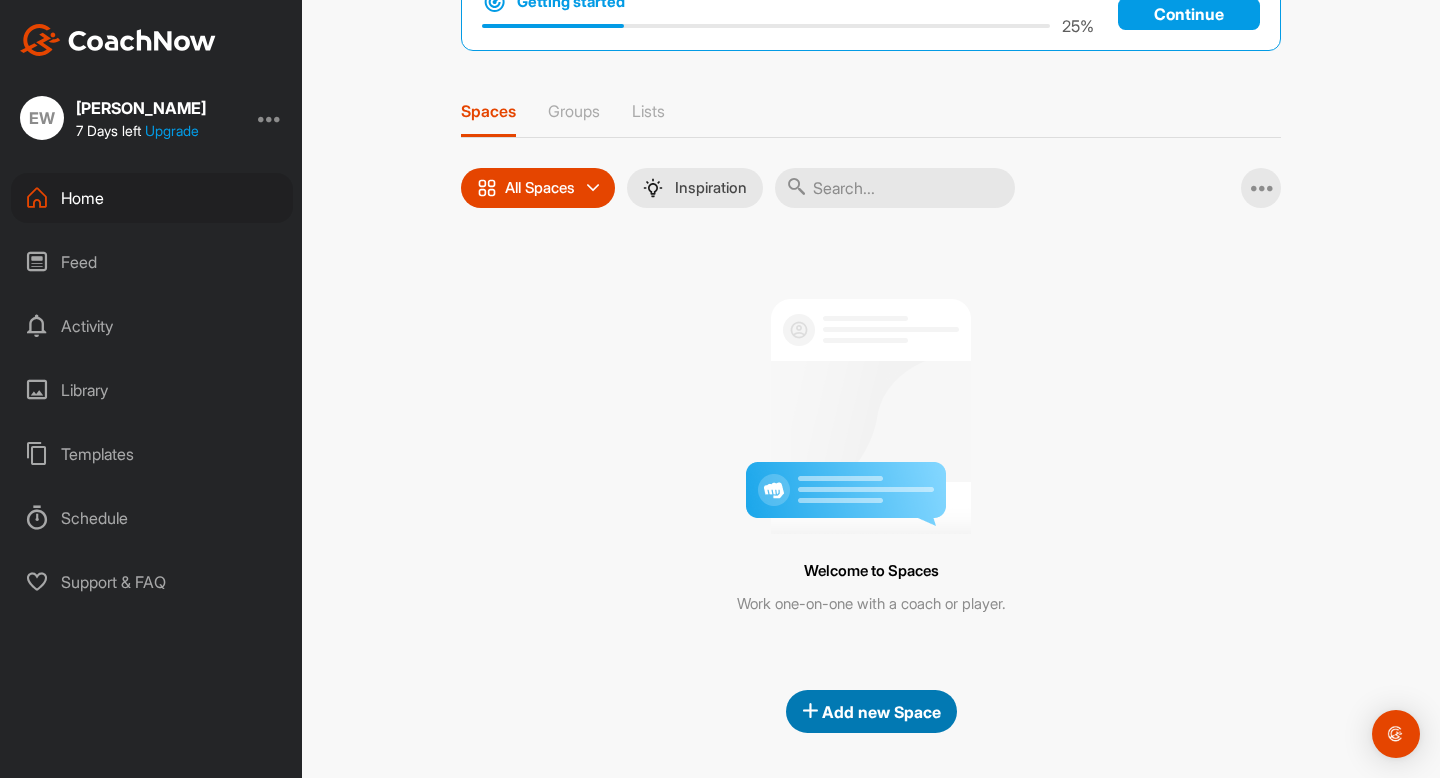 click on "Add new Space" at bounding box center (871, 712) 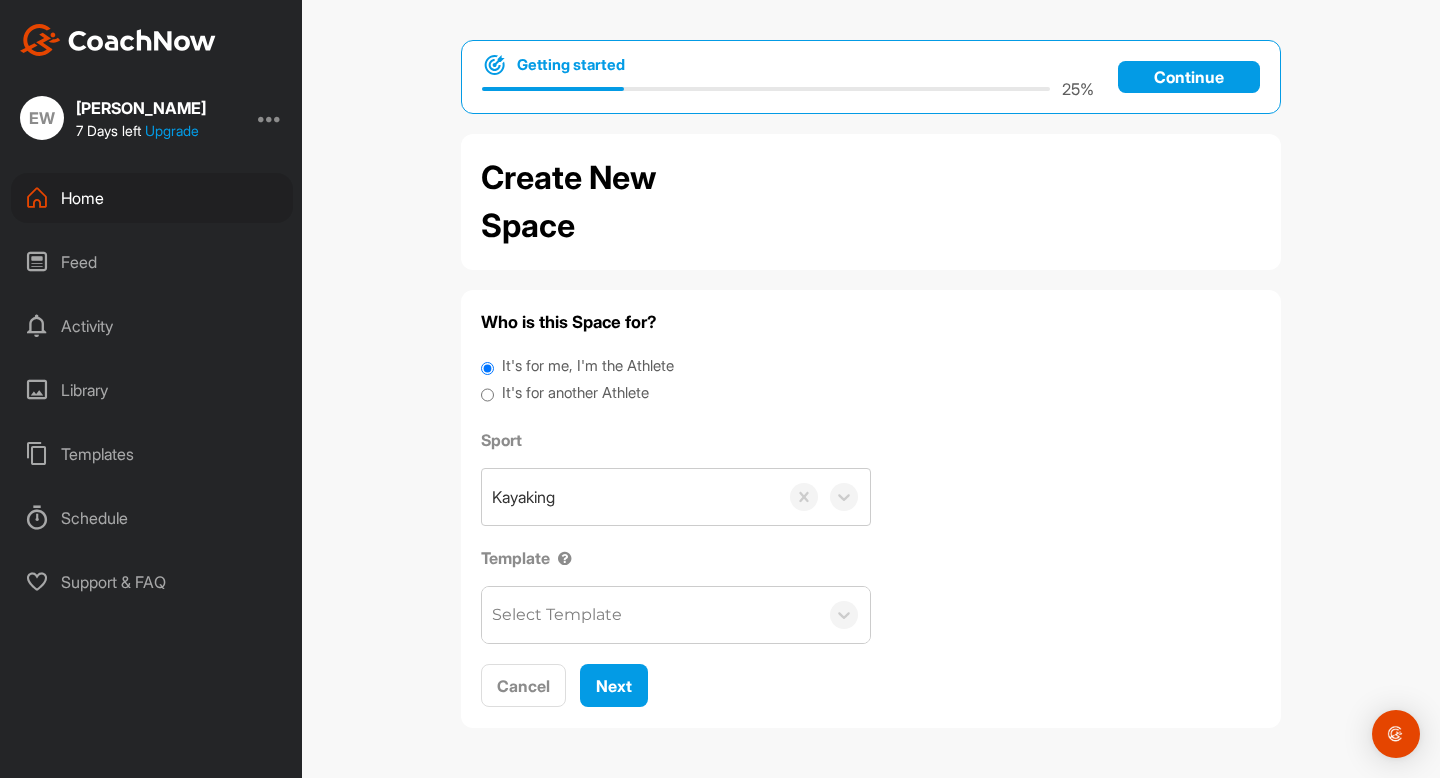 click on "Select Template" at bounding box center (650, 615) 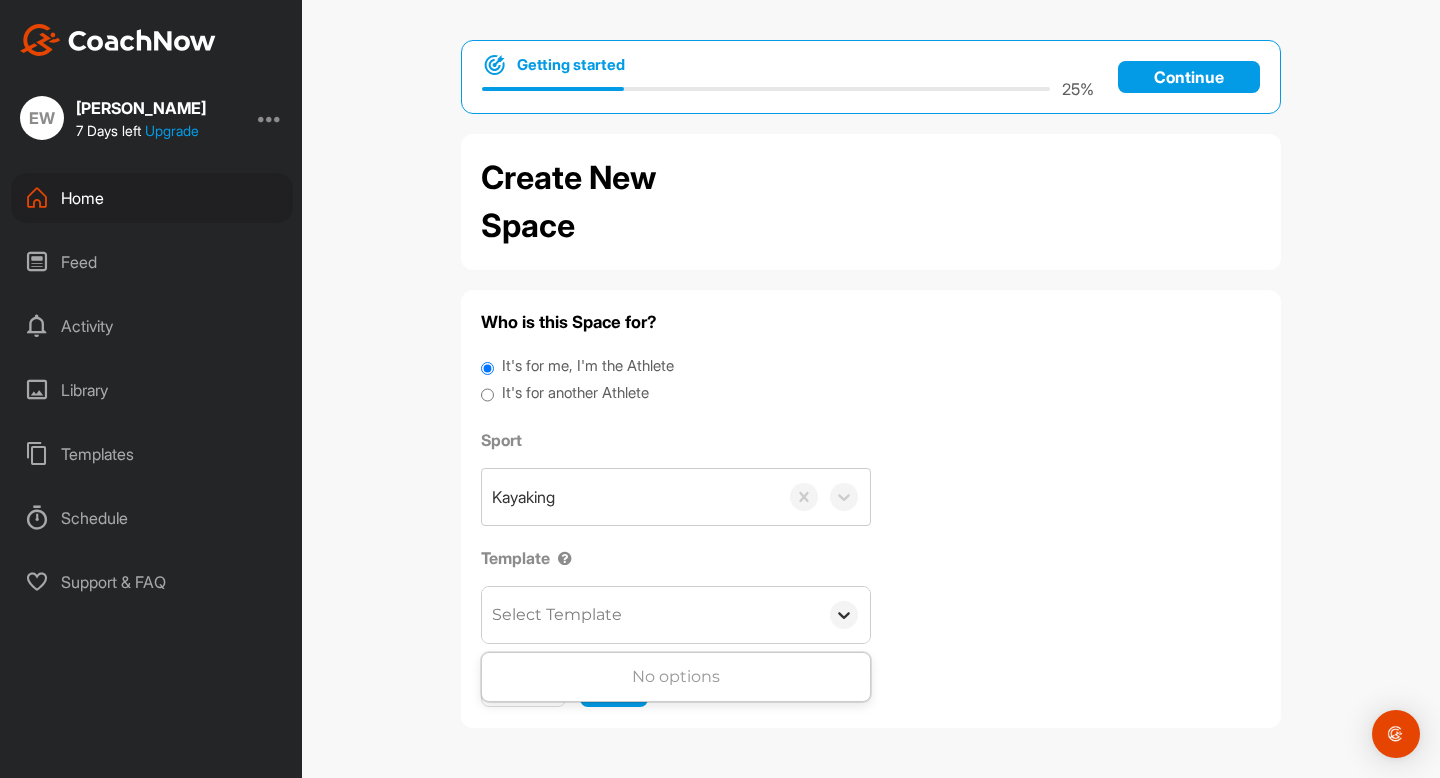 click 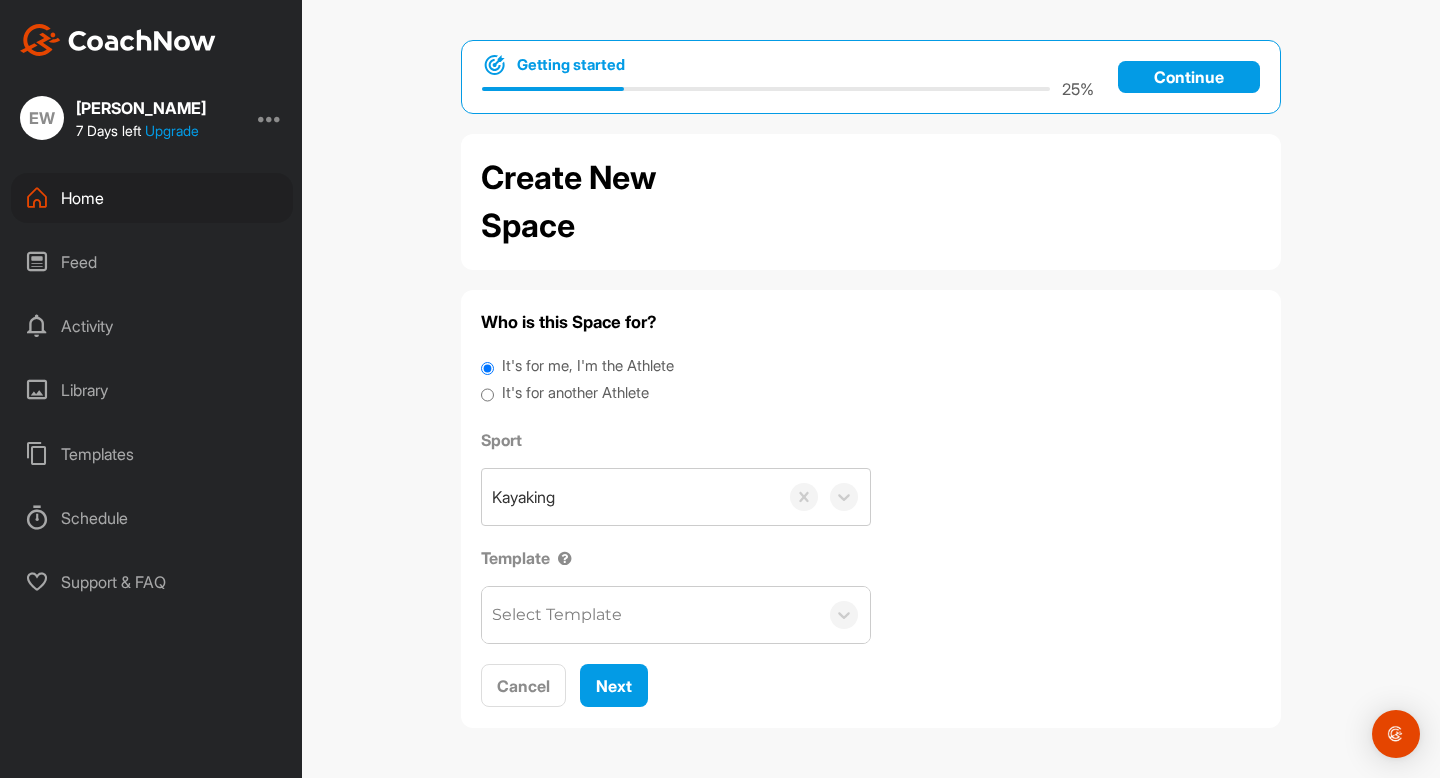 click on "It's for another Athlete" at bounding box center (575, 393) 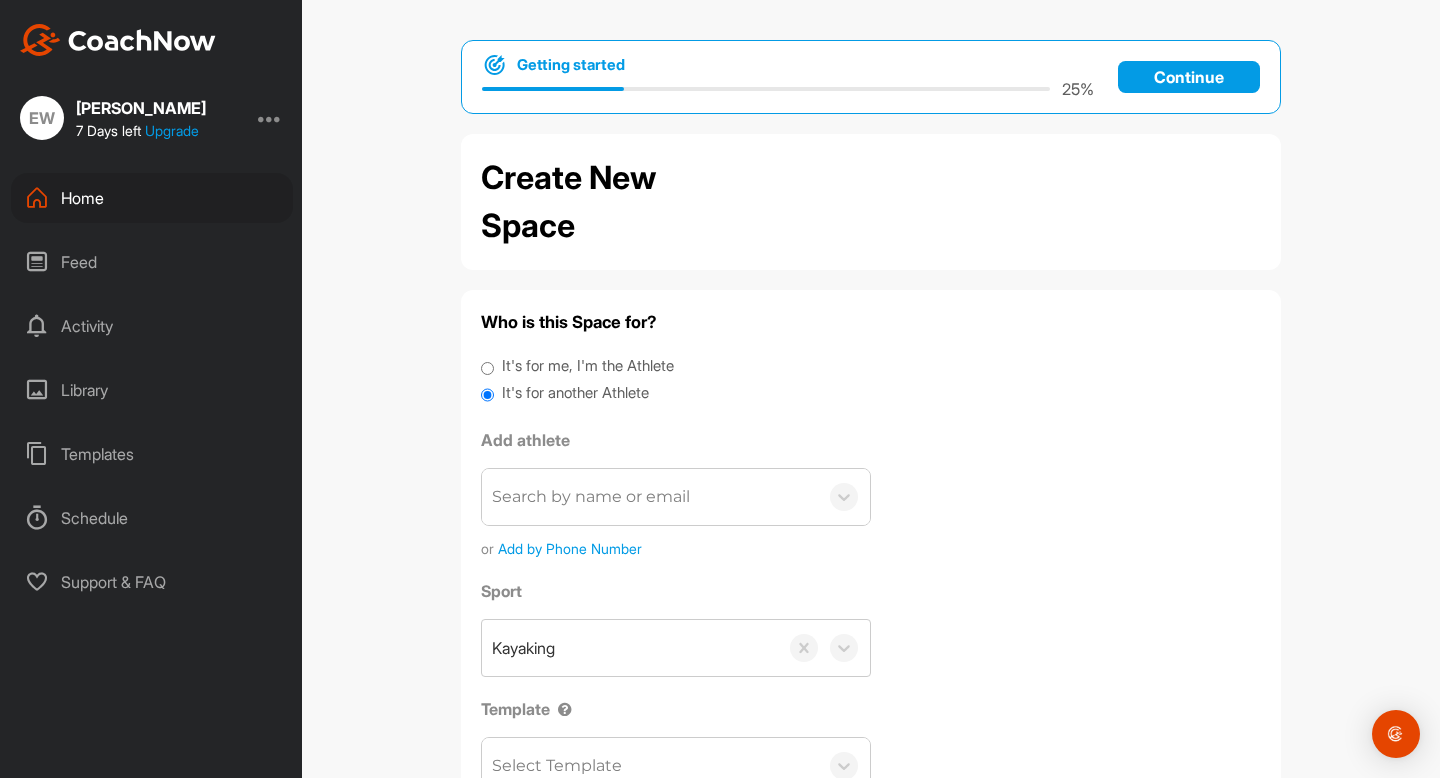 click on "It's for me, I'm the Athlete" at bounding box center [588, 366] 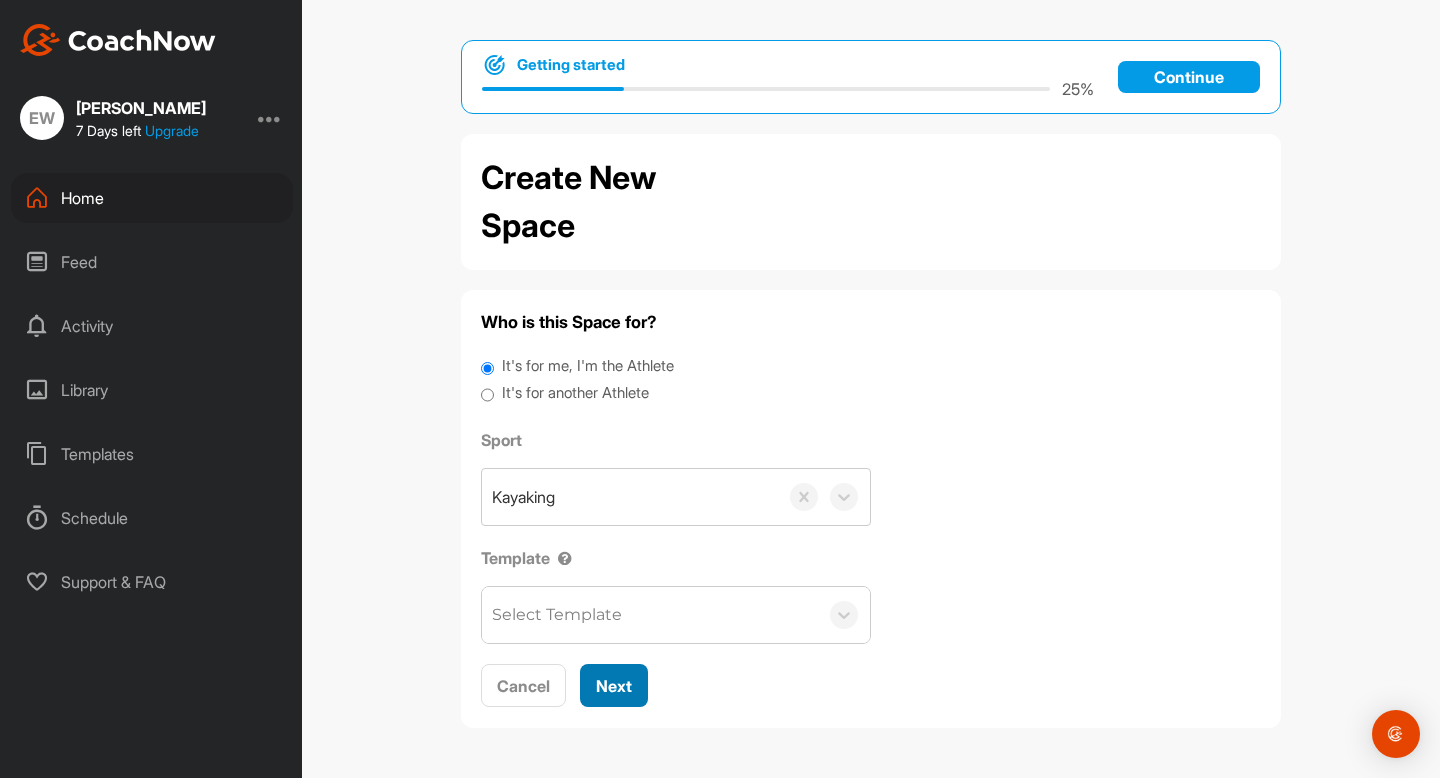 click on "Next" at bounding box center (614, 686) 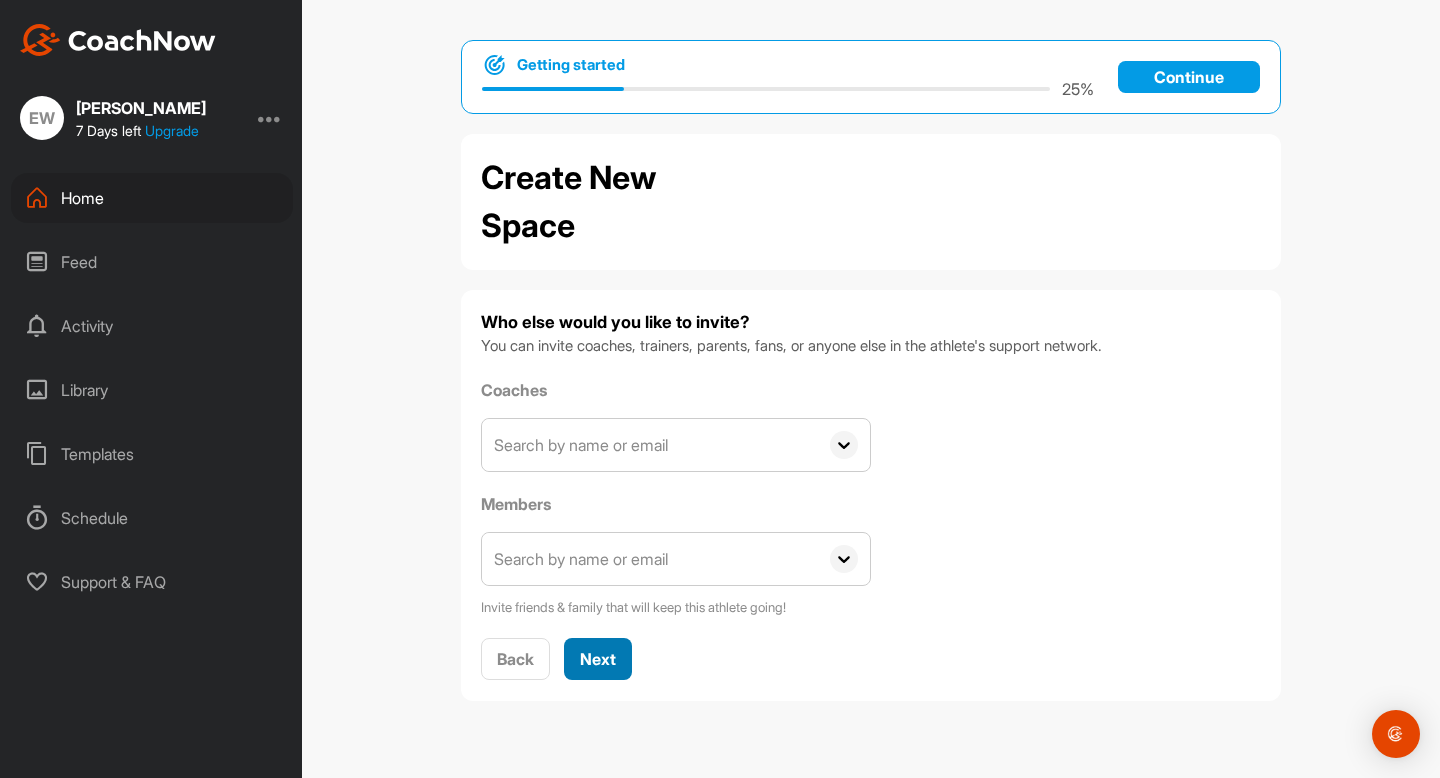 click on "Next" at bounding box center (598, 659) 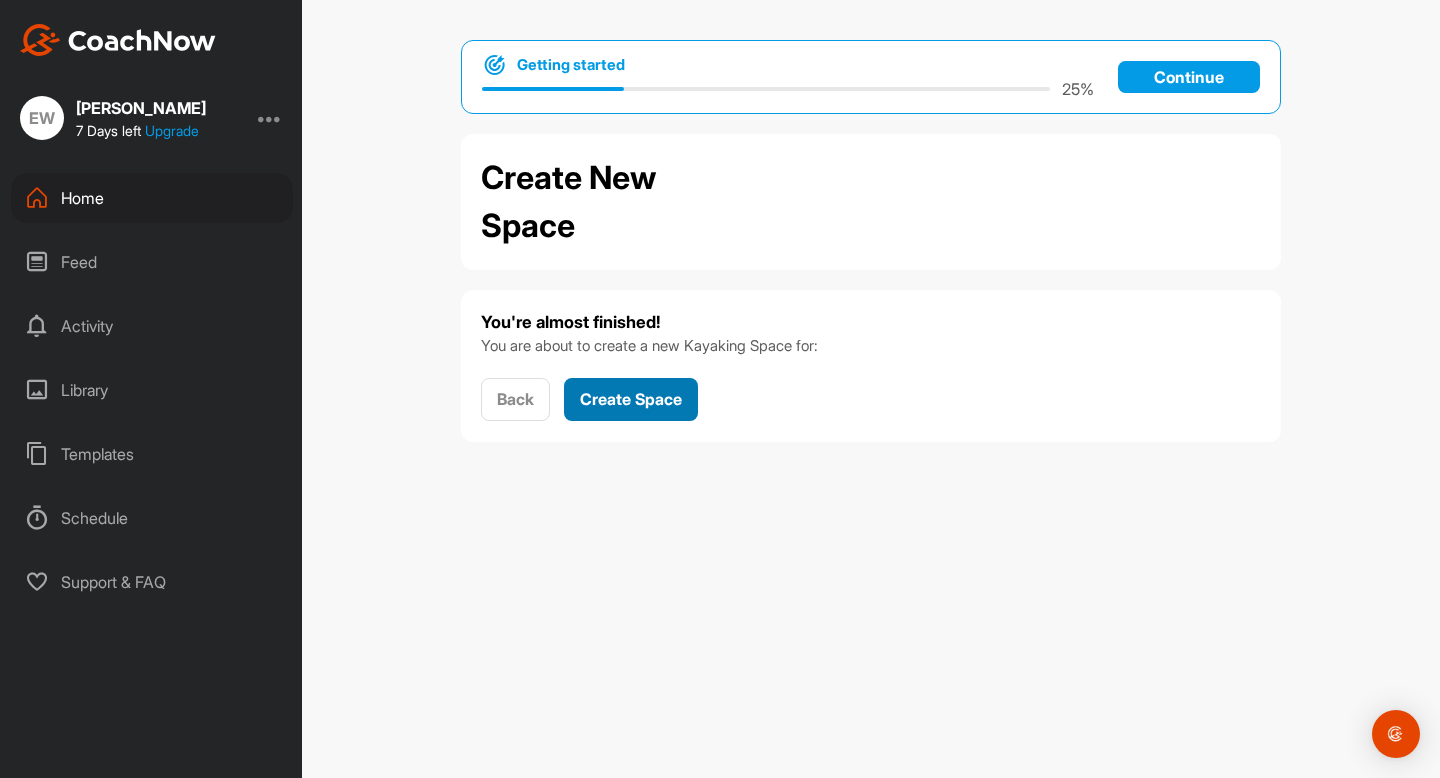 click on "Create Space" at bounding box center [631, 399] 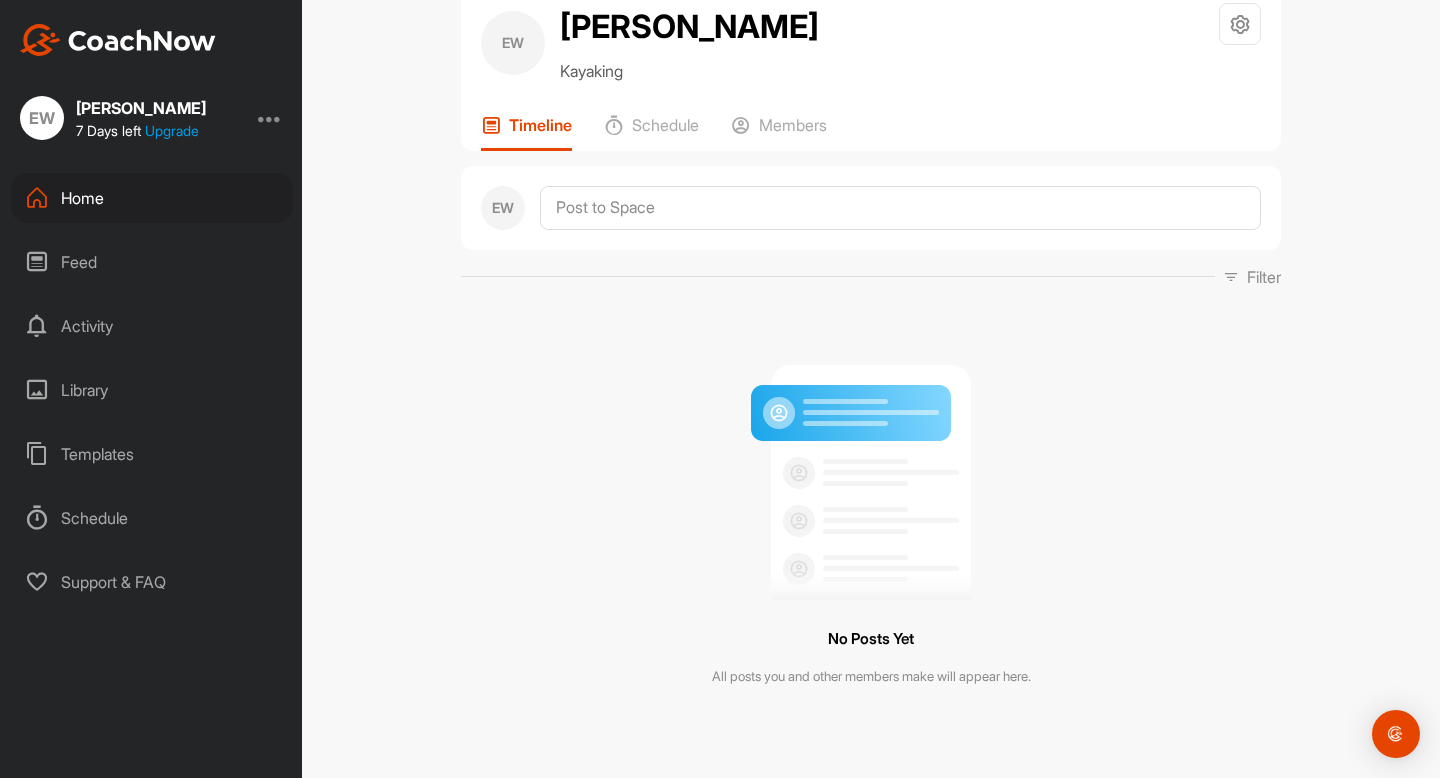 scroll, scrollTop: 0, scrollLeft: 0, axis: both 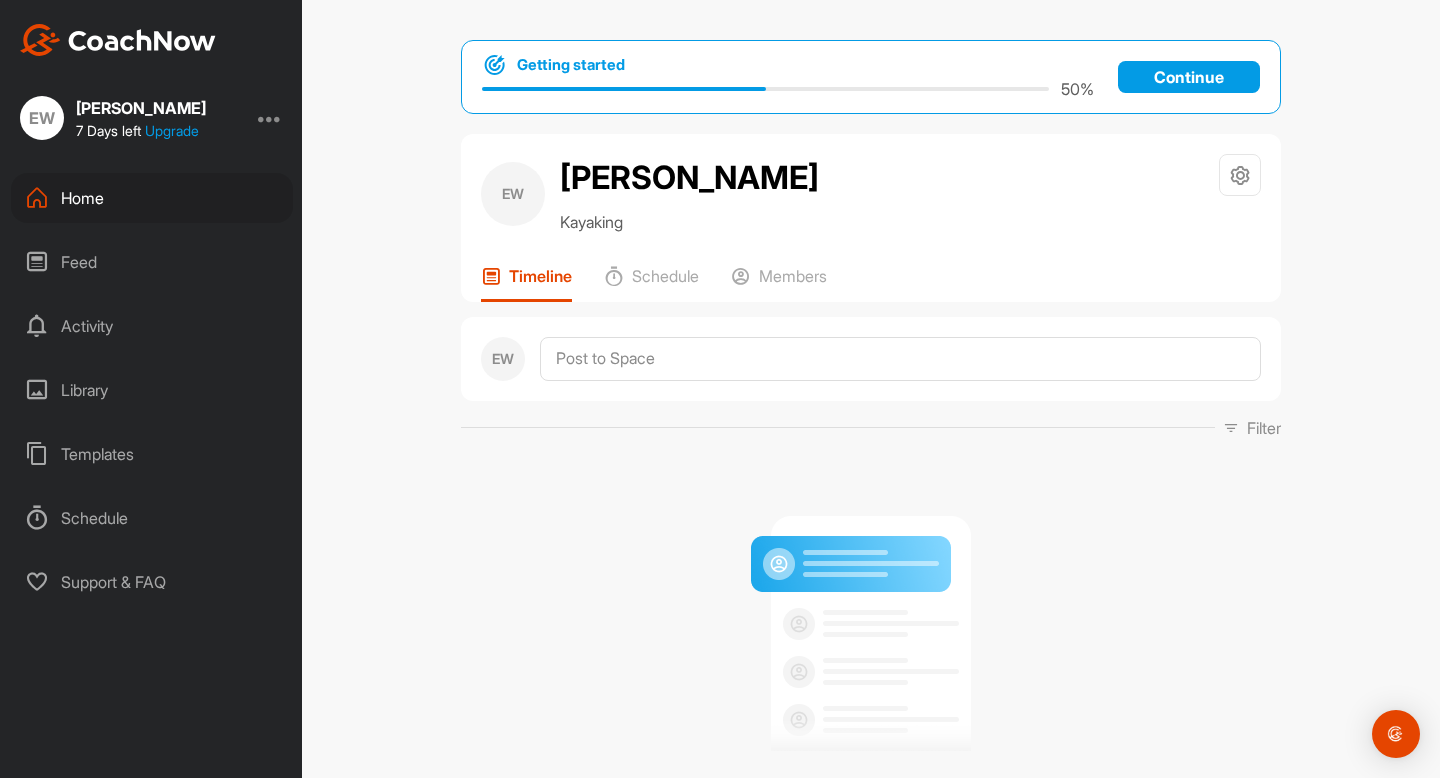 click on "Feed" at bounding box center (152, 262) 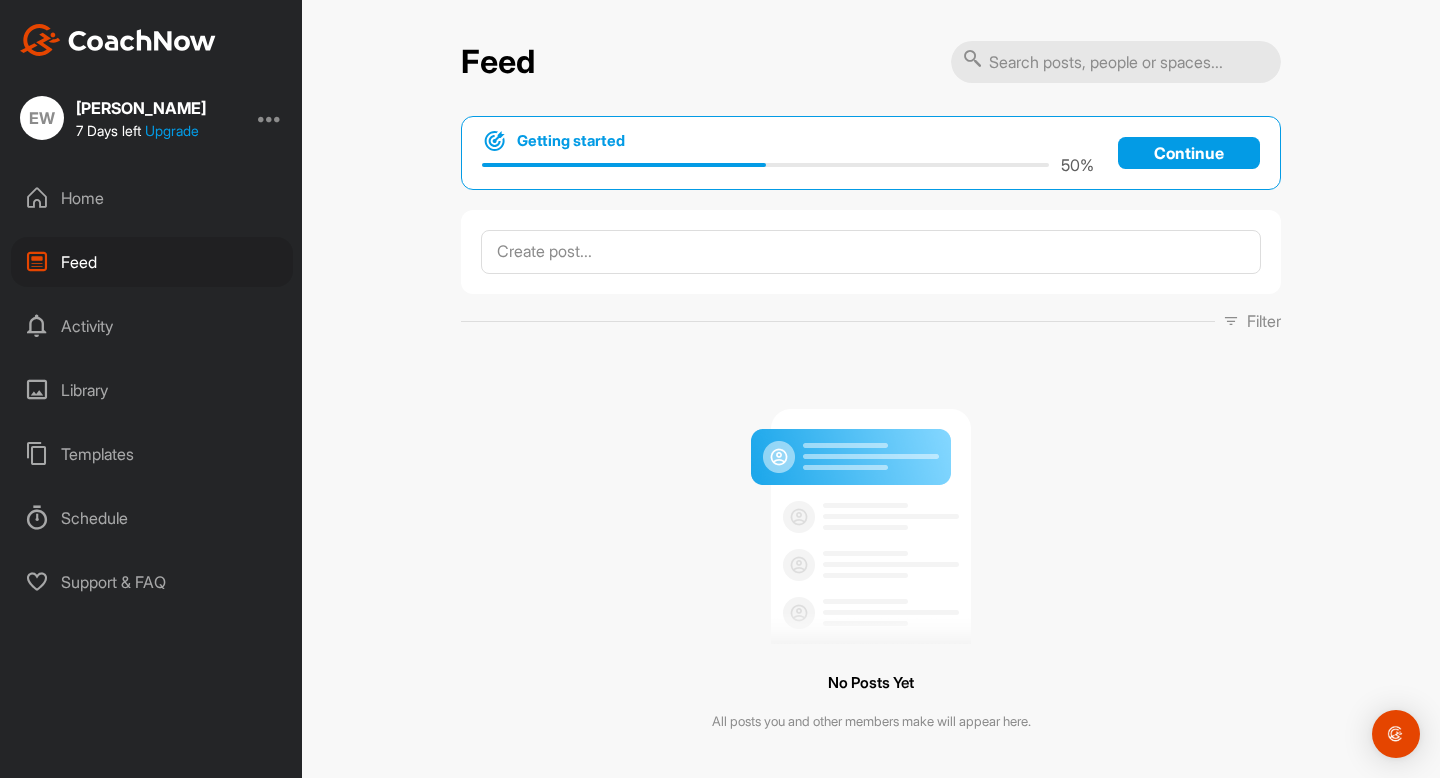 click on "Activity" at bounding box center (152, 326) 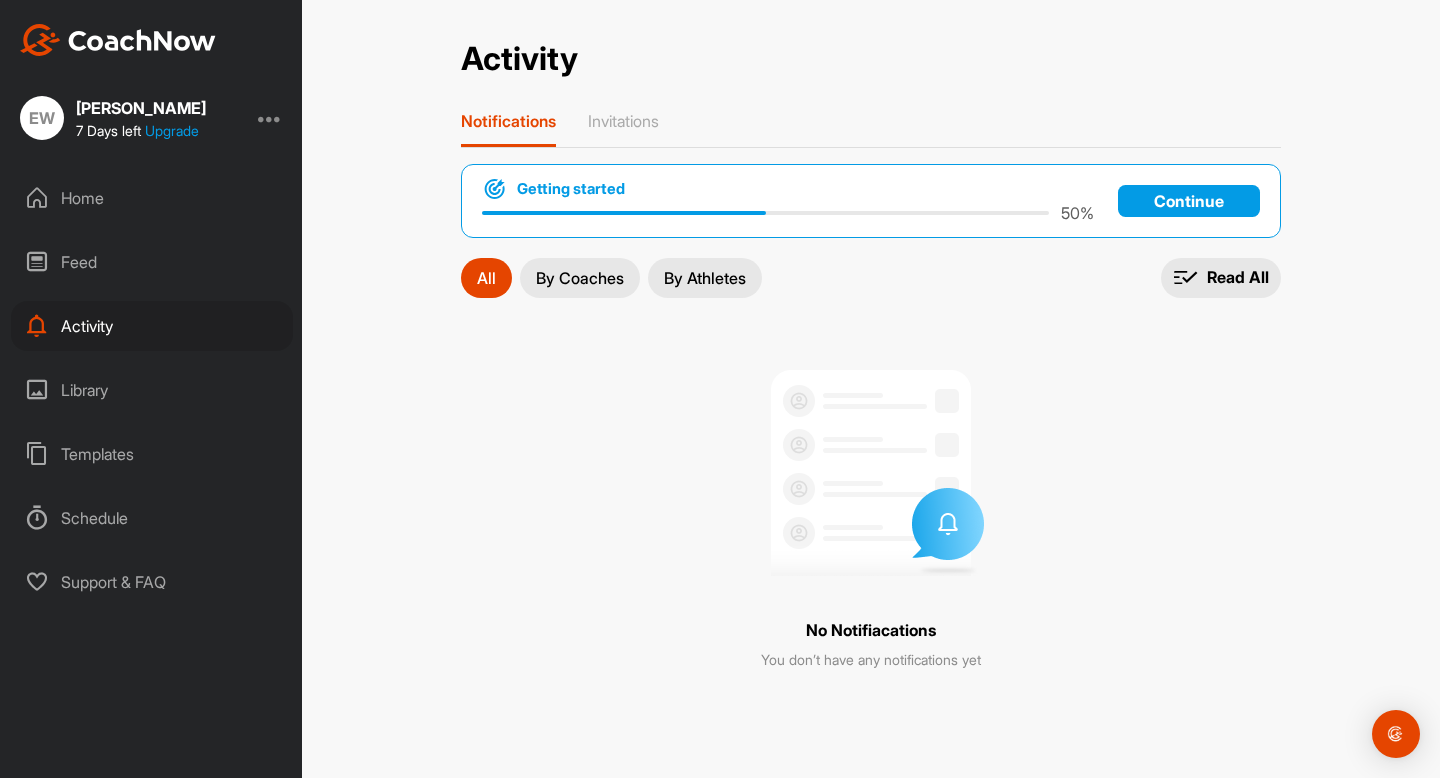 click on "Library" at bounding box center [152, 390] 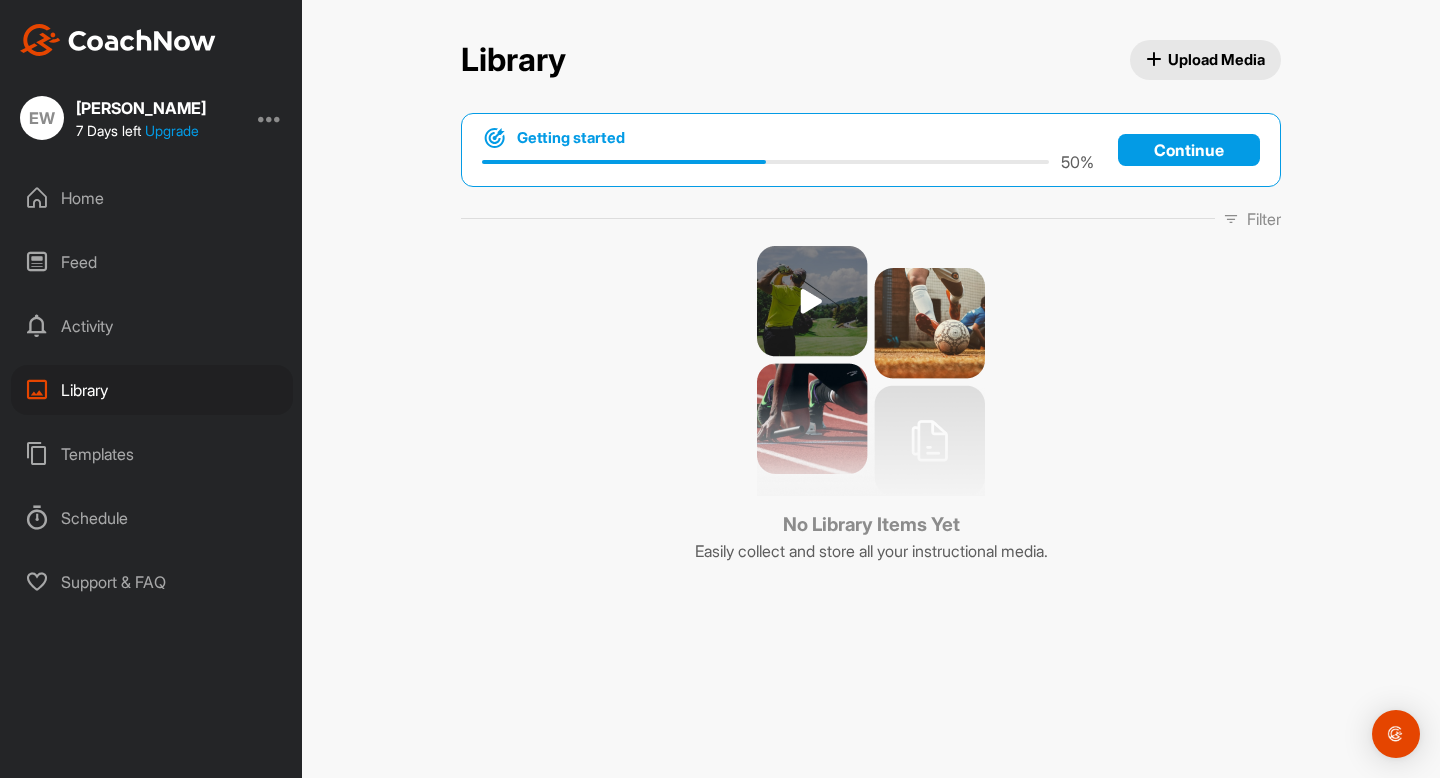 click on "Upload Media" at bounding box center [1206, 59] 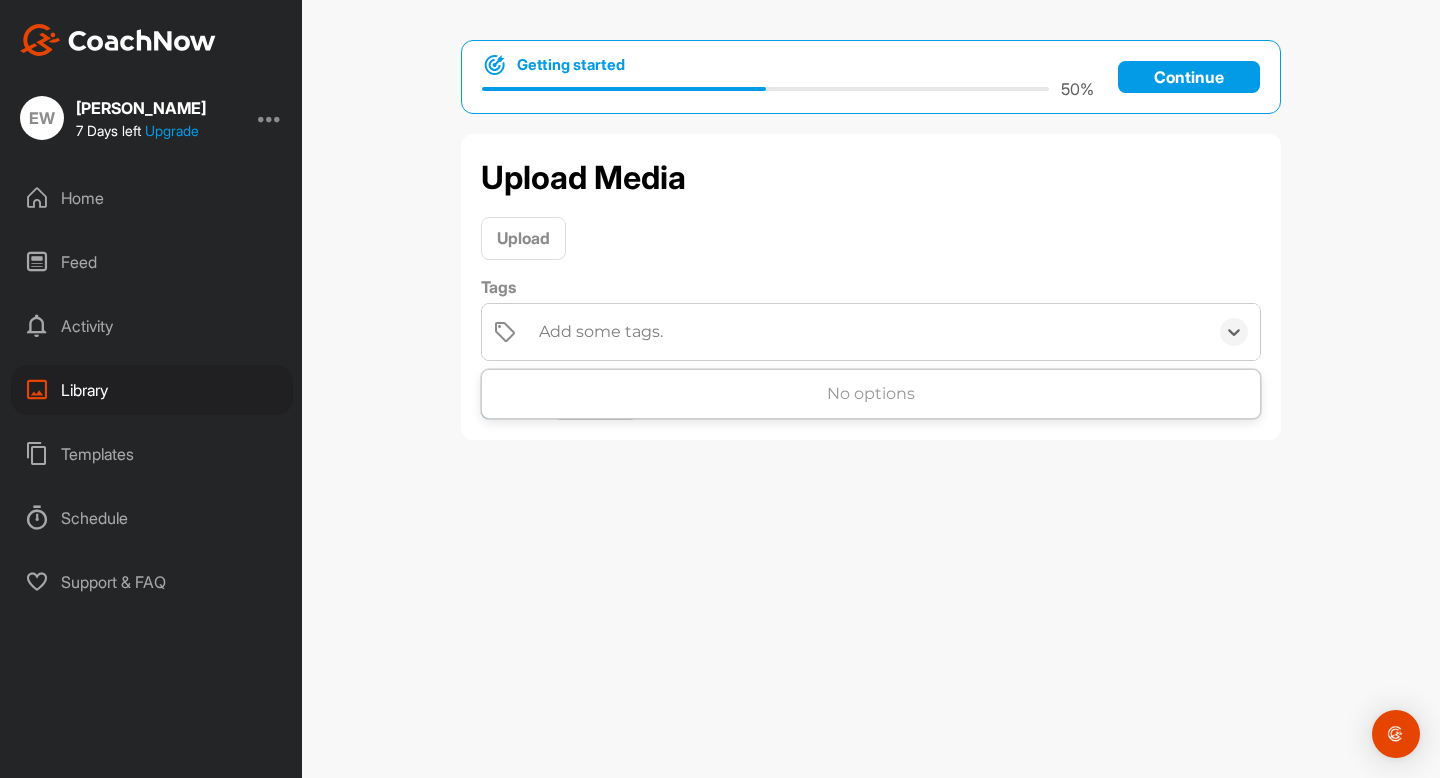 click on "Add some tags." at bounding box center (868, 332) 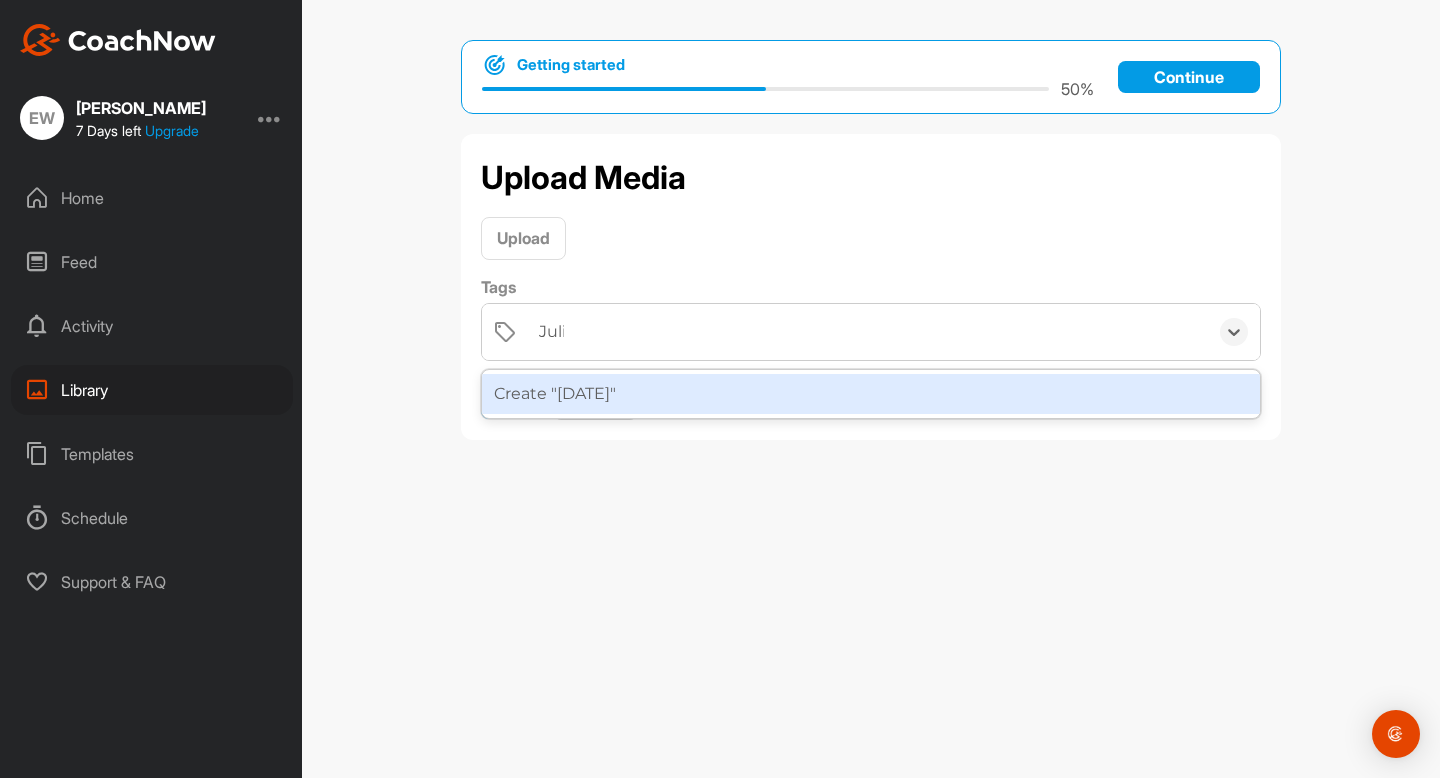 type on "Julia" 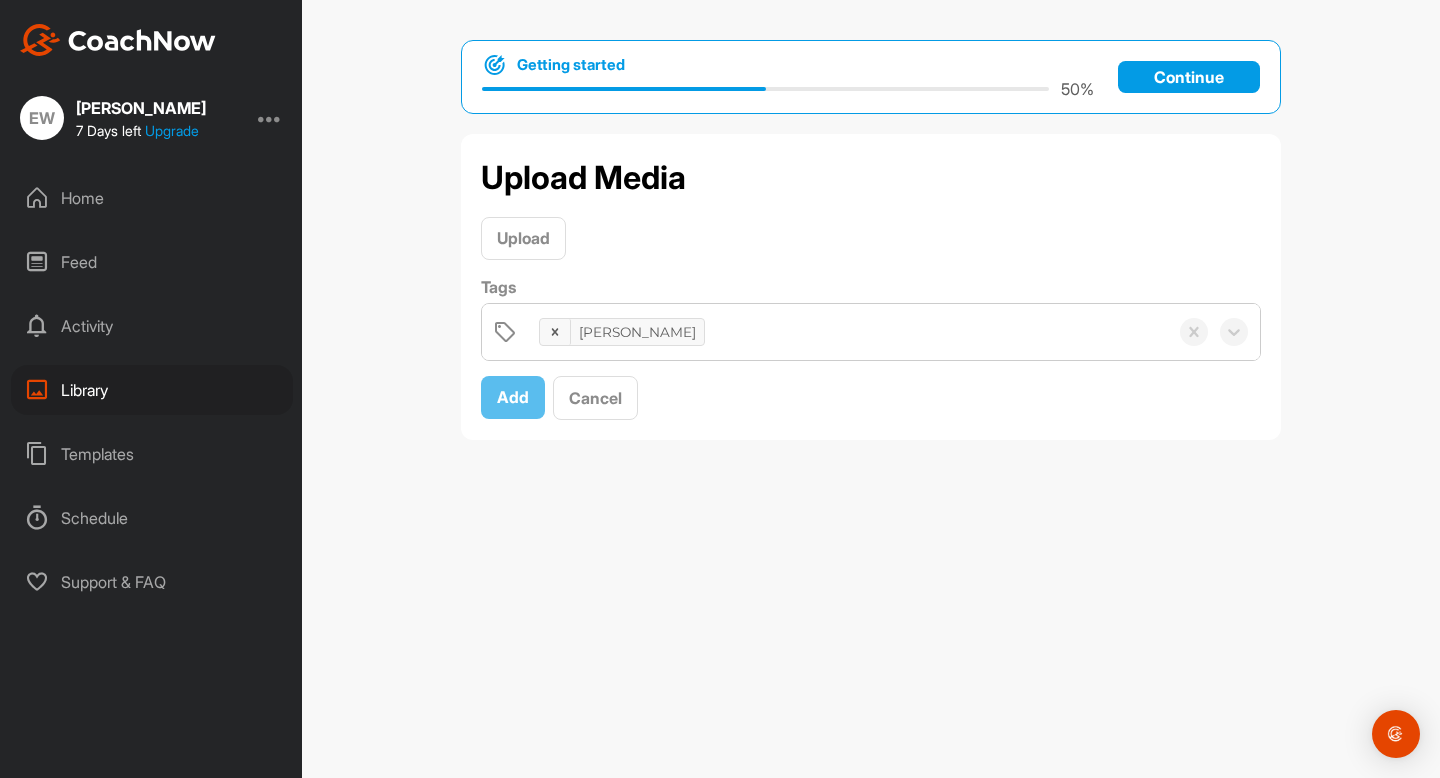 click on "Julia" at bounding box center [848, 332] 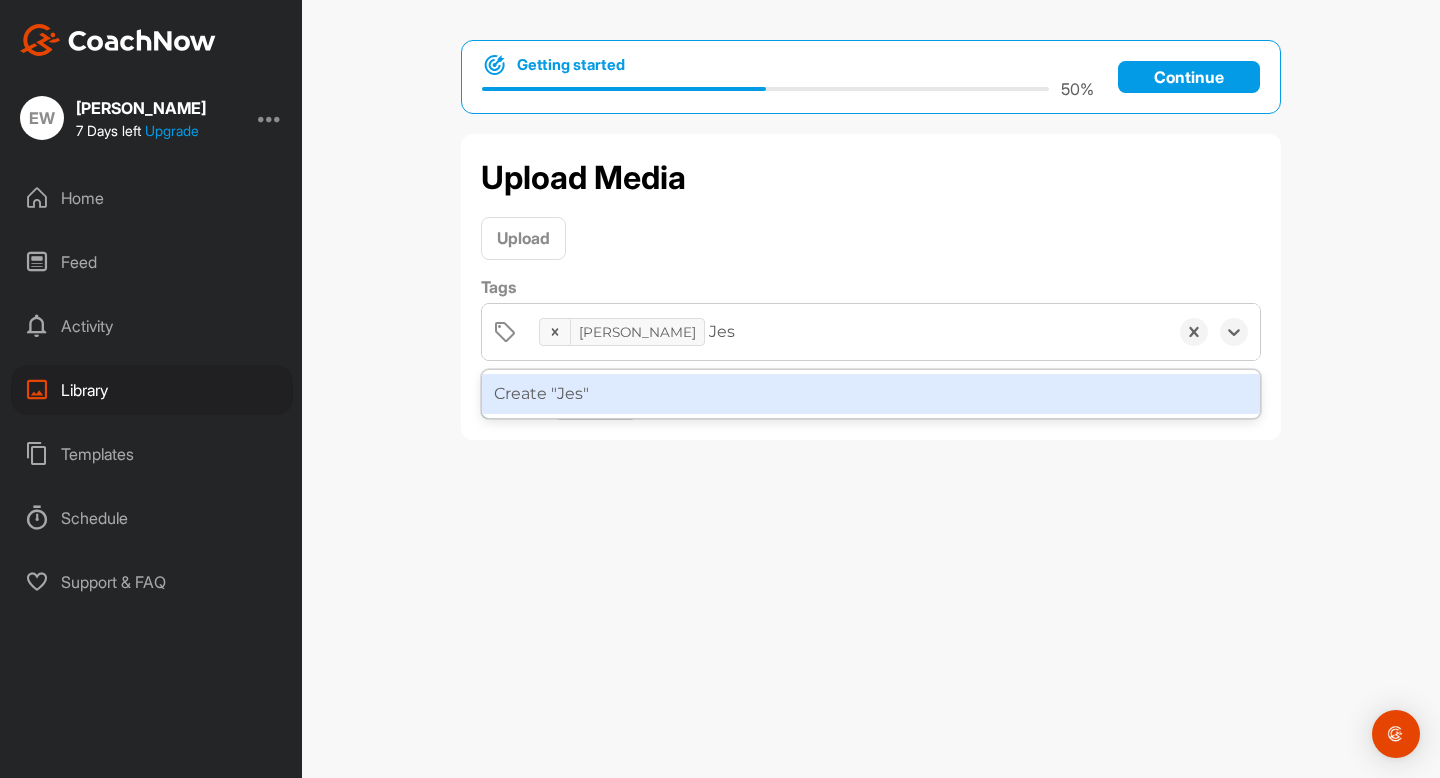 type on "Jess" 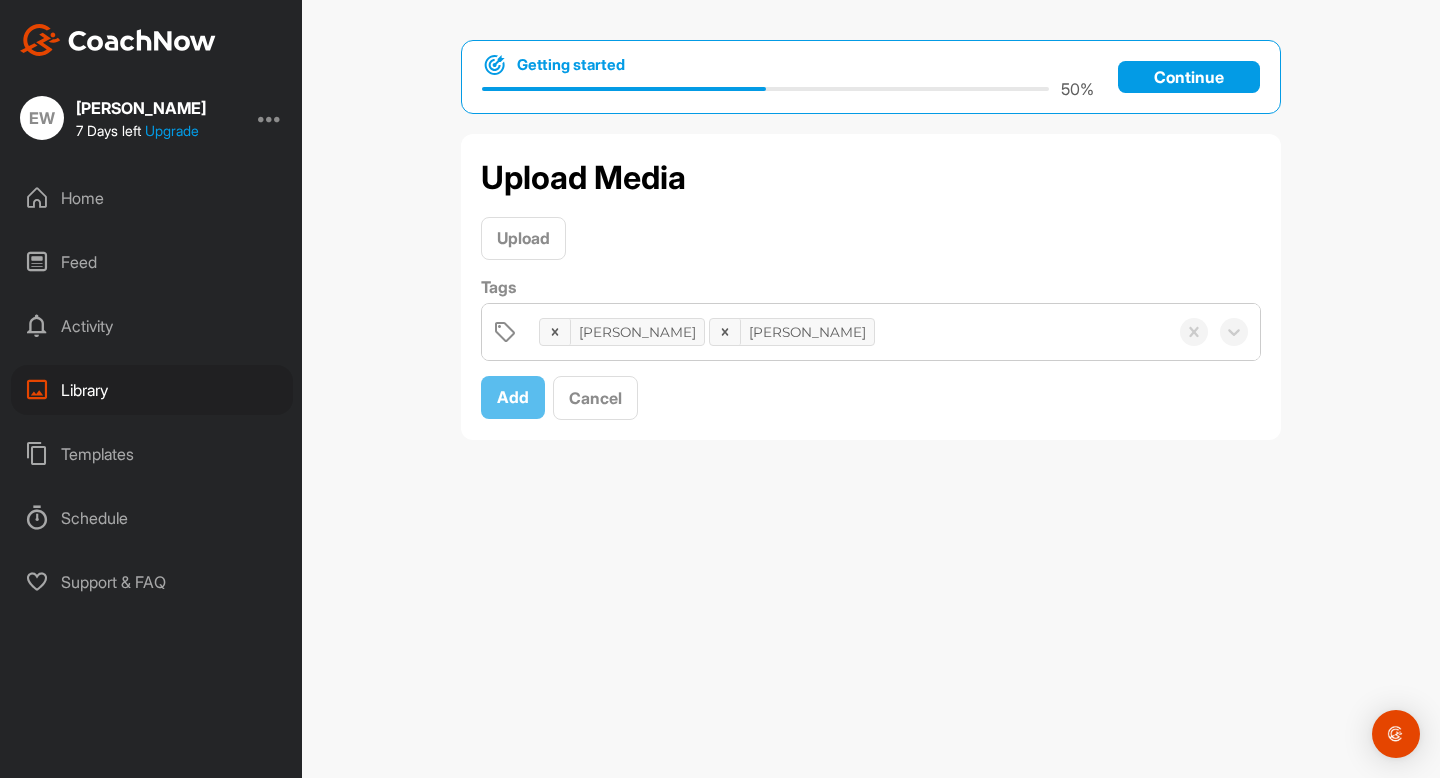 click on "Julia Jess" at bounding box center [848, 332] 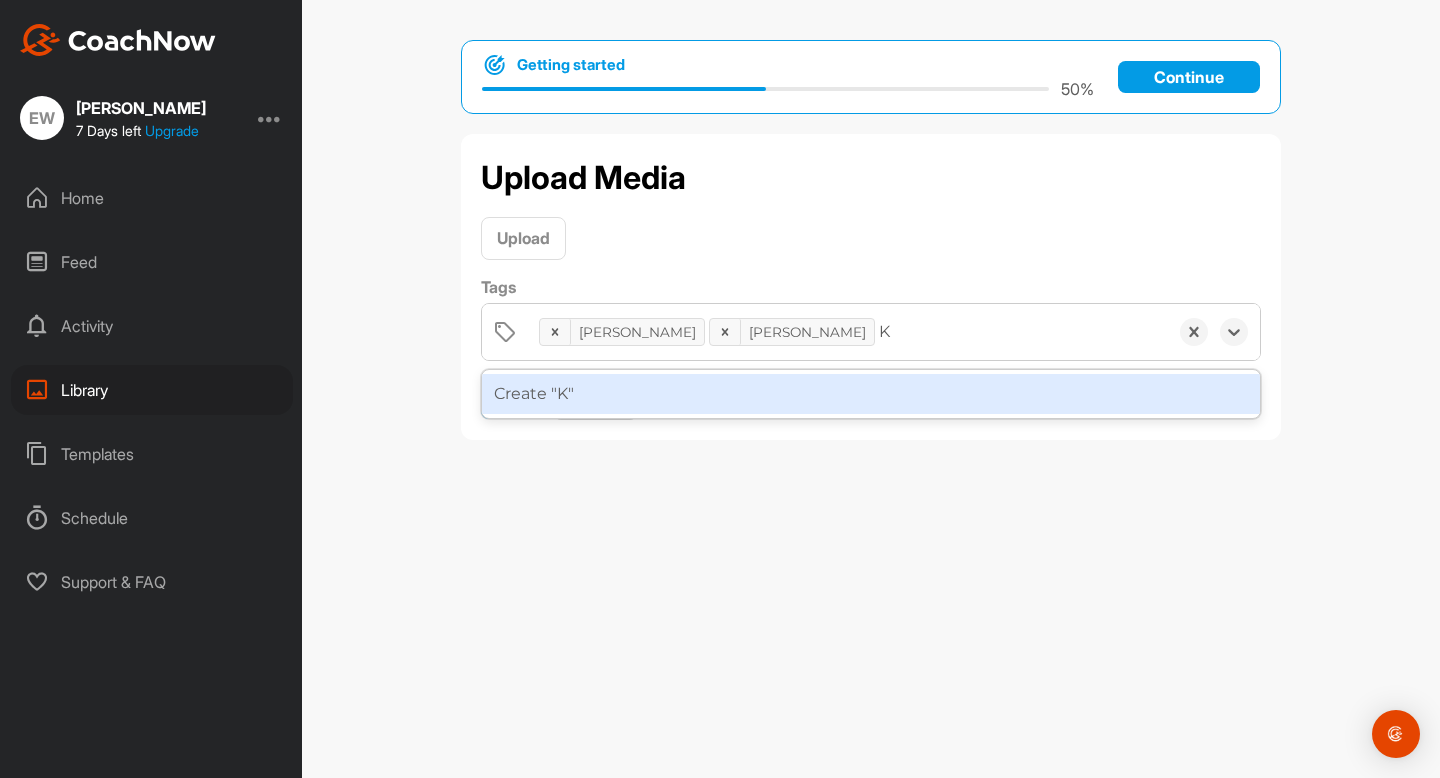 type on "K2" 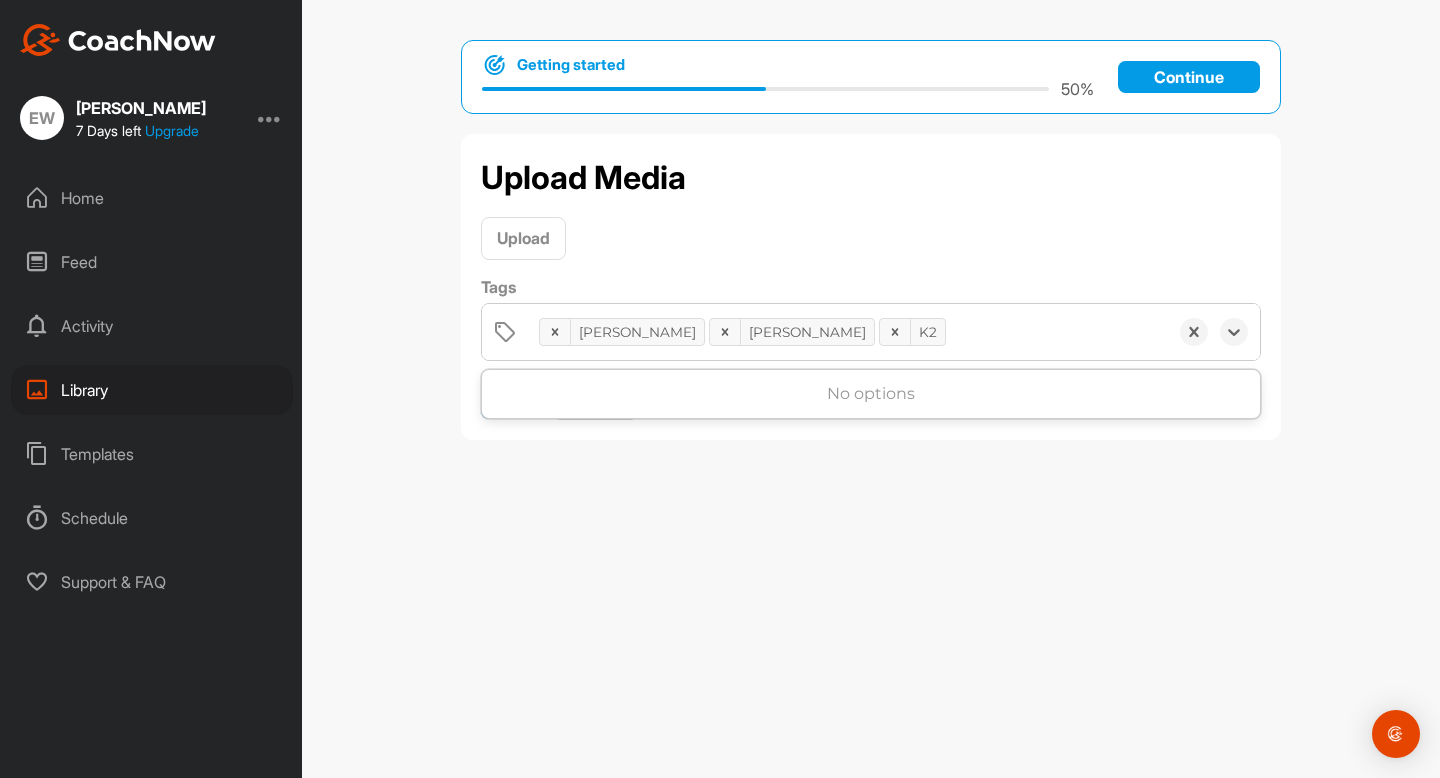 click on "Julia Jess K2" at bounding box center [848, 332] 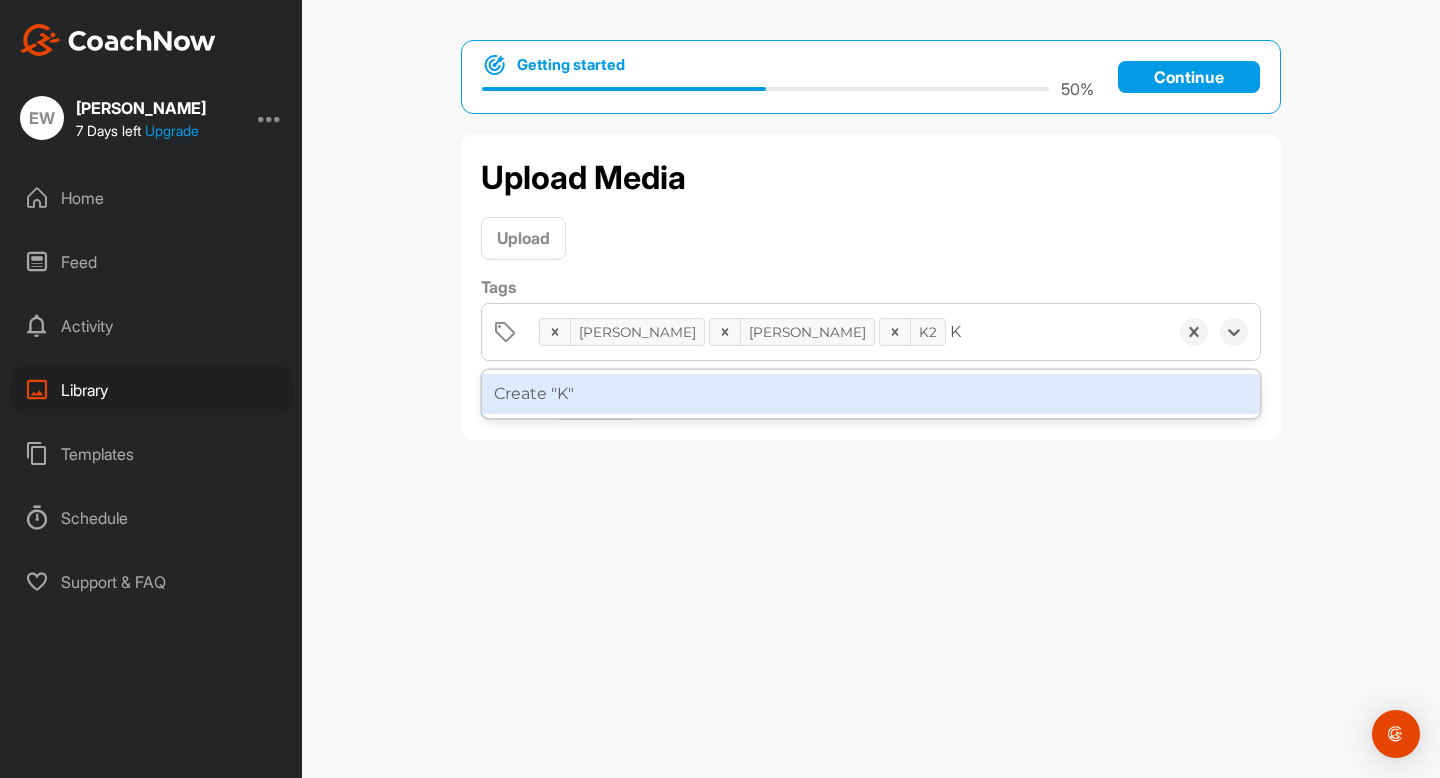 type on "K1" 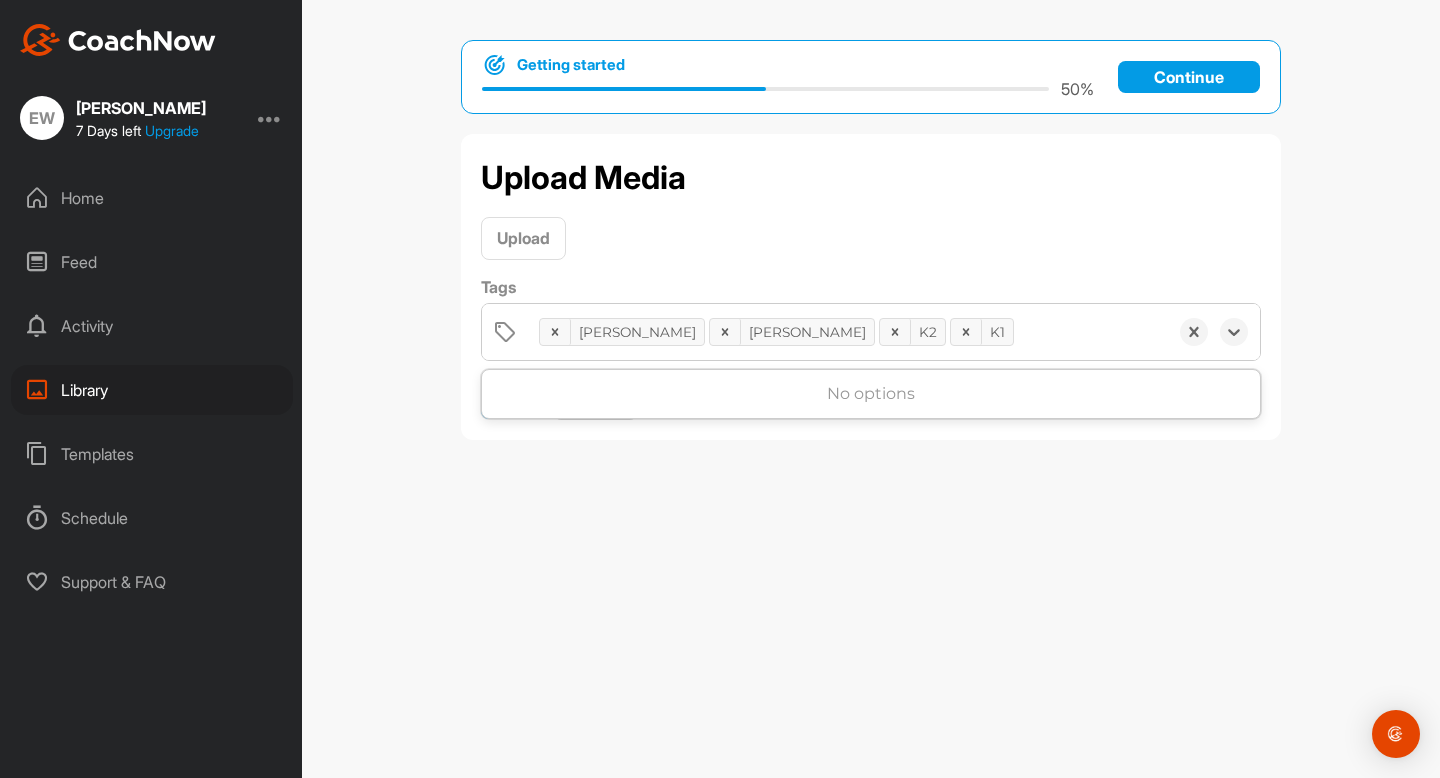click on "Julia Jess K2 K1" at bounding box center [848, 332] 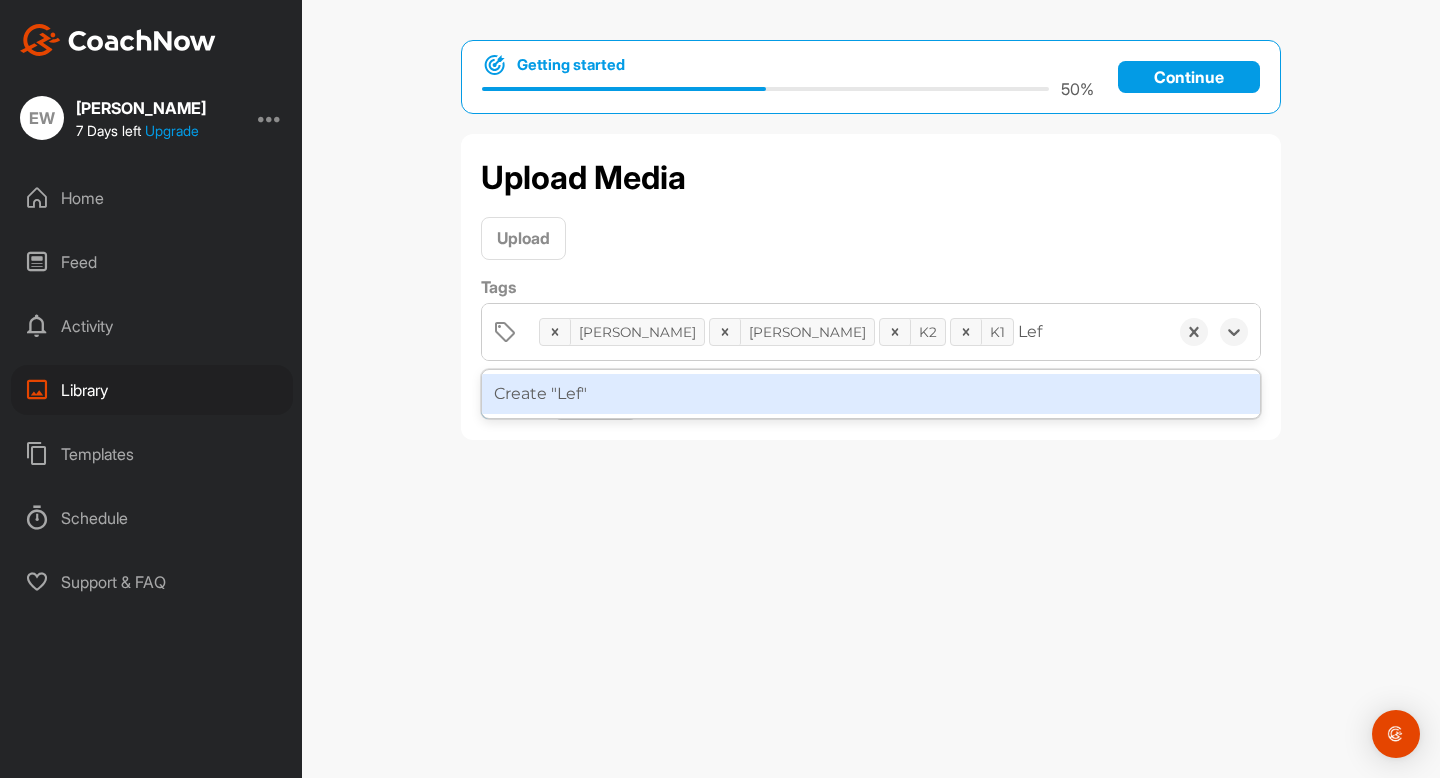 type on "Left" 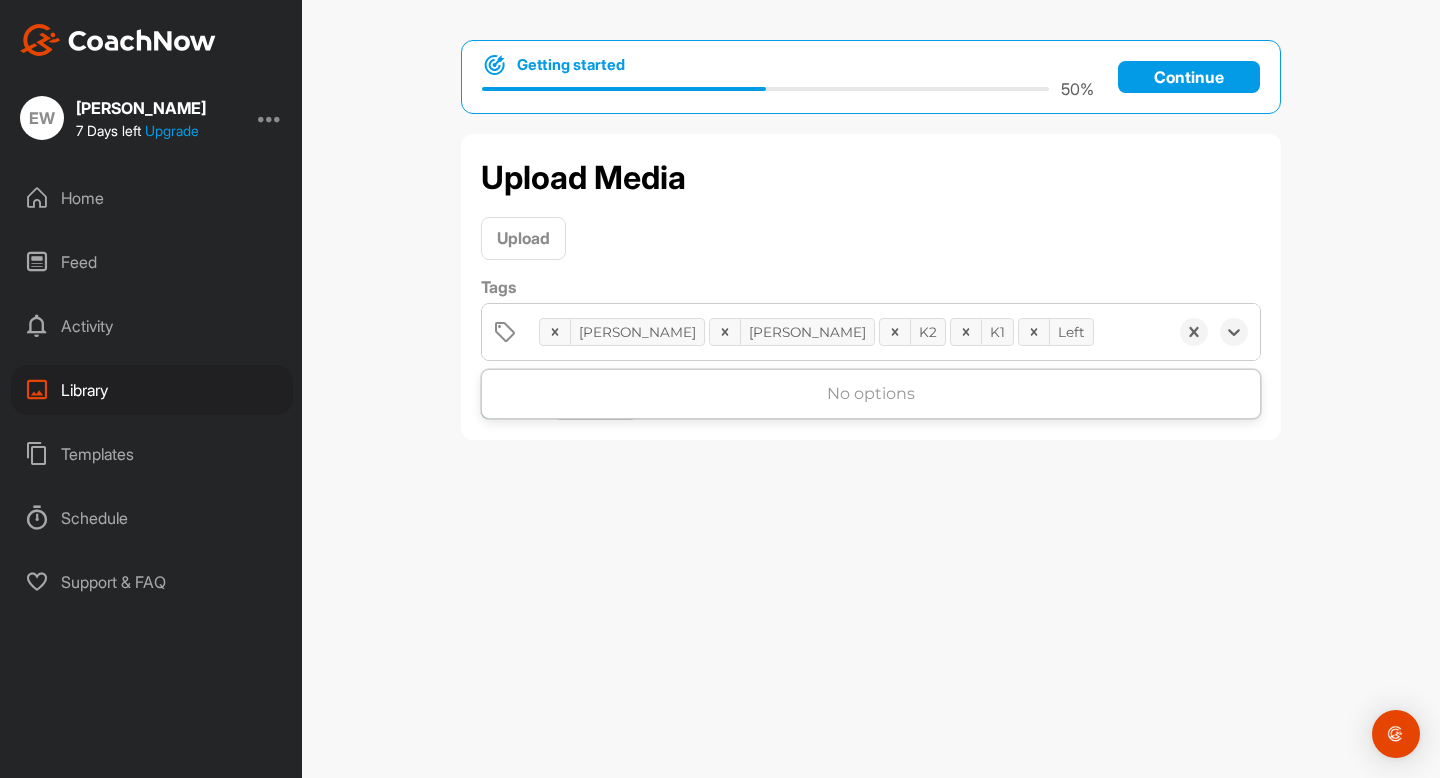 click on "Julia Jess K2 K1 Left" at bounding box center (848, 332) 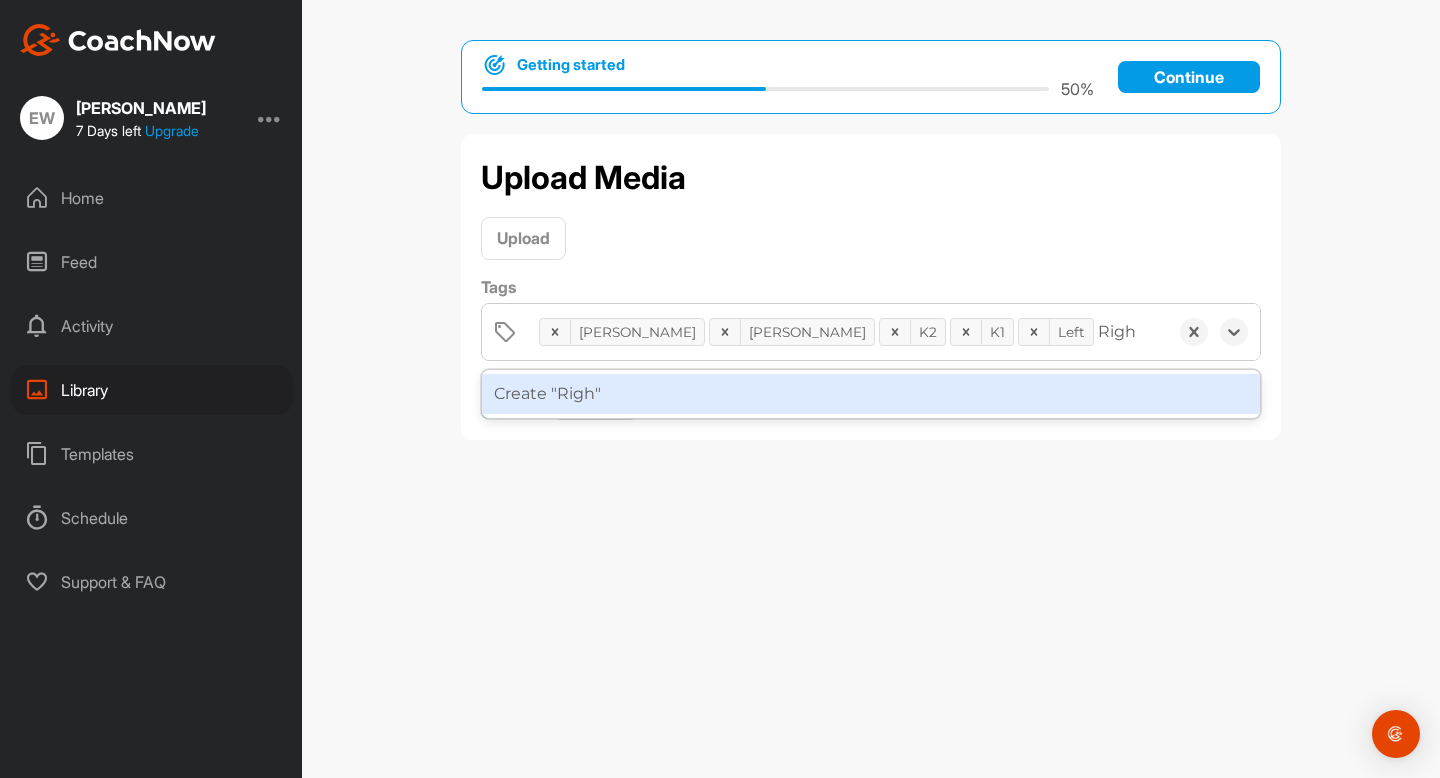 type on "Right" 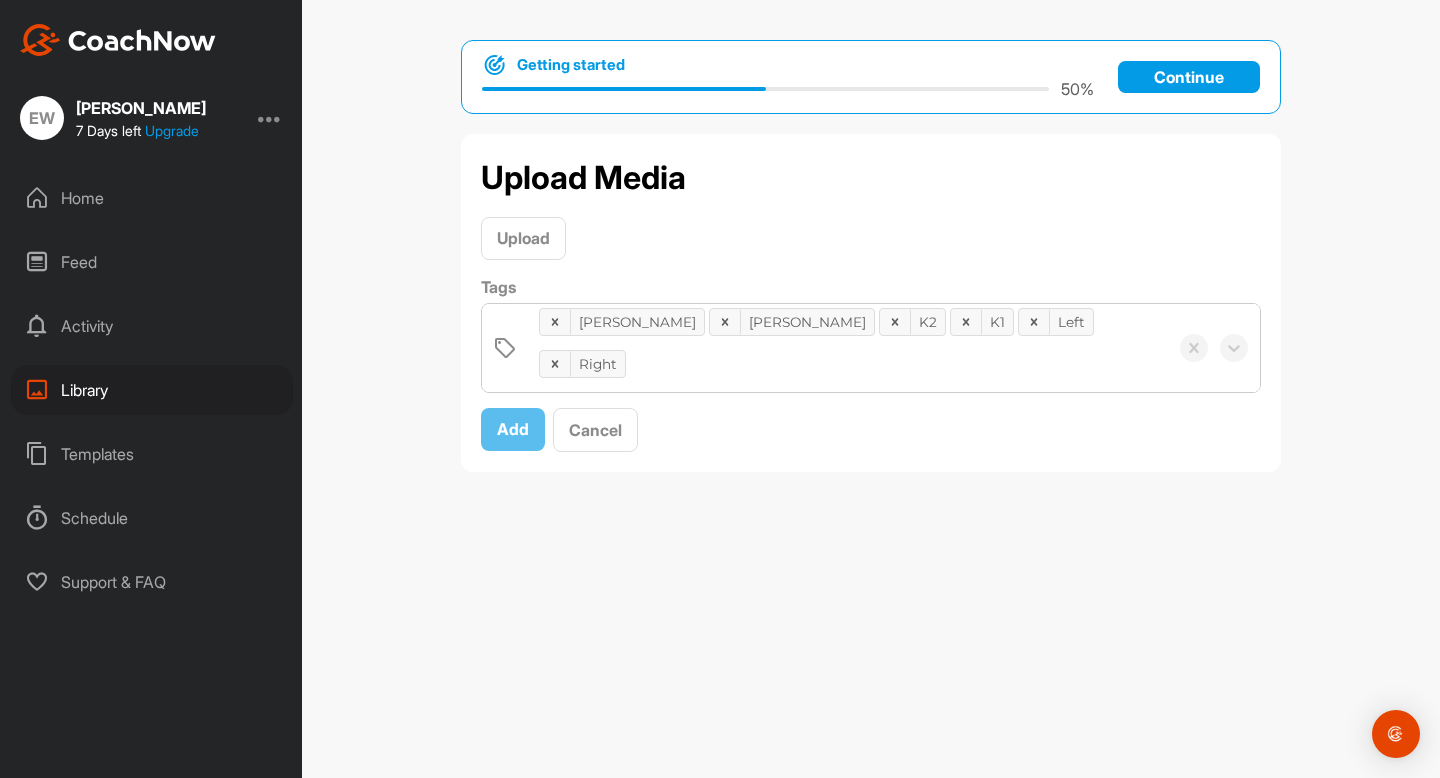 click on "Julia Jess K2 K1 Left Right" at bounding box center [848, 348] 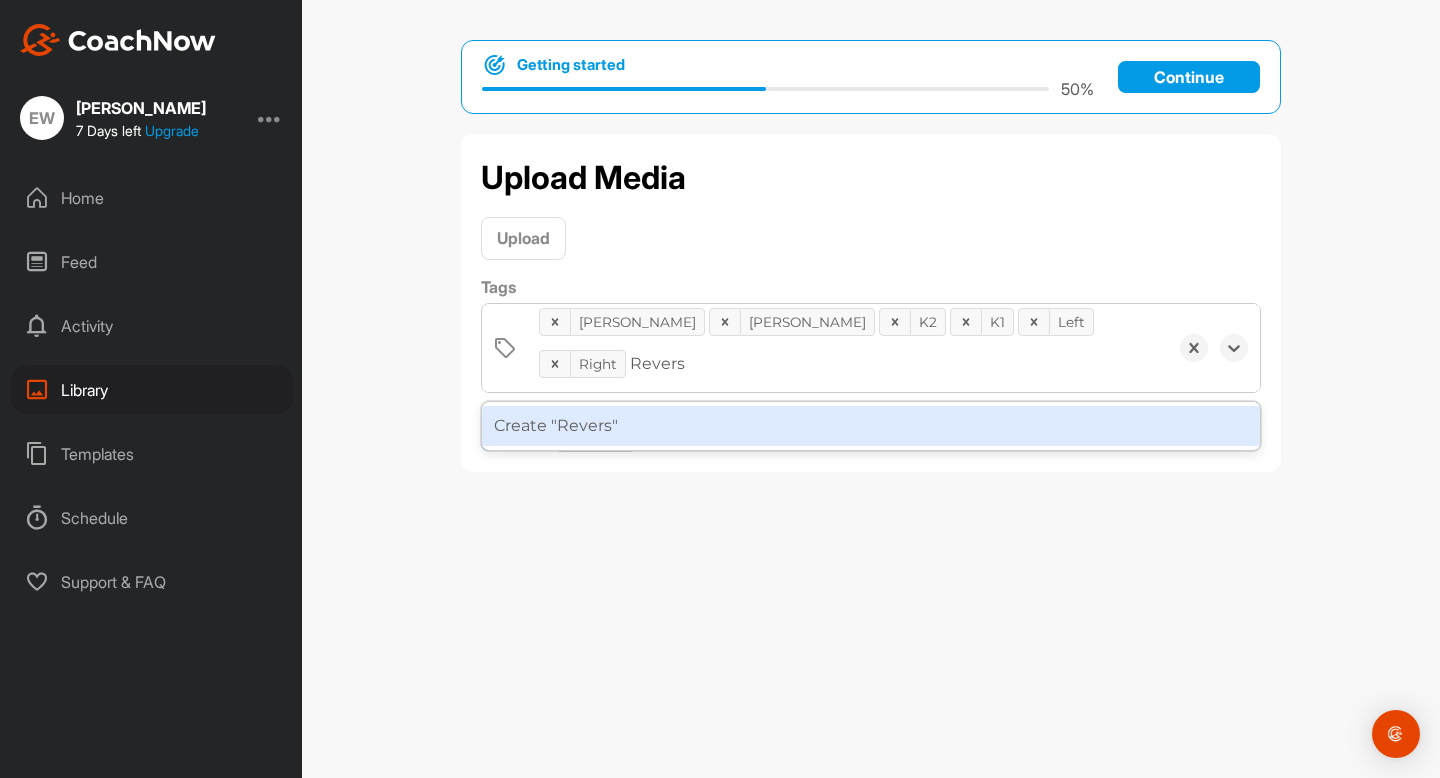 type on "Reverse" 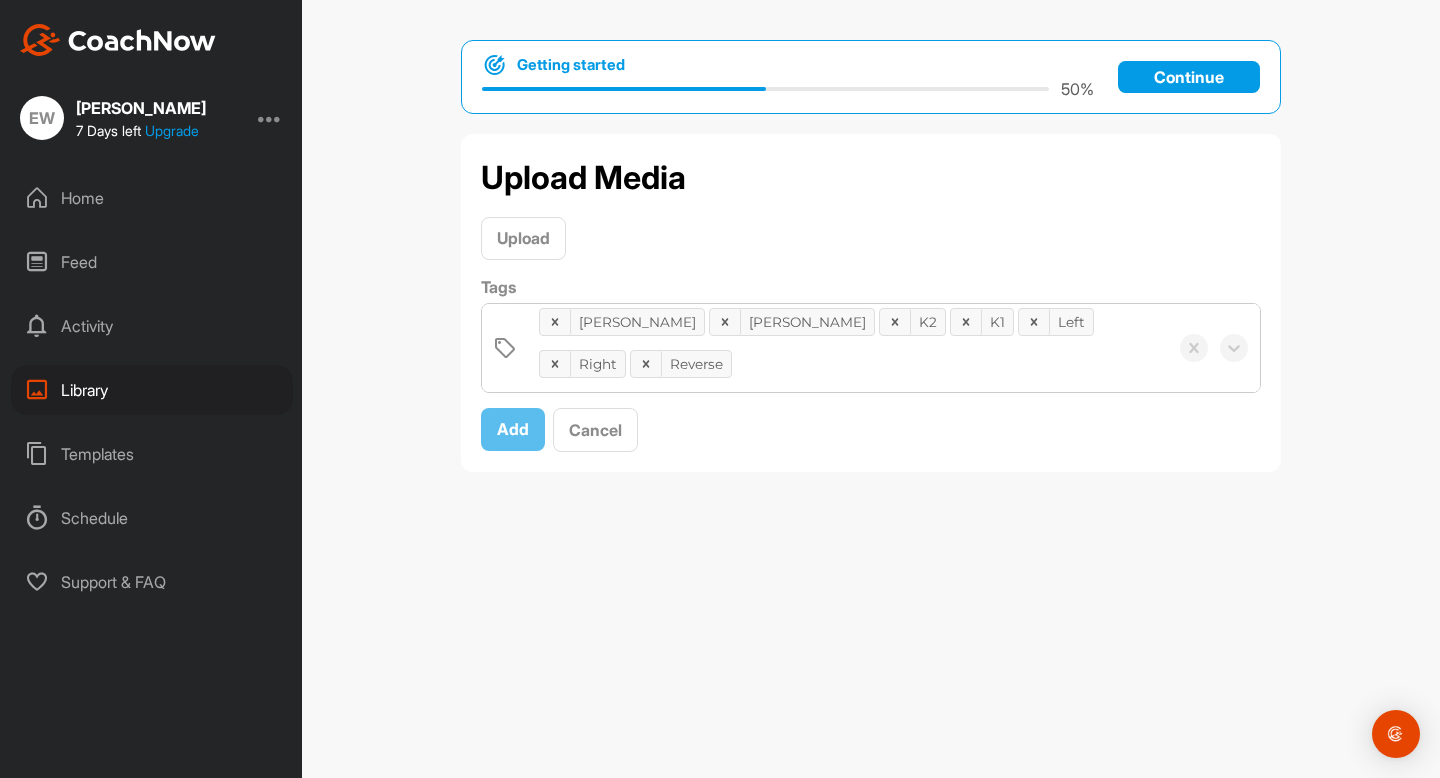 click on "Continue" at bounding box center (1189, 77) 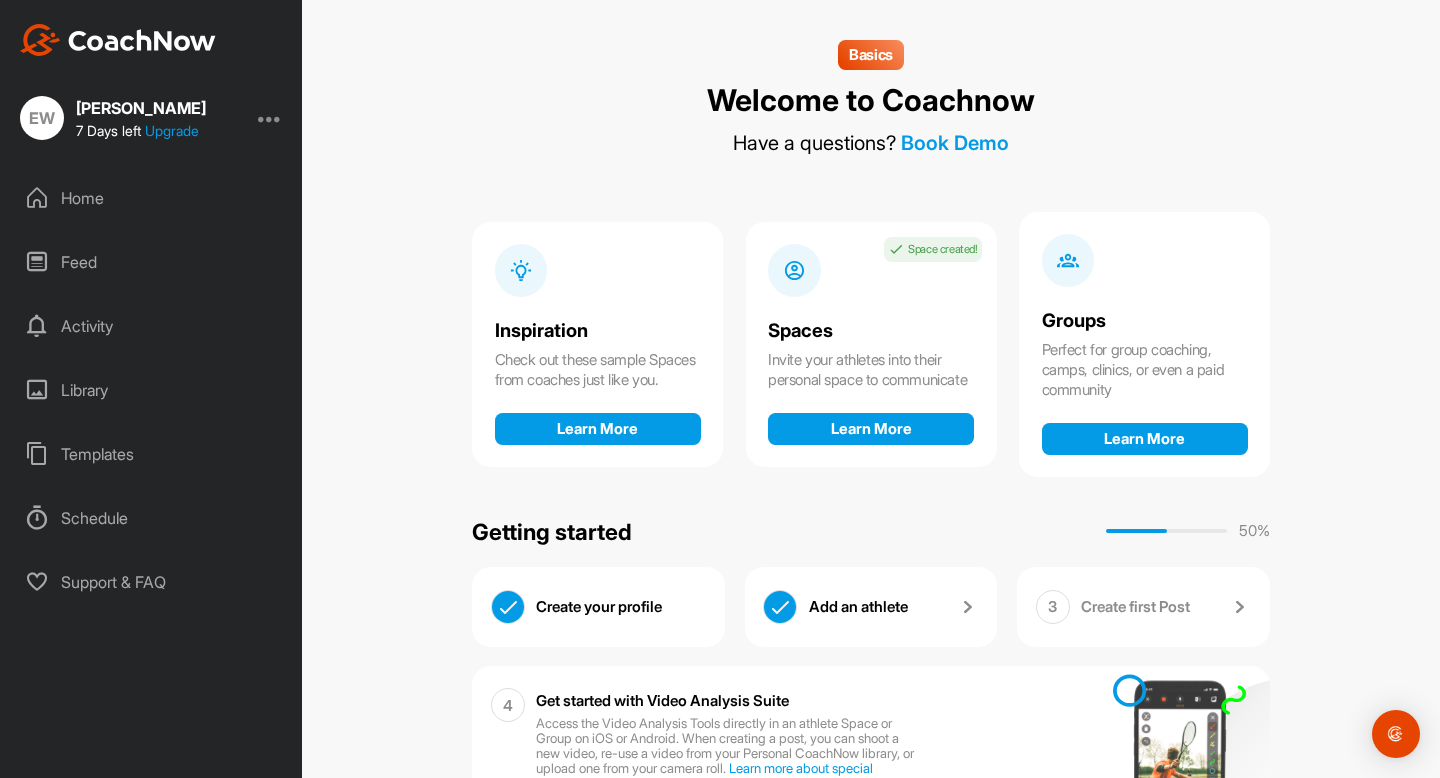 scroll, scrollTop: 147, scrollLeft: 0, axis: vertical 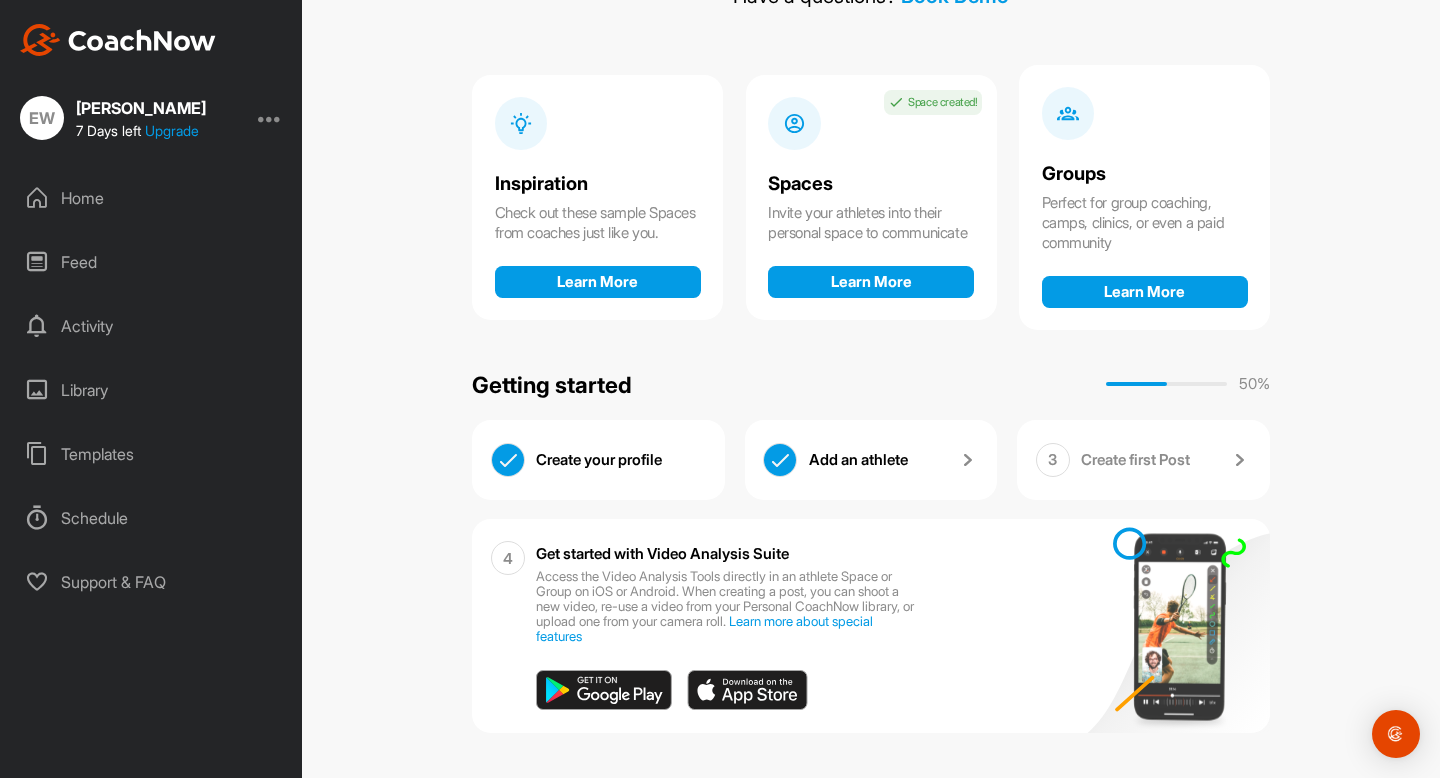 click on "Add an athlete" at bounding box center (894, 460) 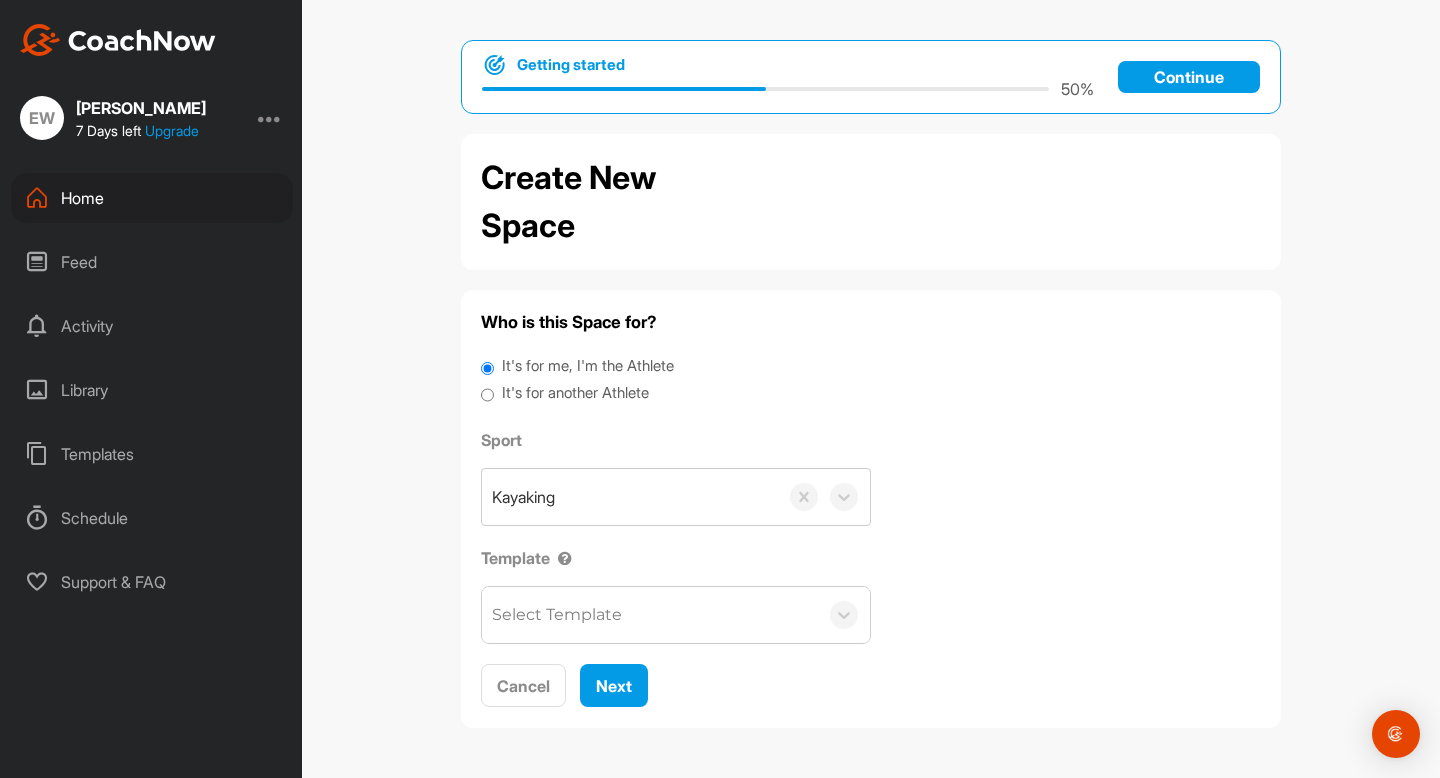 scroll, scrollTop: 0, scrollLeft: 0, axis: both 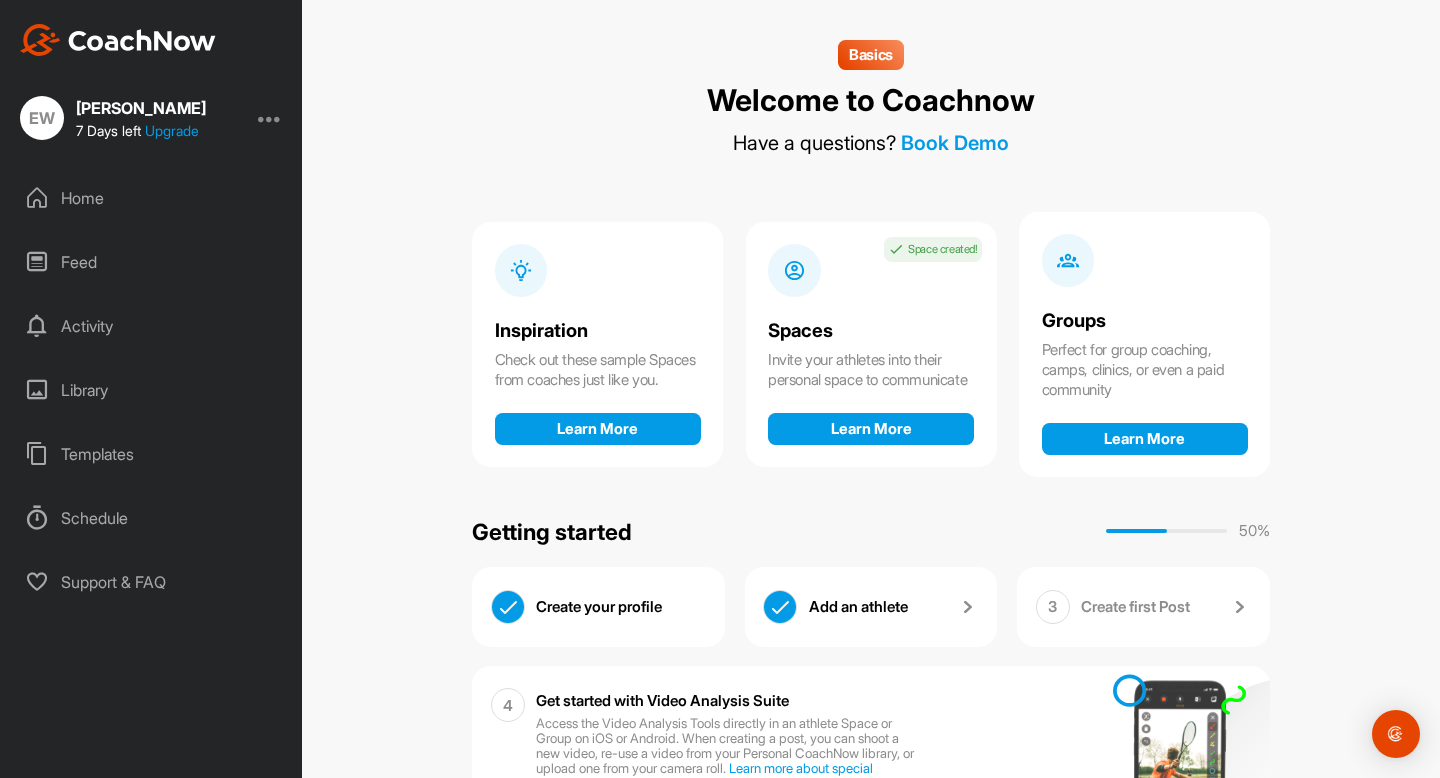 click on "Library" at bounding box center (152, 390) 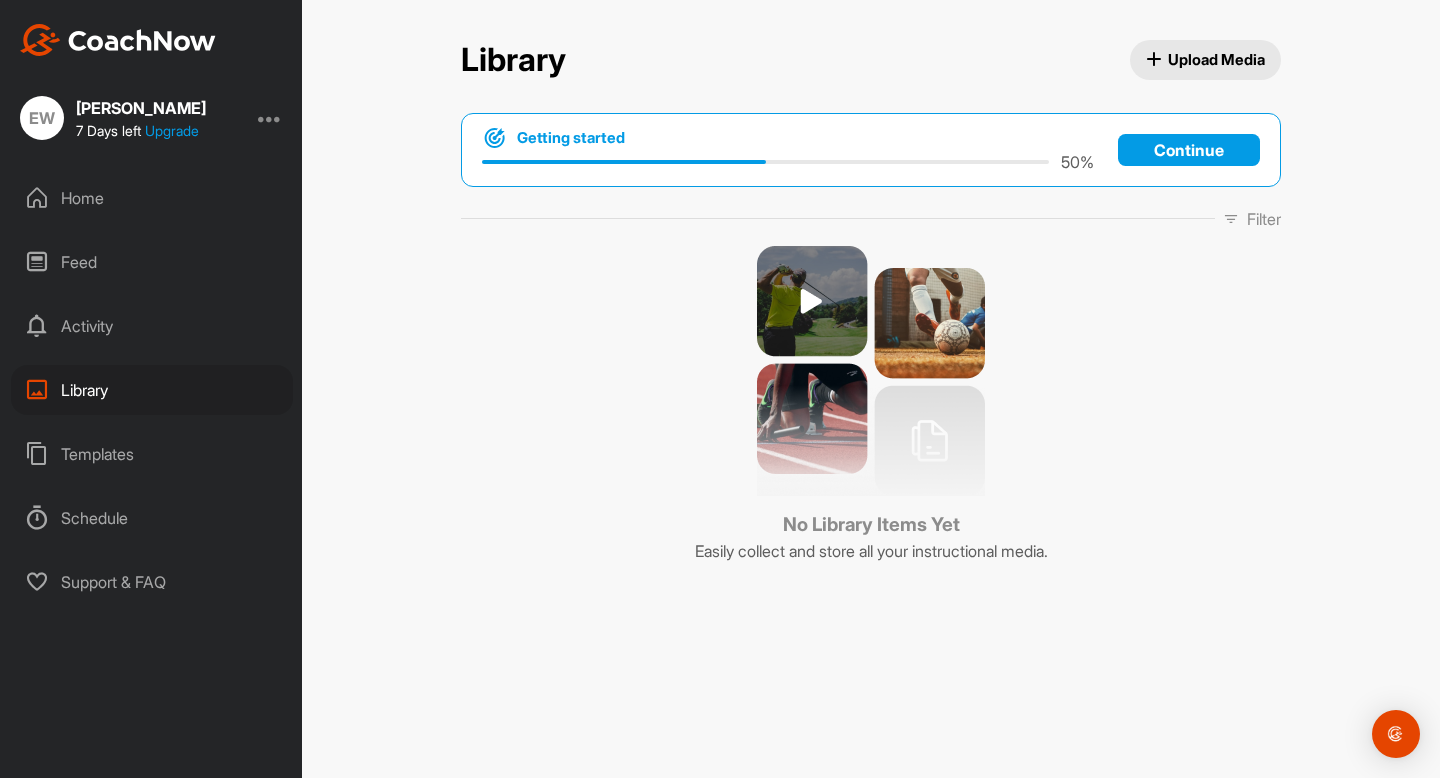 click on "Upload Media" at bounding box center (1206, 60) 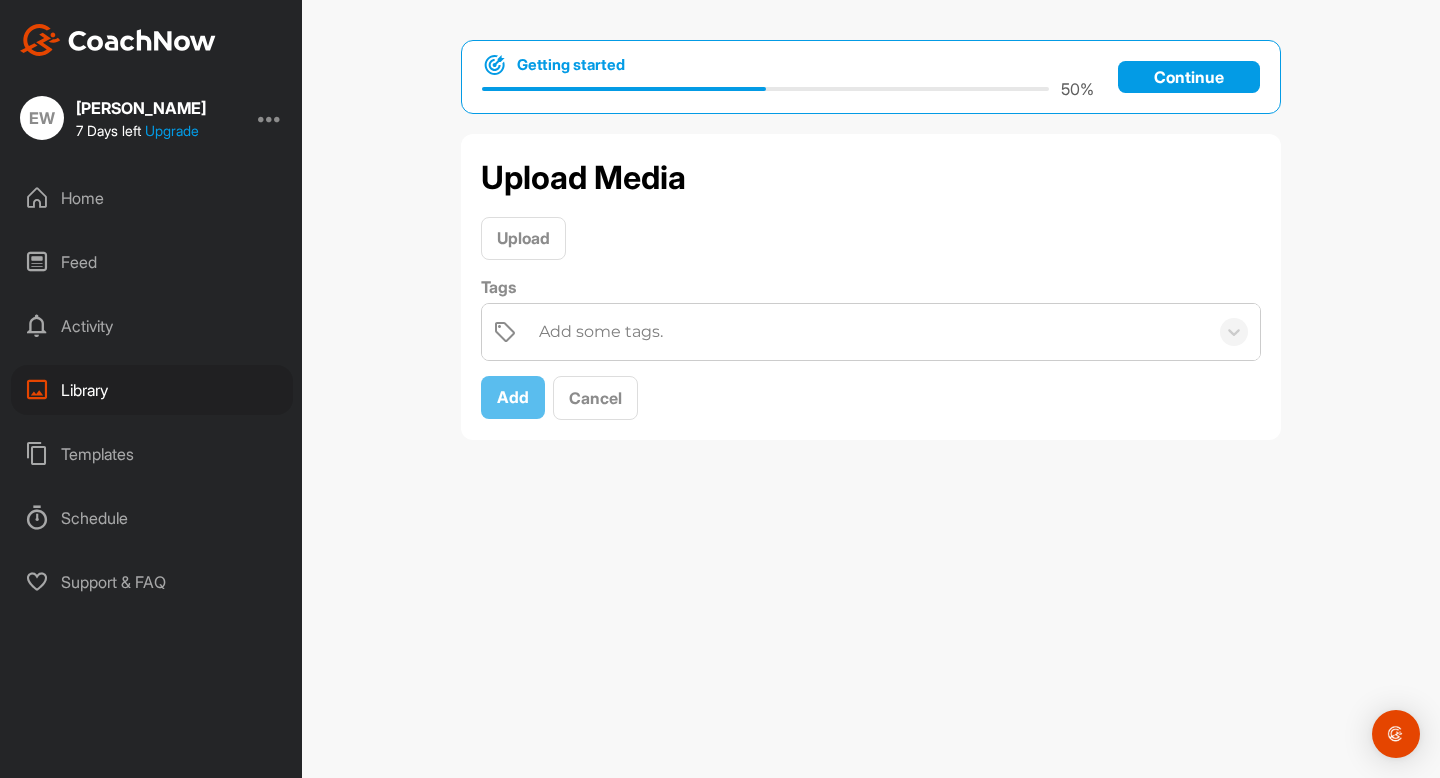 click on "Upload Tags Add some tags.   Add   Cancel" at bounding box center [871, 318] 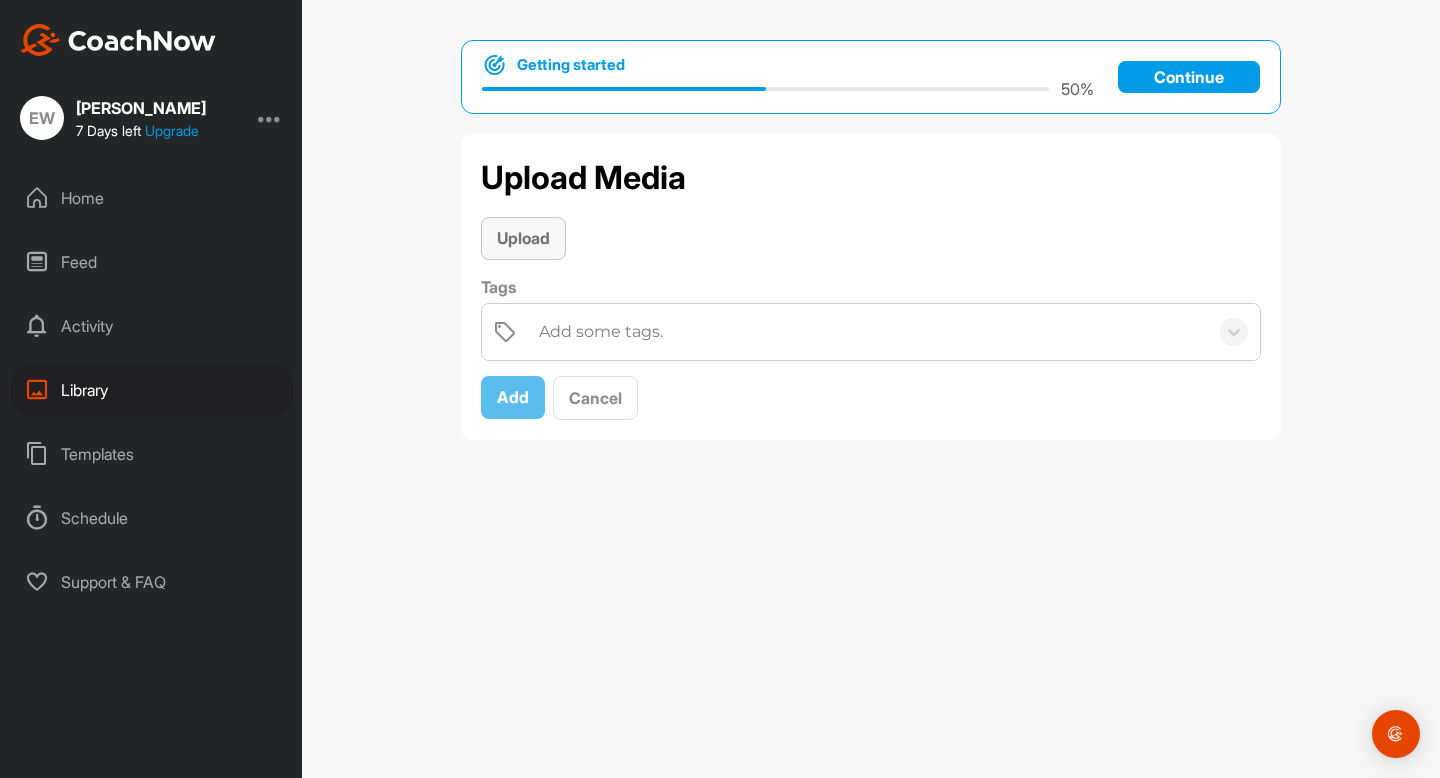 click on "Upload" at bounding box center (523, 238) 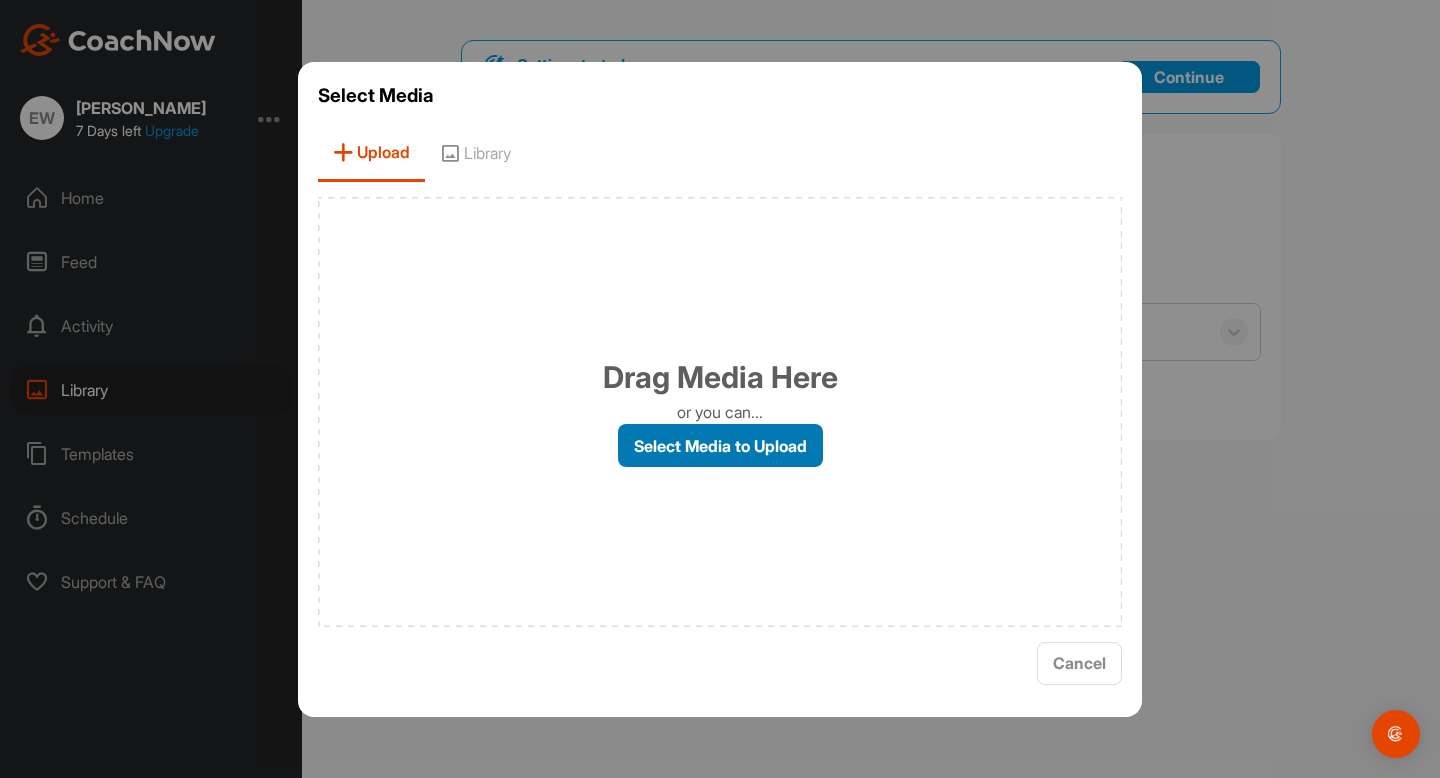 click on "Select Media to Upload" at bounding box center [720, 445] 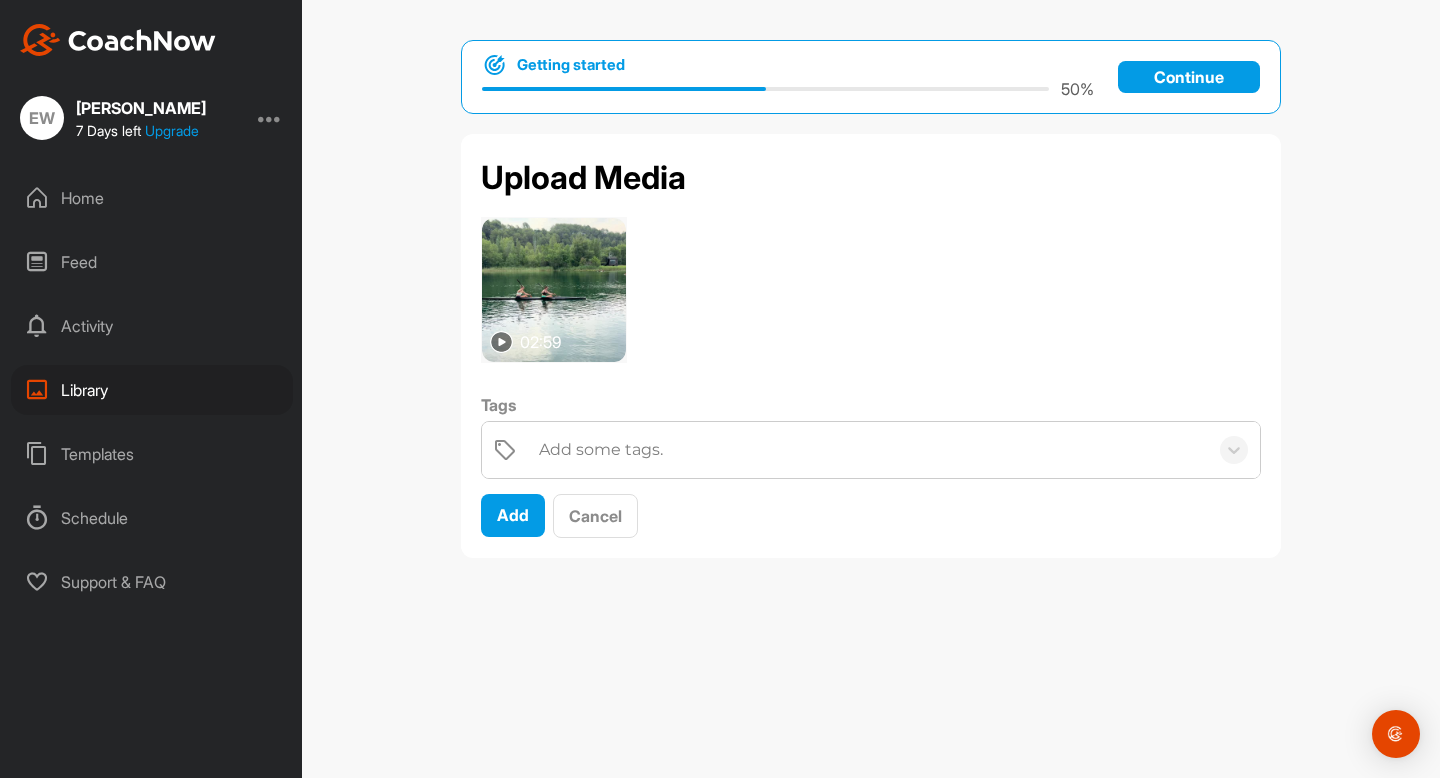 click at bounding box center [554, 290] 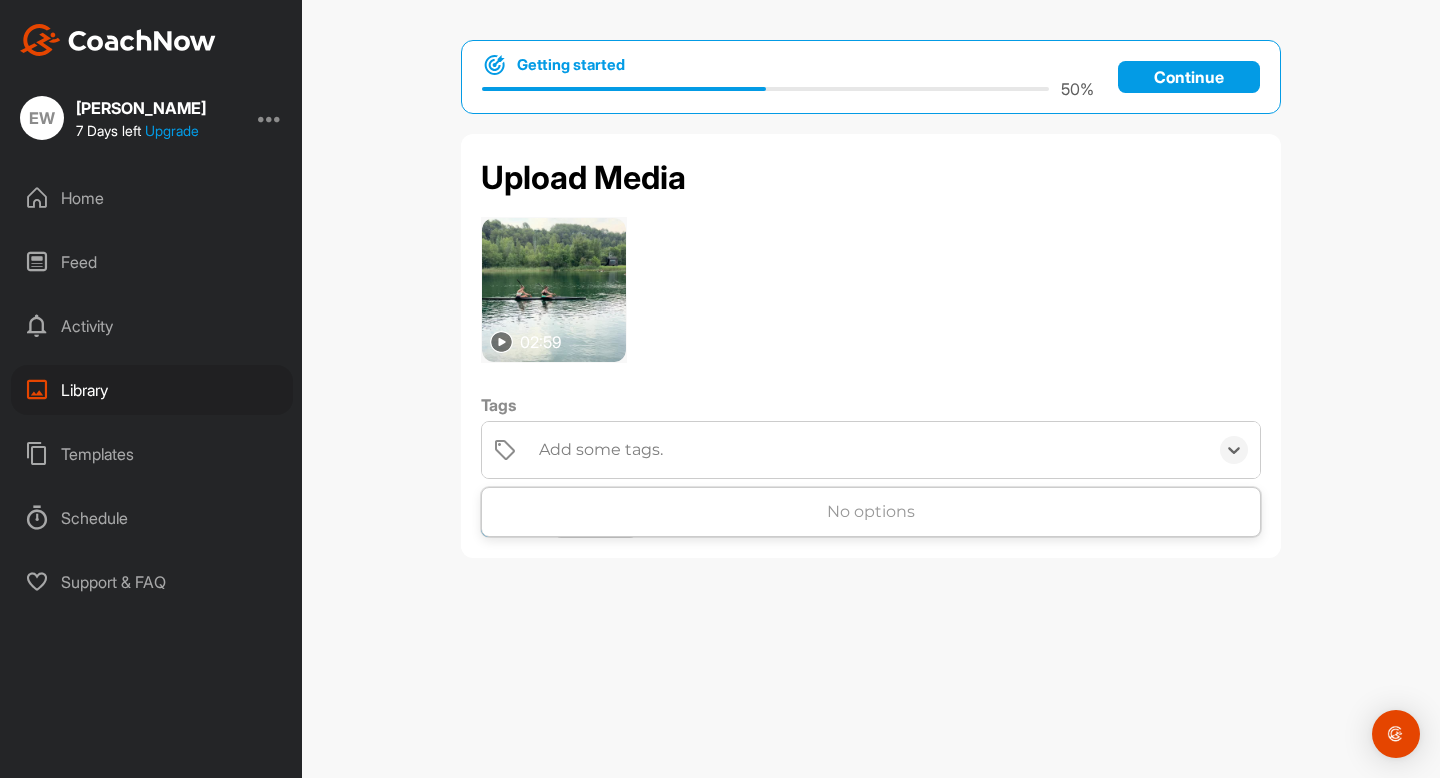 click on "Add some tags." at bounding box center [601, 450] 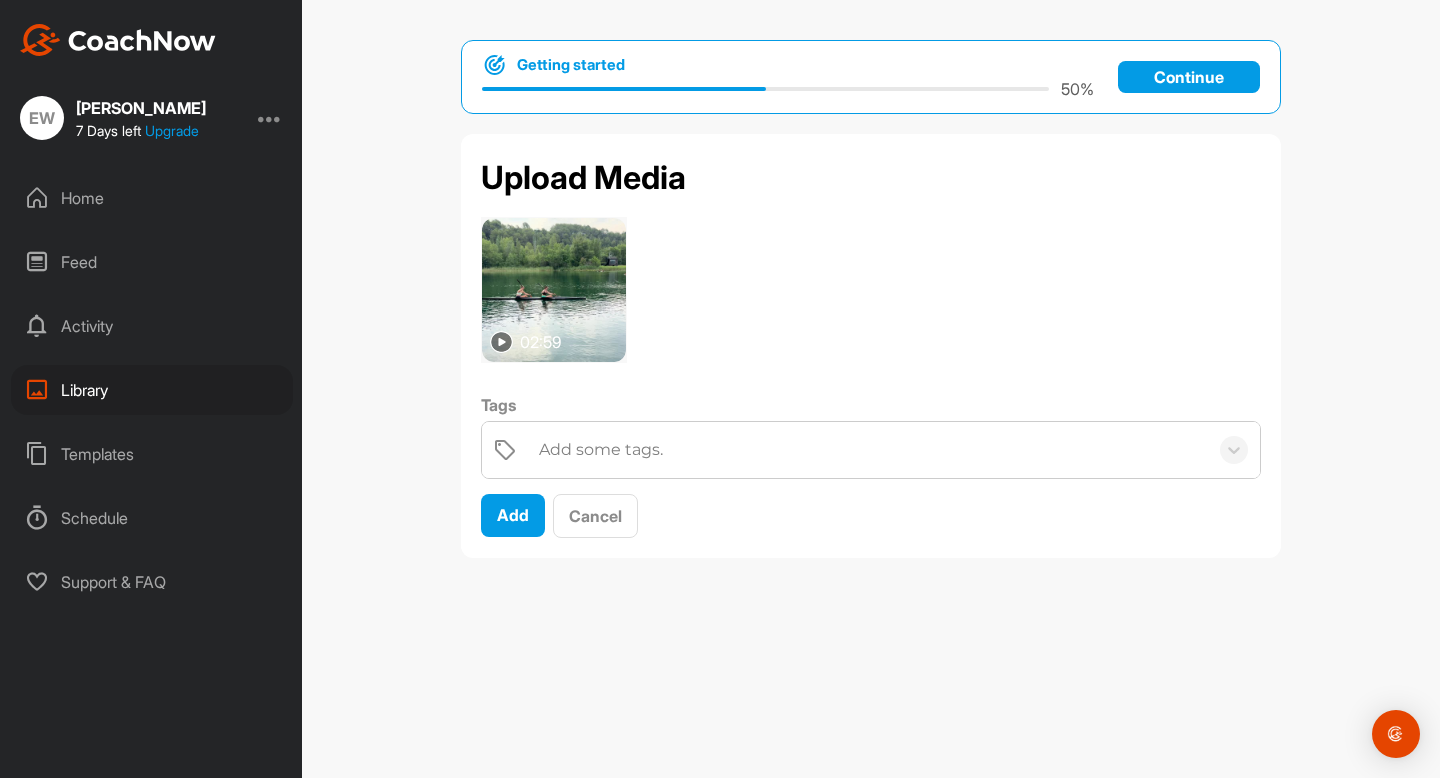 click on "Tags" at bounding box center (871, 405) 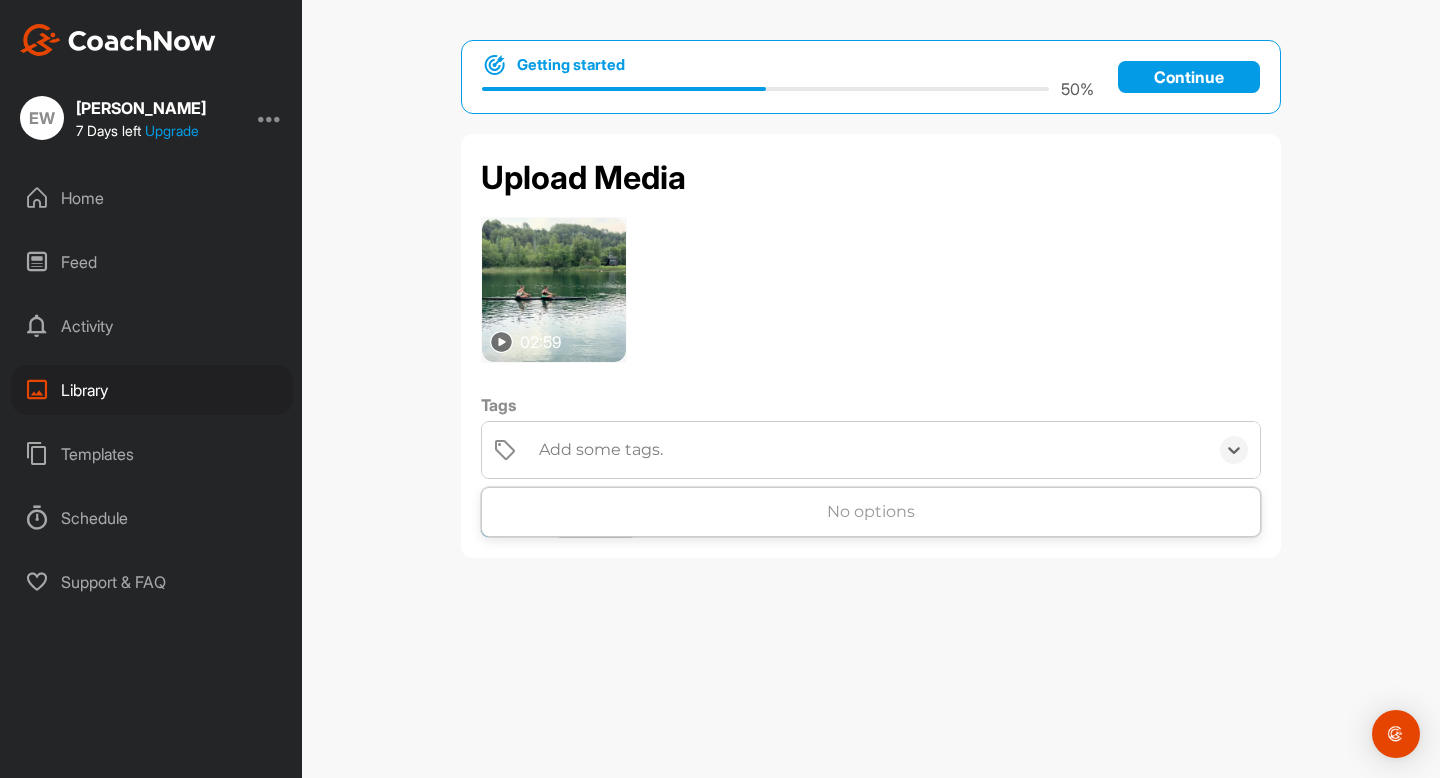 click on "Add some tags." at bounding box center (601, 450) 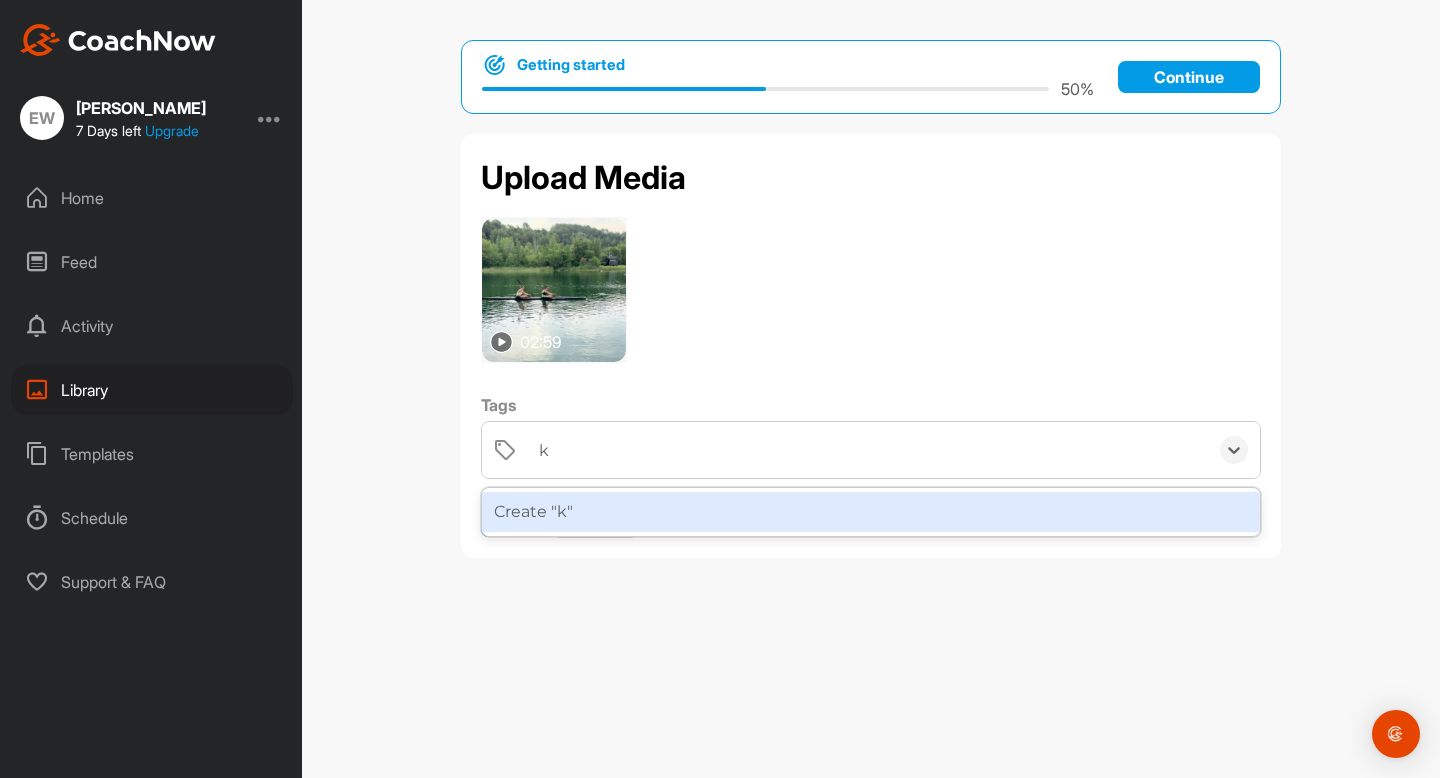 type on "k2" 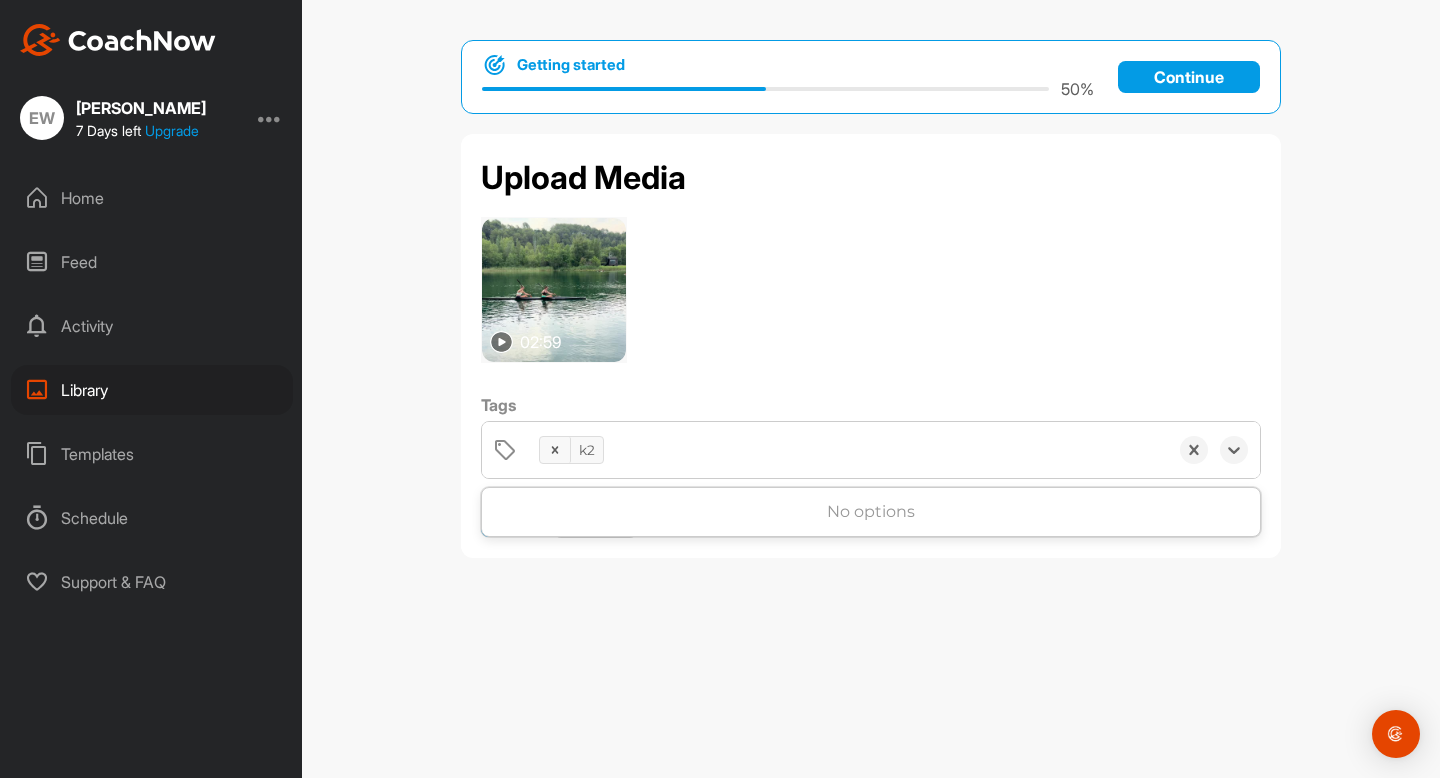 click on "k2" at bounding box center [848, 450] 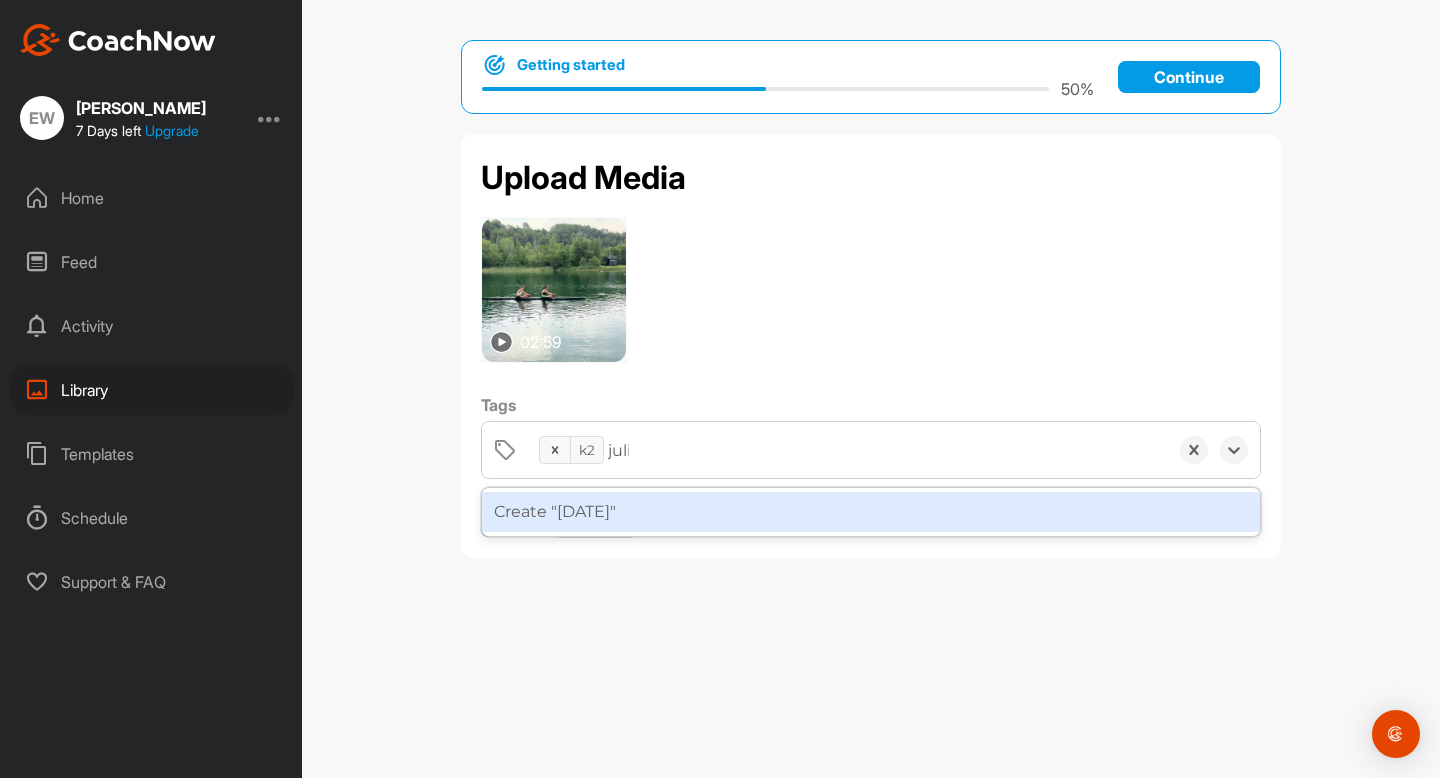 type on "[PERSON_NAME]" 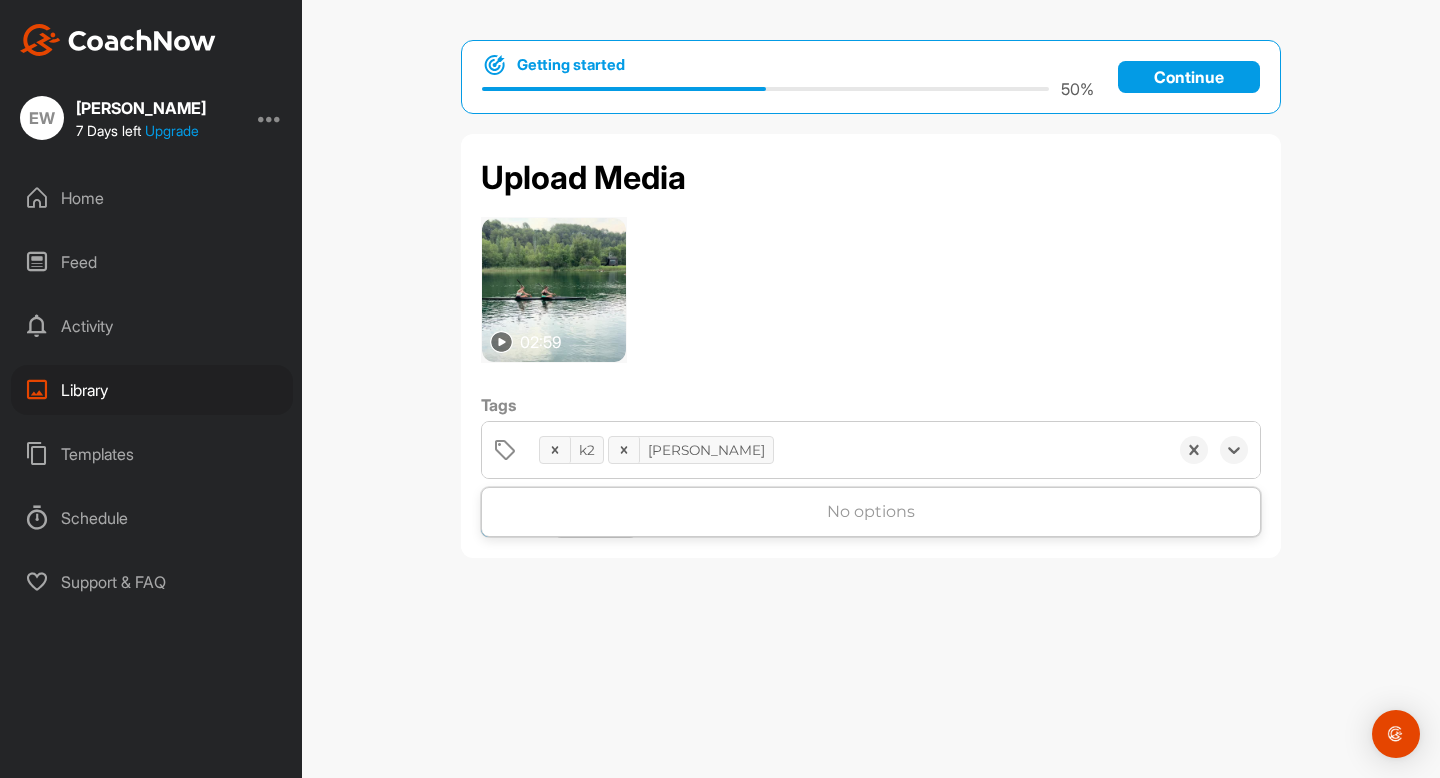 click on "k2 [PERSON_NAME]" at bounding box center [848, 450] 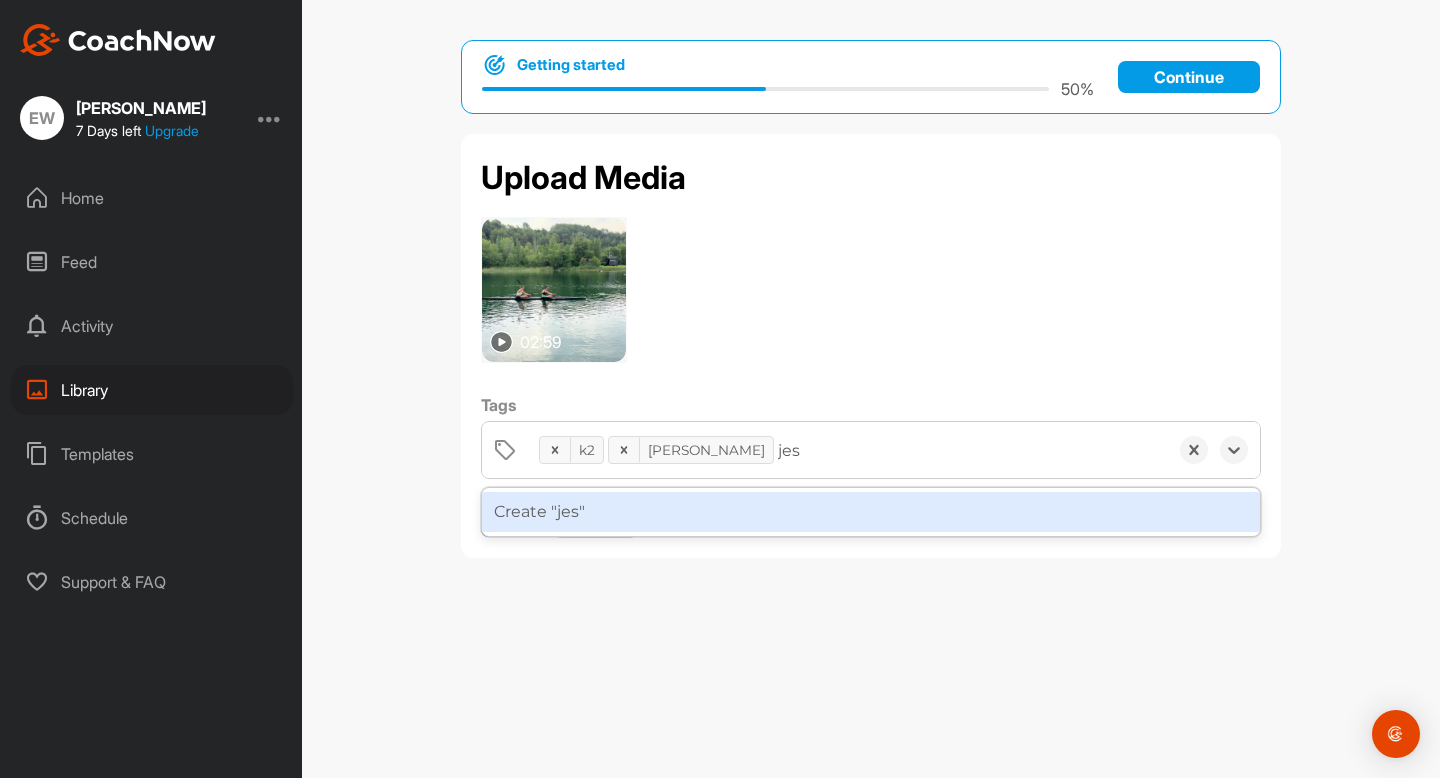 type on "[PERSON_NAME]" 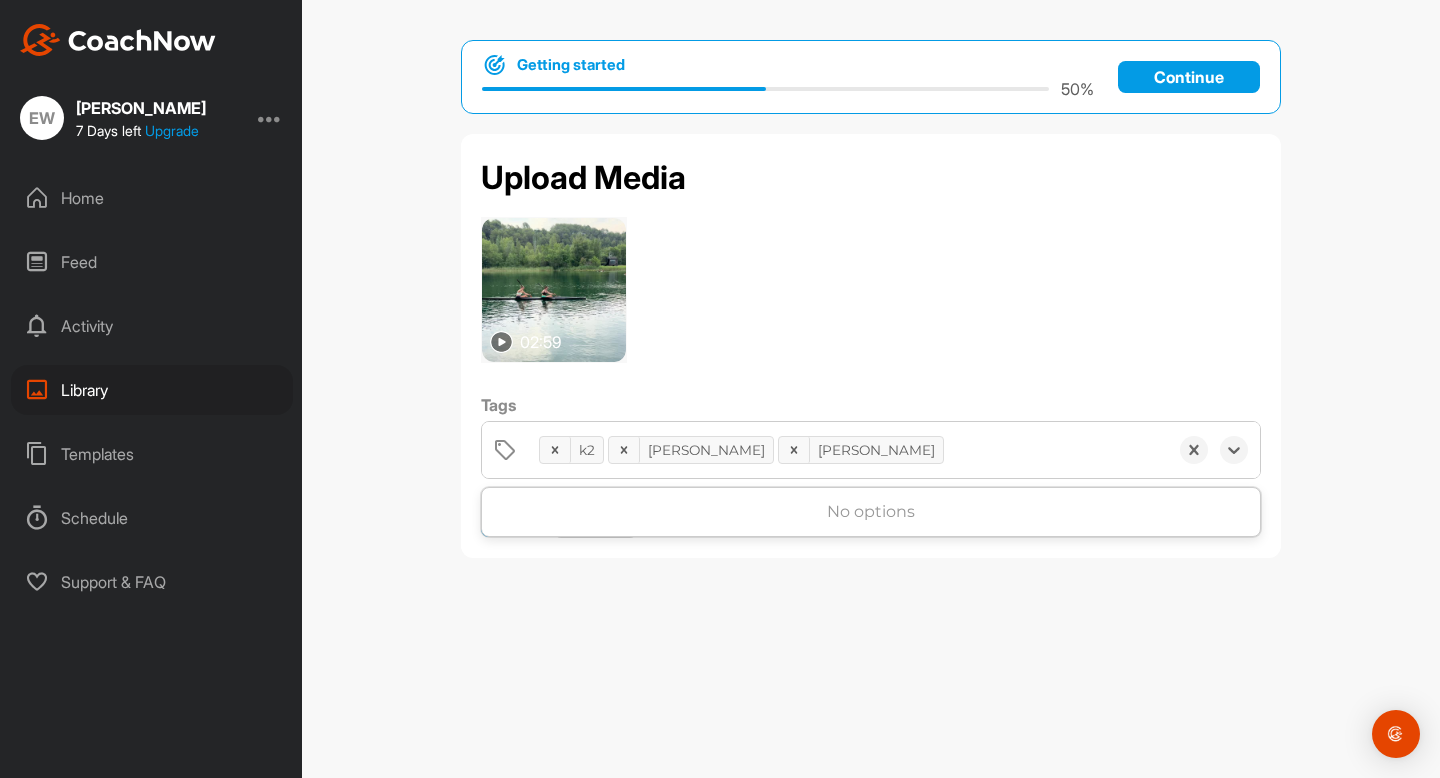 click on "k2 [PERSON_NAME]" at bounding box center [848, 450] 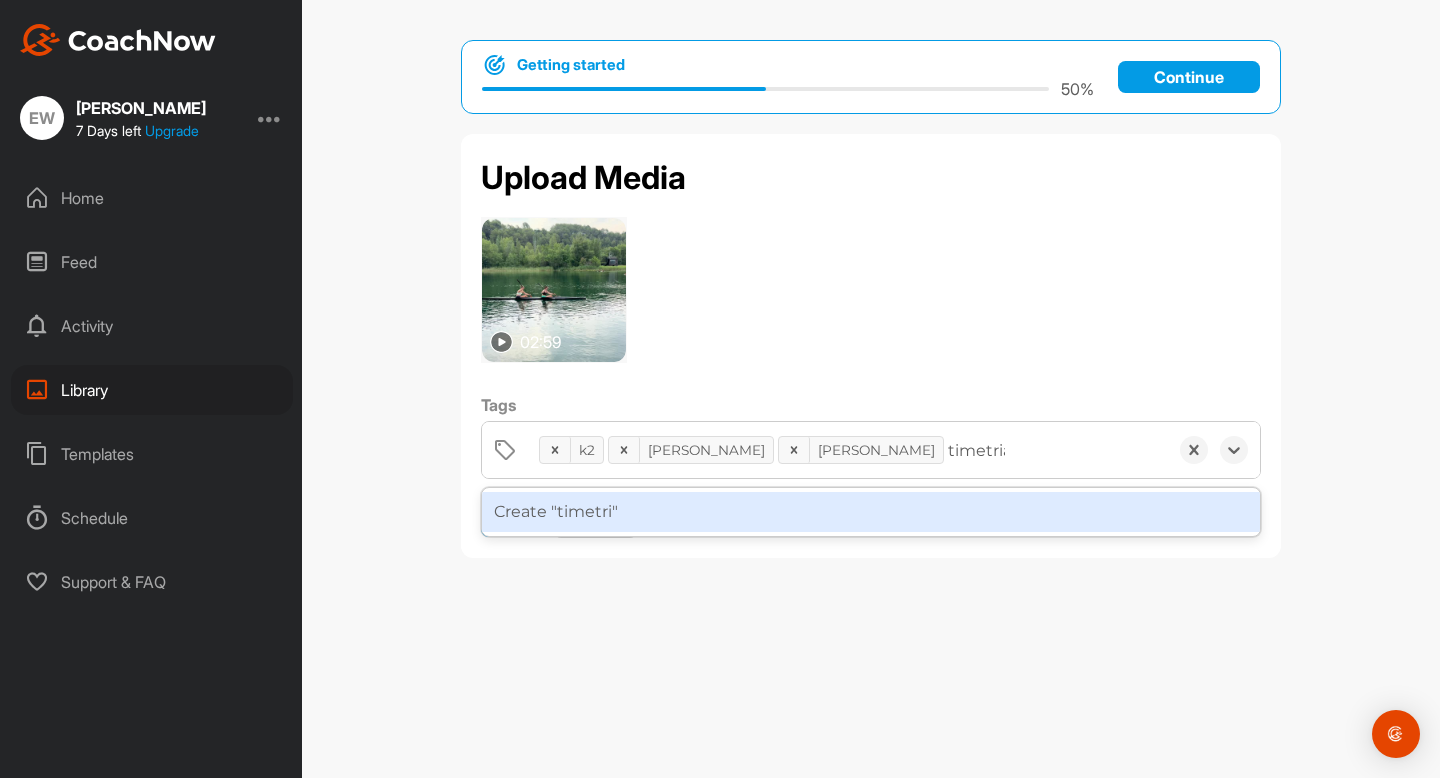 type on "timetrial" 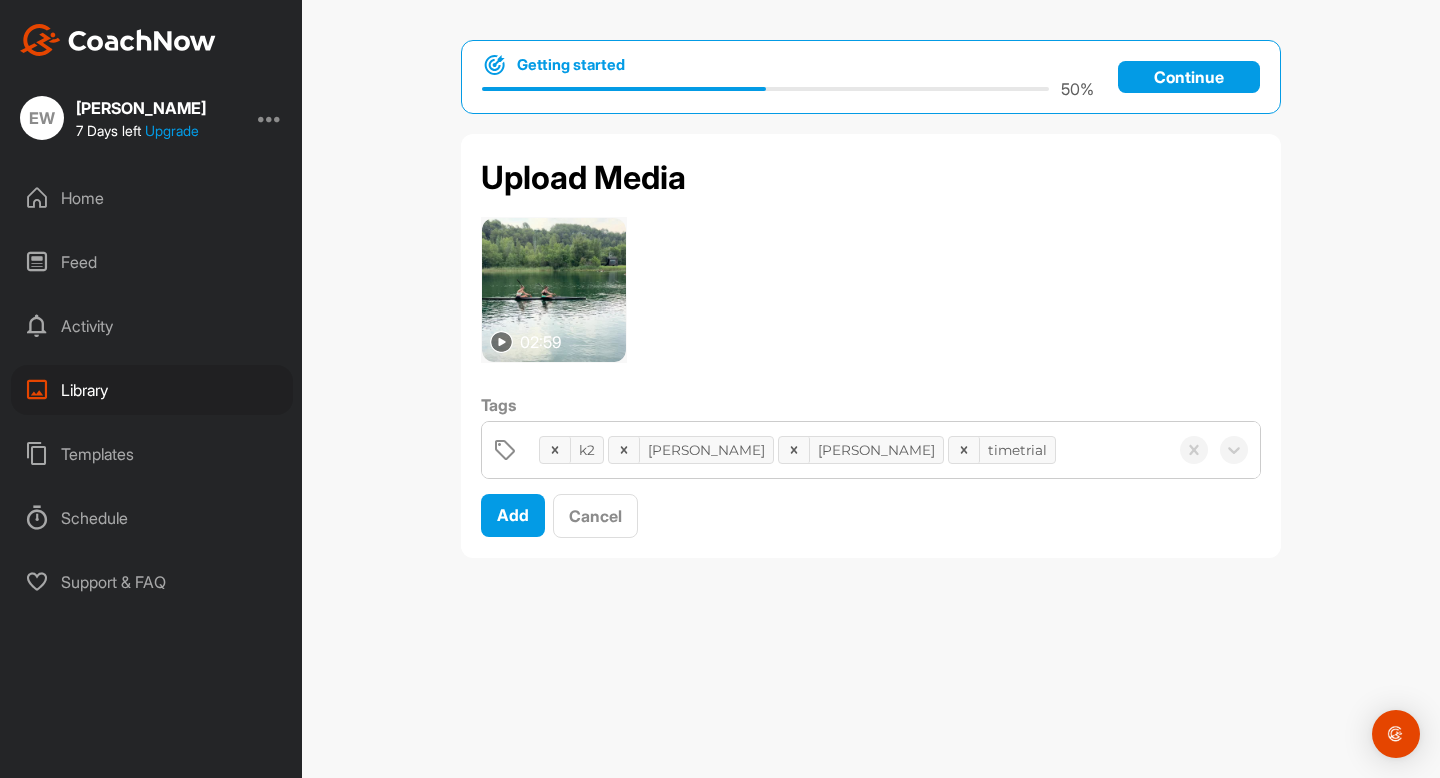 click at bounding box center [554, 290] 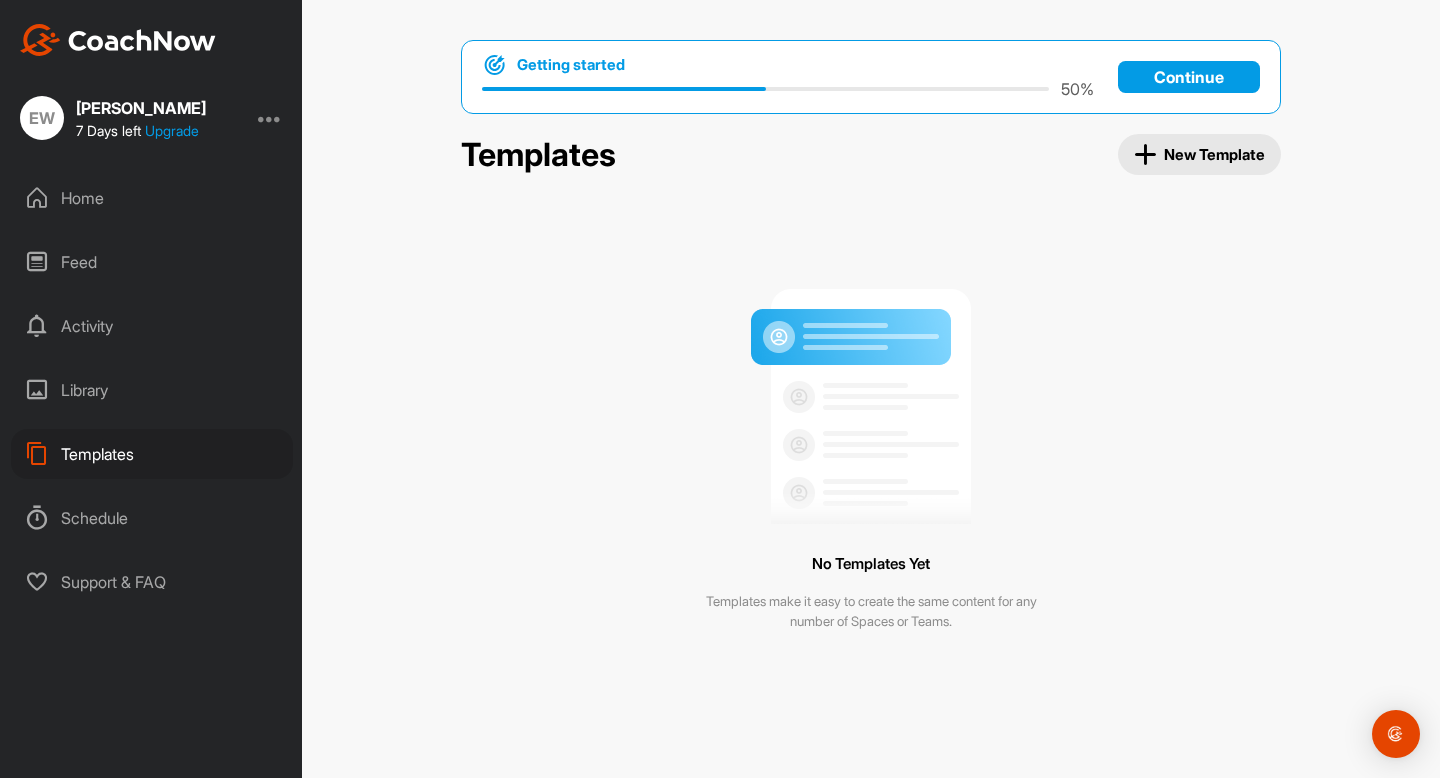 click on "Schedule" at bounding box center [152, 518] 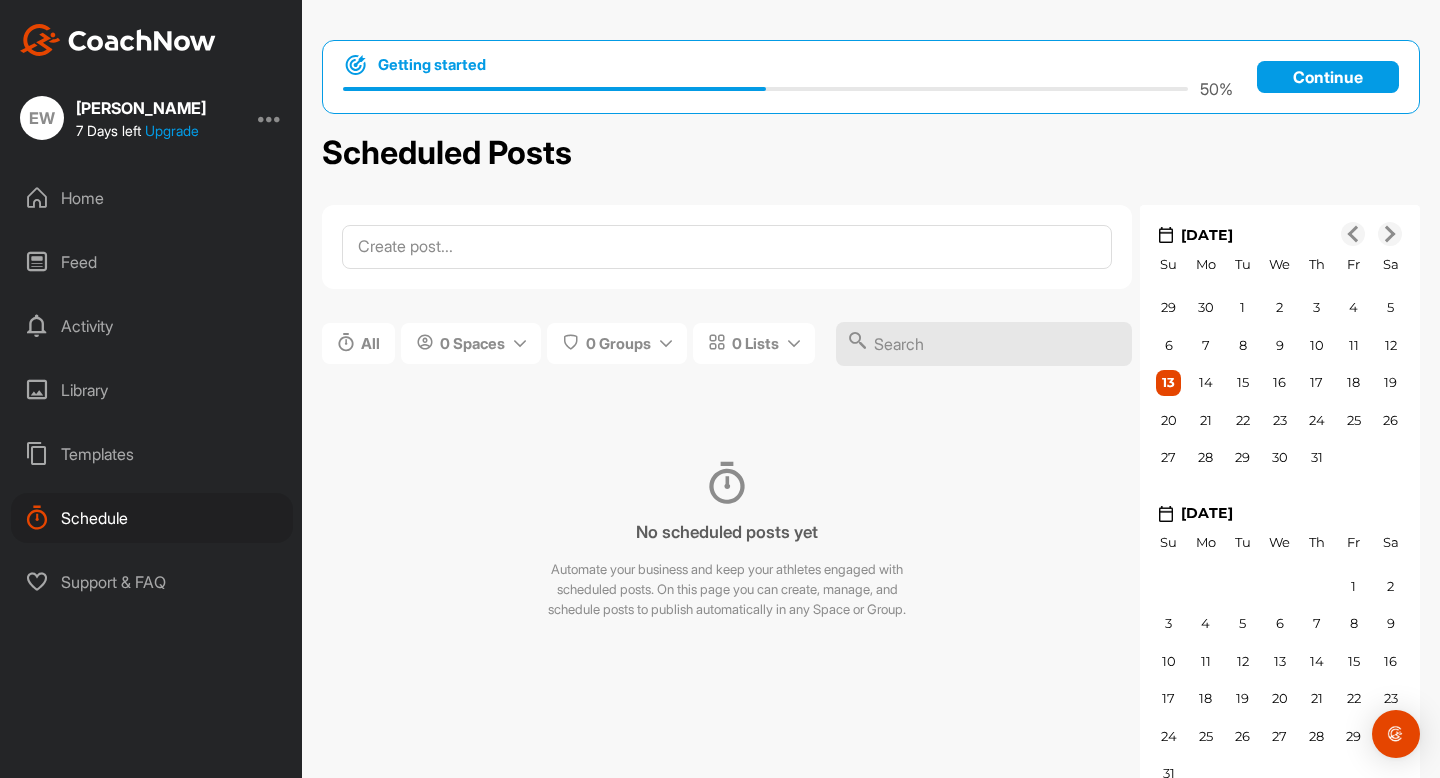 click on "Library" at bounding box center (152, 390) 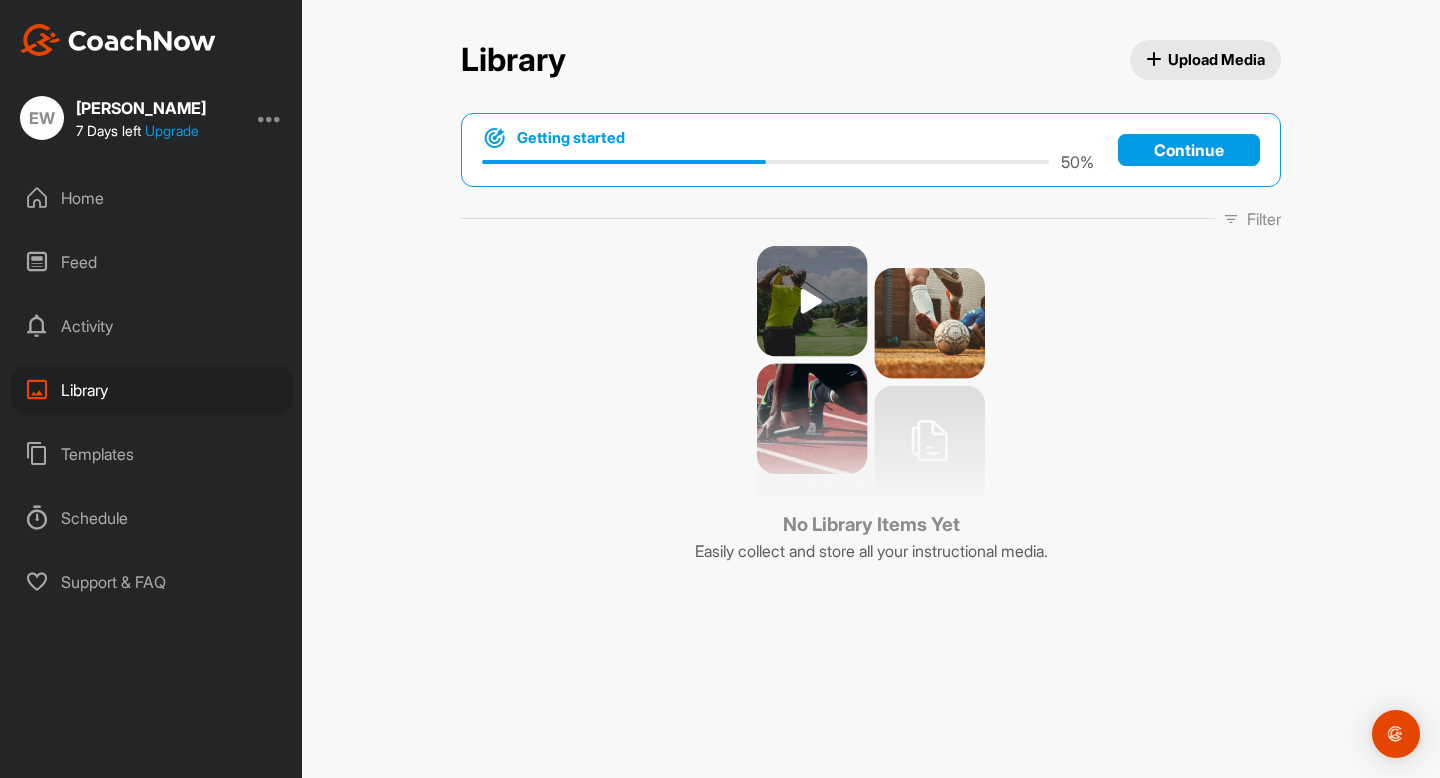 click on "Home" at bounding box center (152, 198) 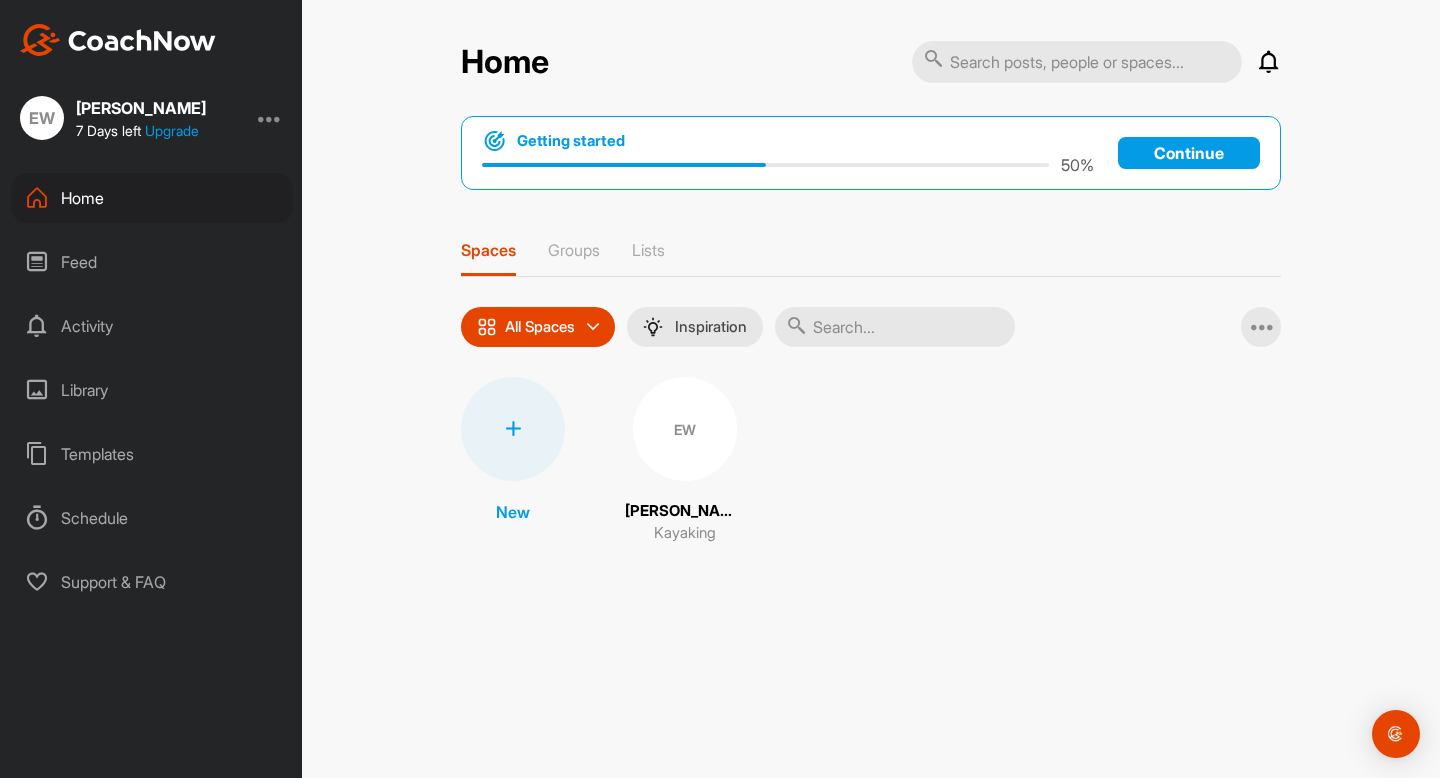 click on "EW" at bounding box center [685, 429] 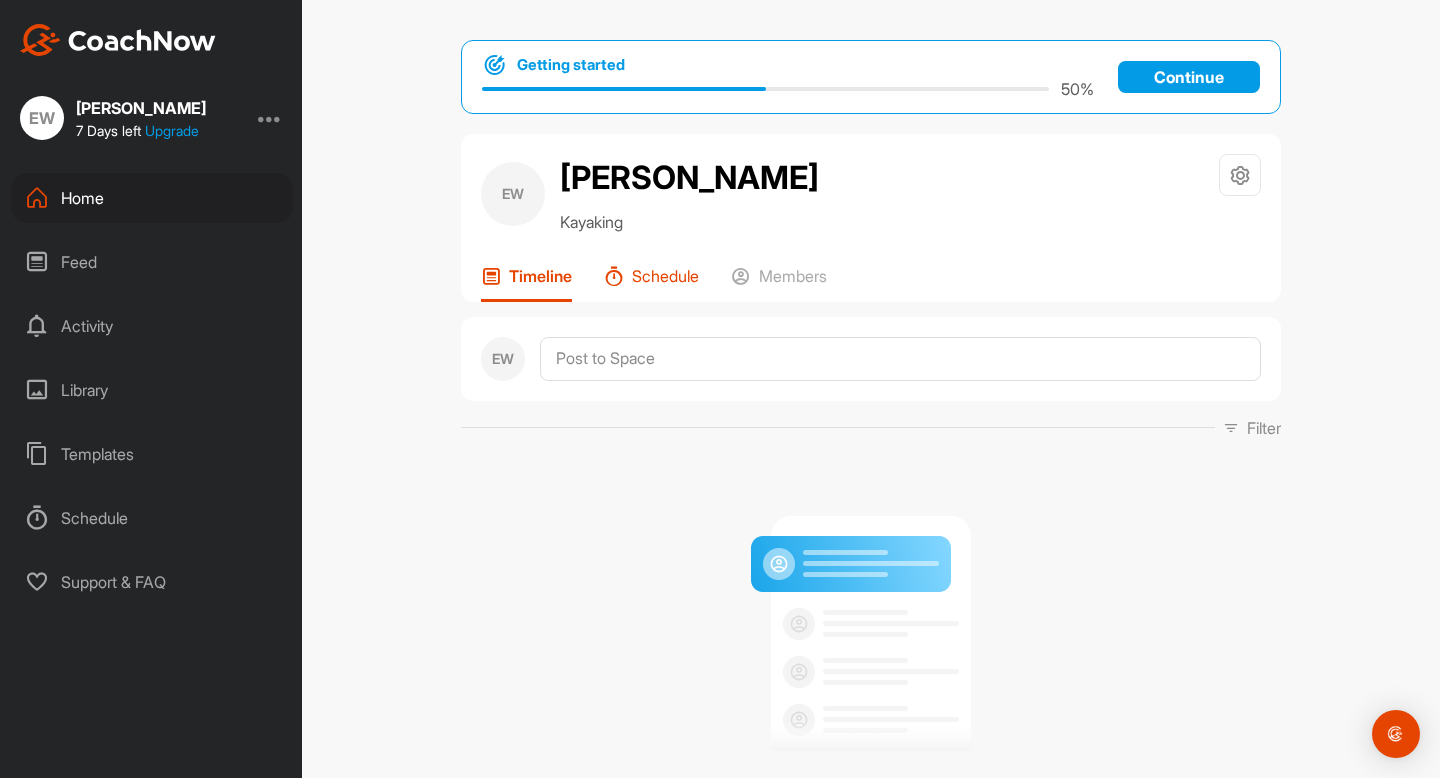 click on "Schedule" at bounding box center [665, 276] 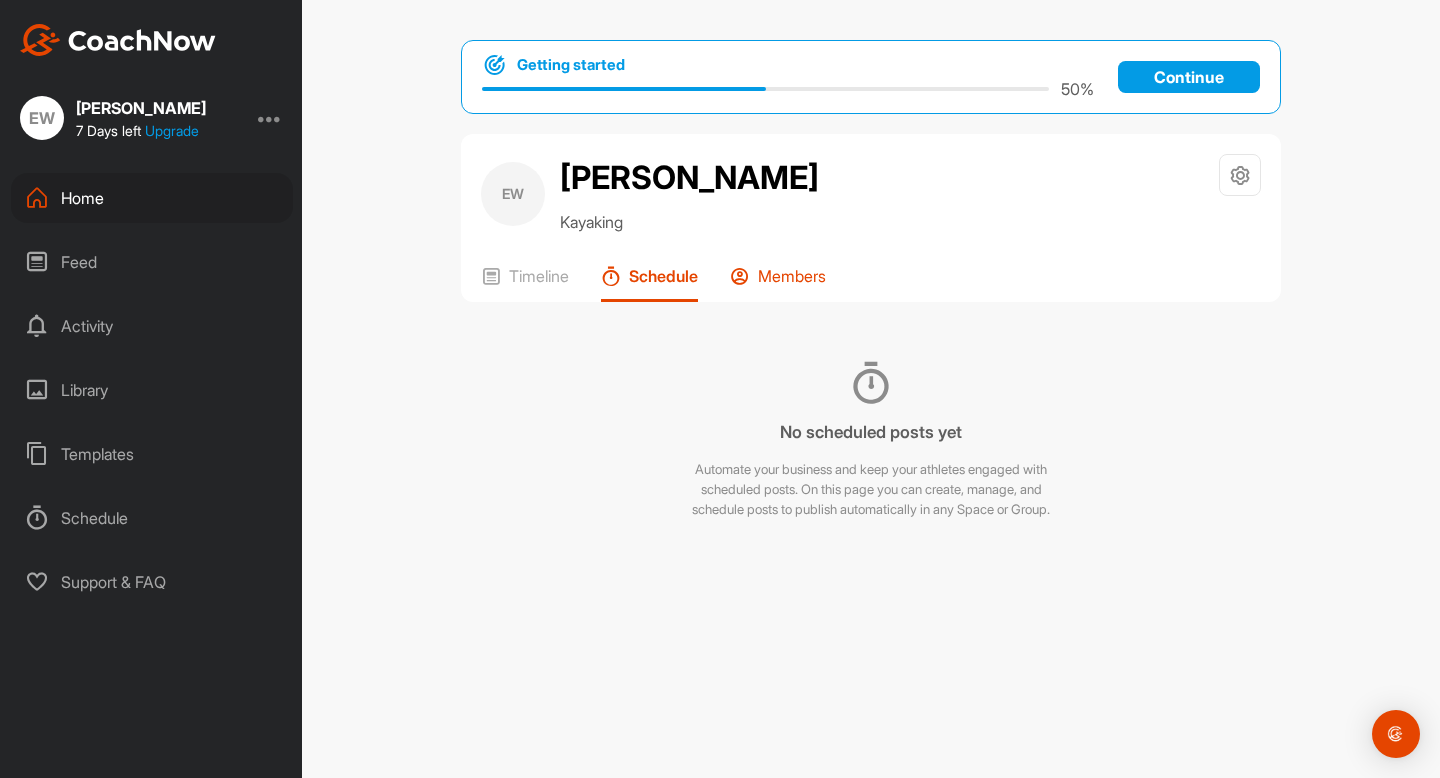 click on "Members" at bounding box center (792, 276) 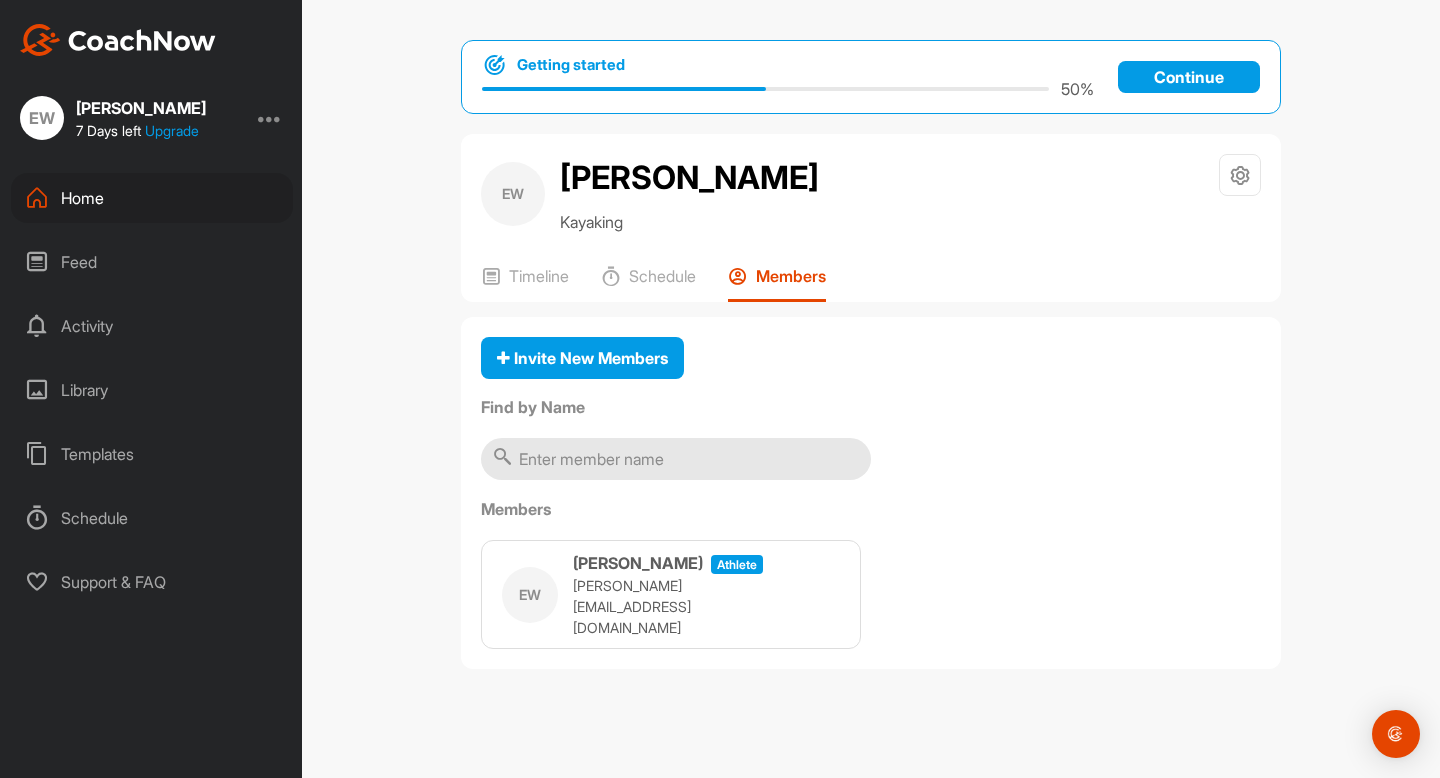 click on "Activity" at bounding box center (152, 326) 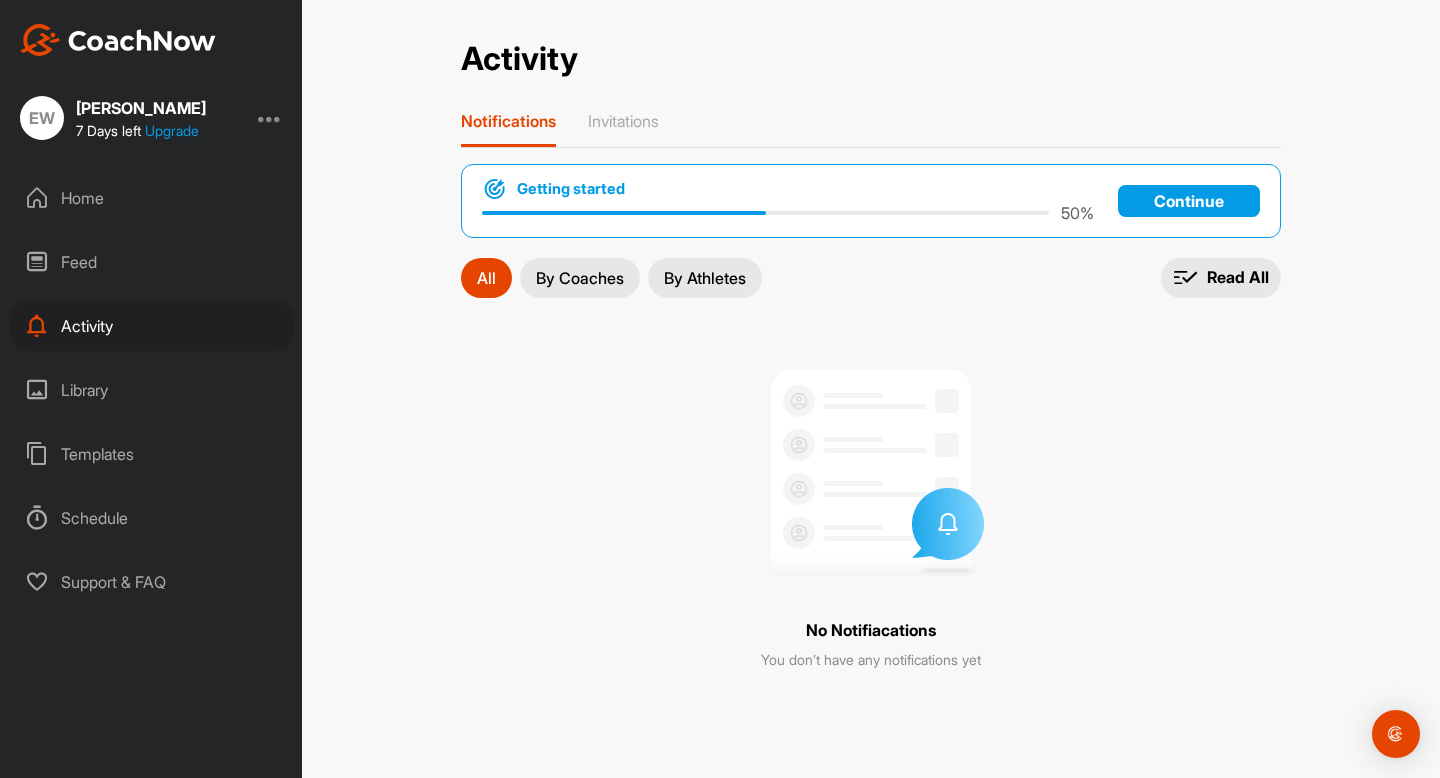 click on "Feed" at bounding box center [152, 262] 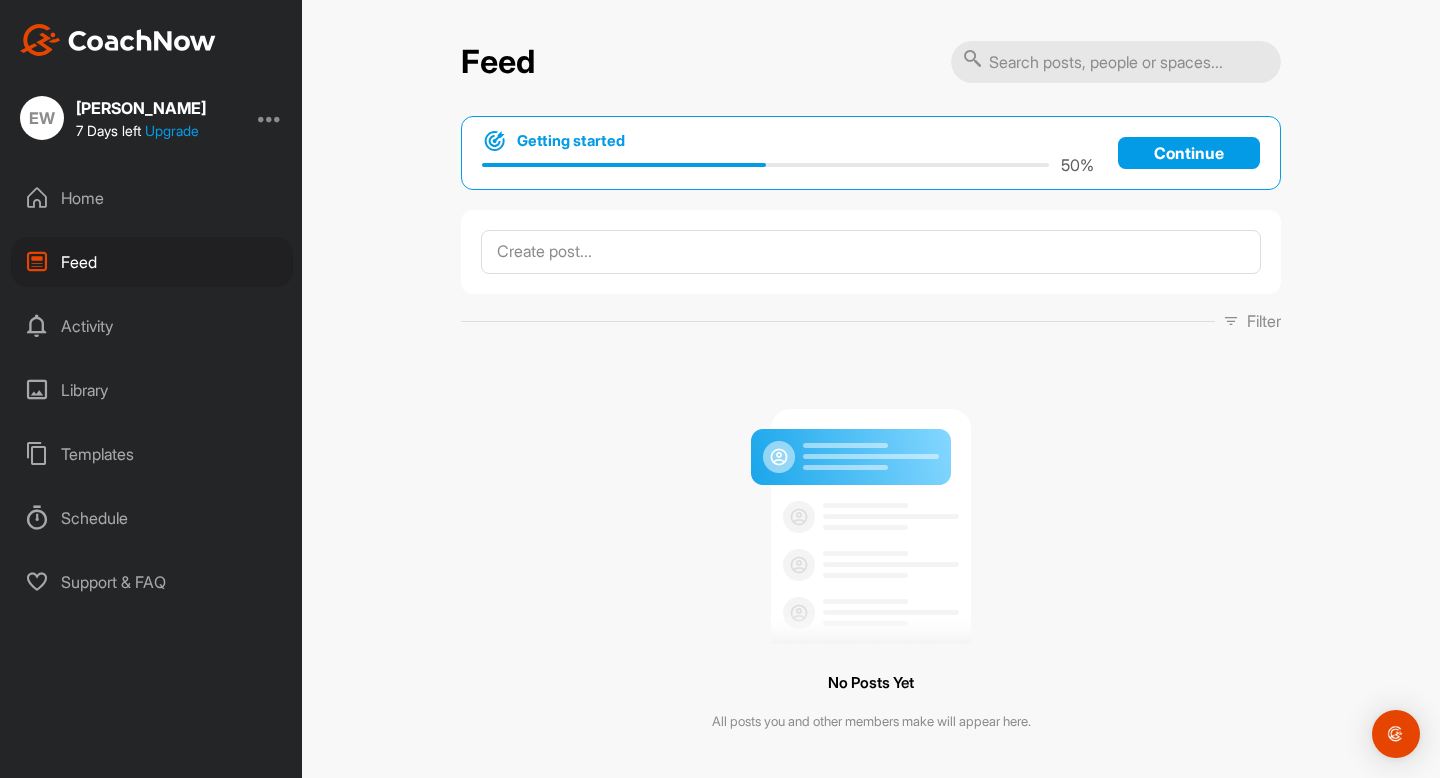 scroll, scrollTop: 44, scrollLeft: 0, axis: vertical 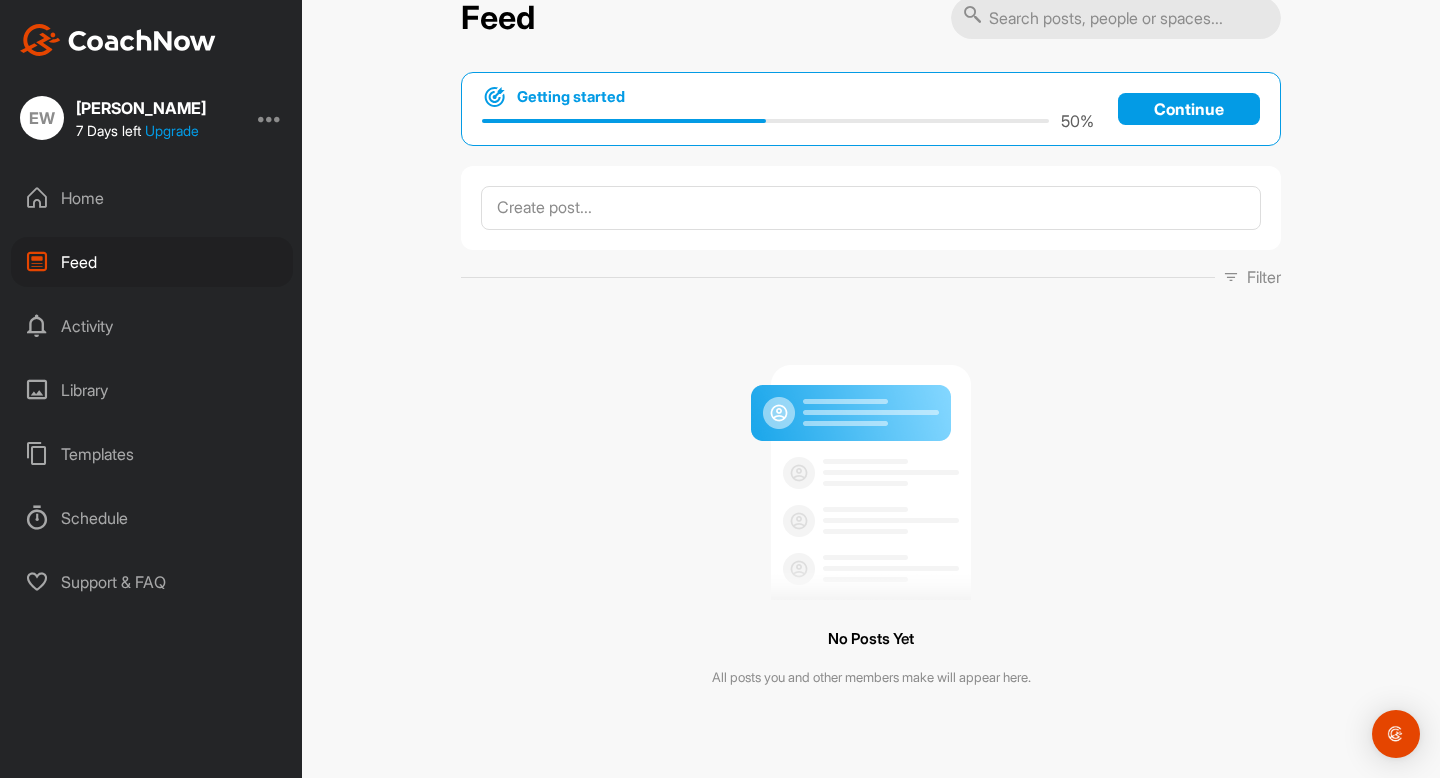 click at bounding box center [270, 118] 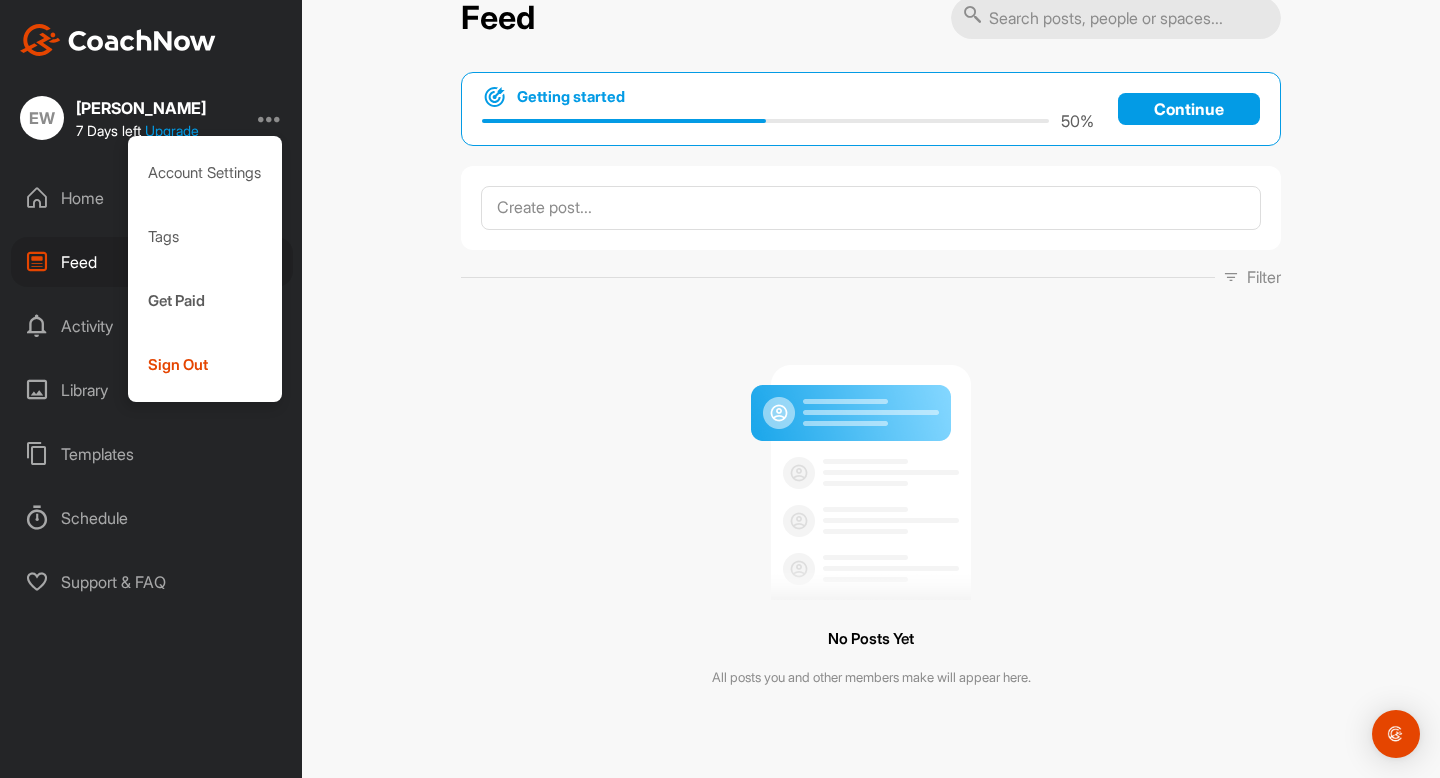 click on "Feed Getting started 50 % Continue Filter Media Type Images Videos Notes Audio Documents Author EW [PERSON_NAME] [PERSON_NAME][EMAIL_ADDRESS][DOMAIN_NAME] Sort by Created at Tags Add some tags. From Day Month Year Till Day Month Year   Filter   Show All No Posts Yet All posts you and other members make will appear here." at bounding box center (871, 389) 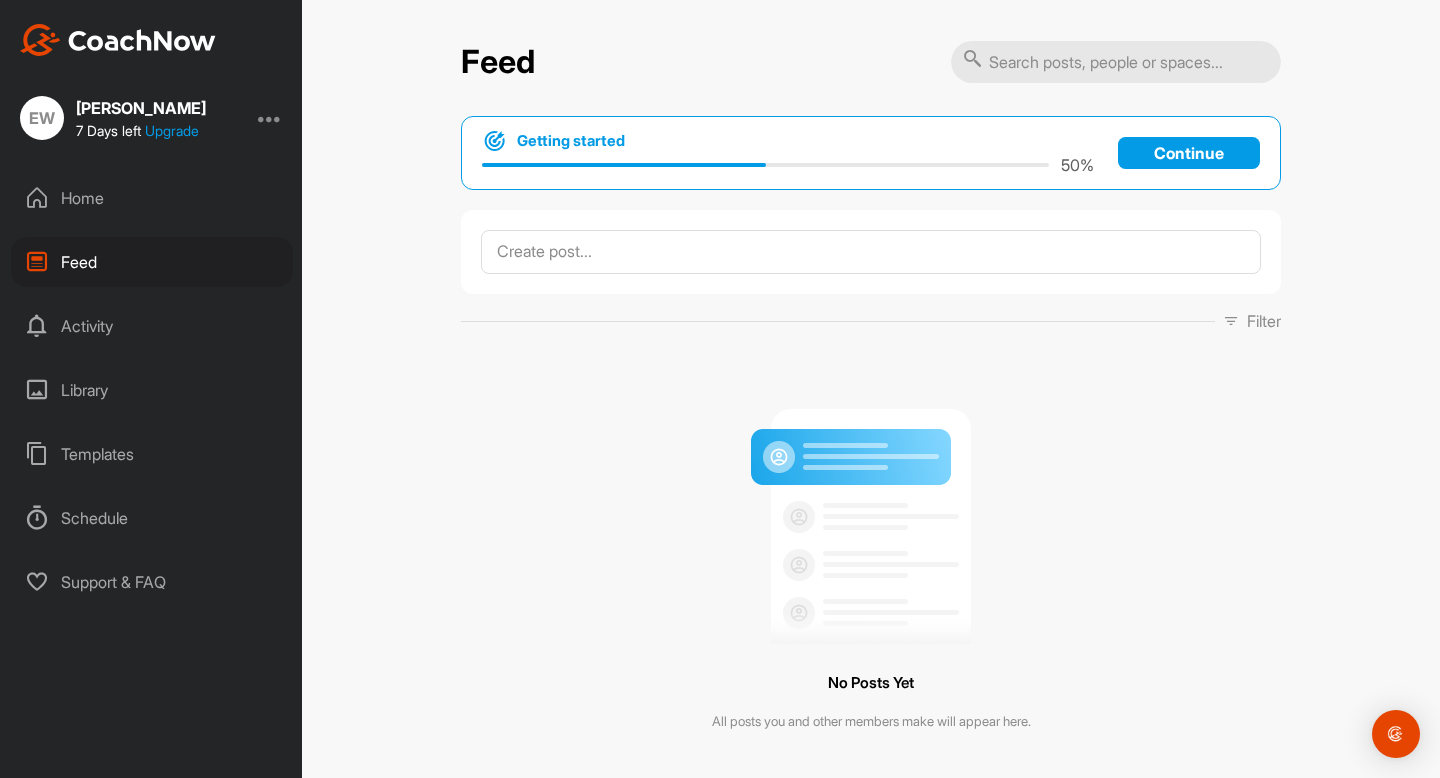 scroll, scrollTop: 44, scrollLeft: 0, axis: vertical 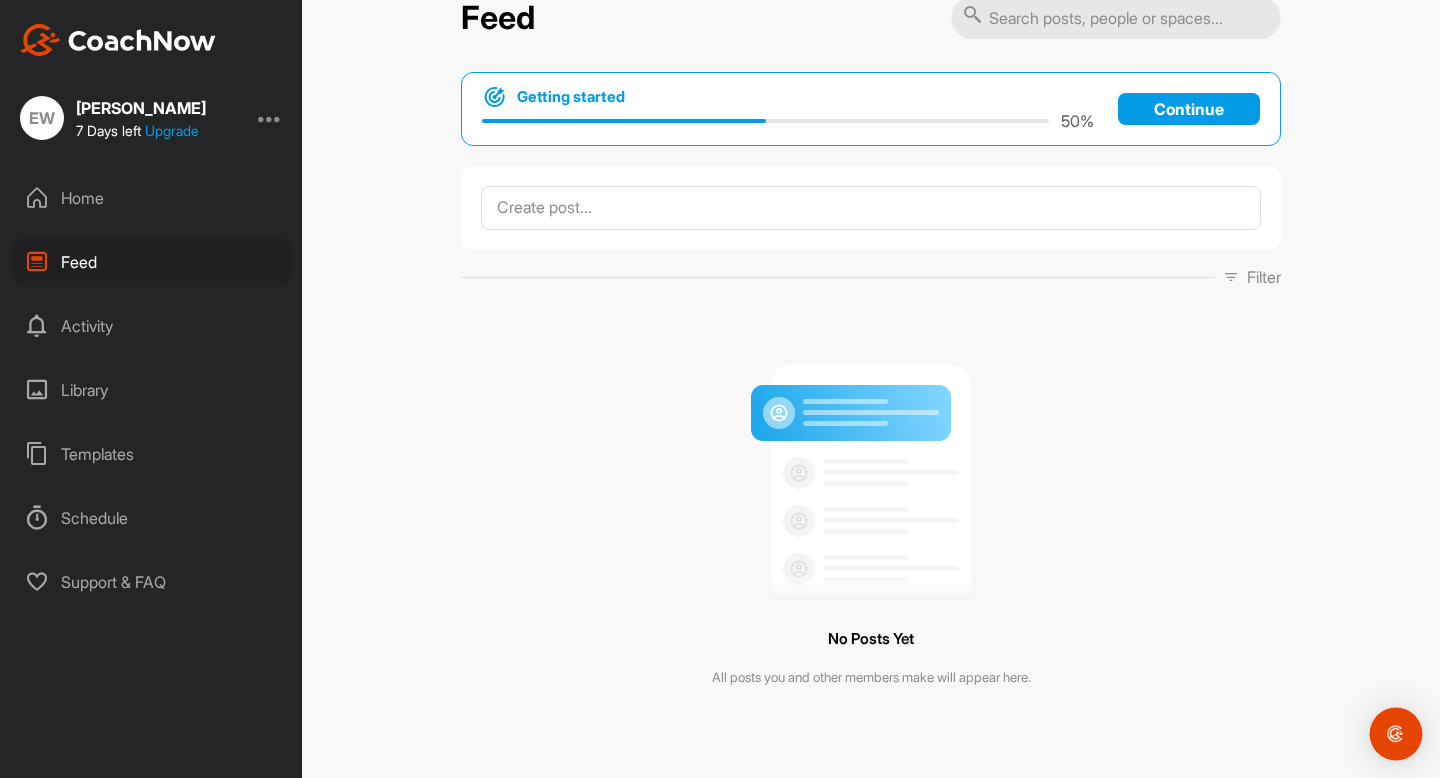 click at bounding box center (1396, 734) 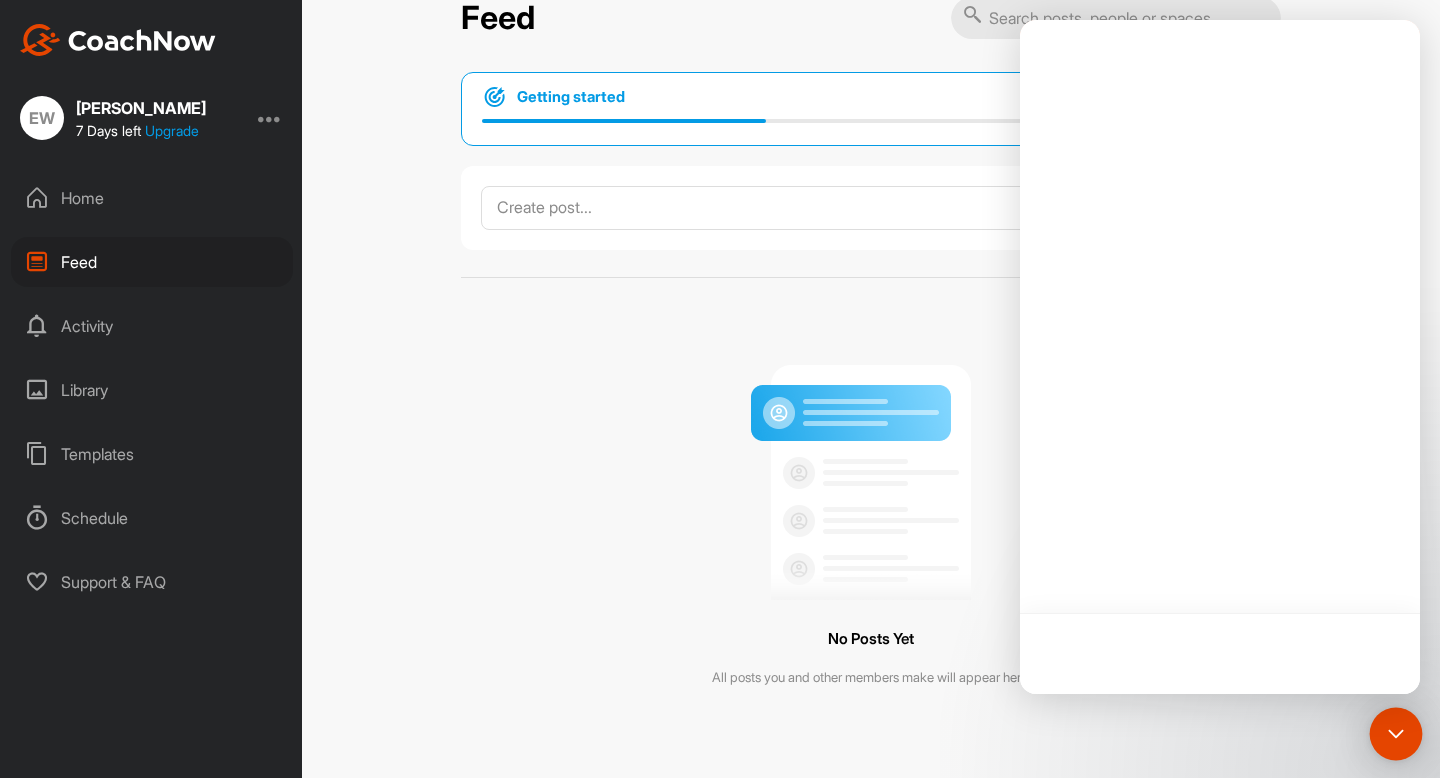 scroll, scrollTop: 0, scrollLeft: 0, axis: both 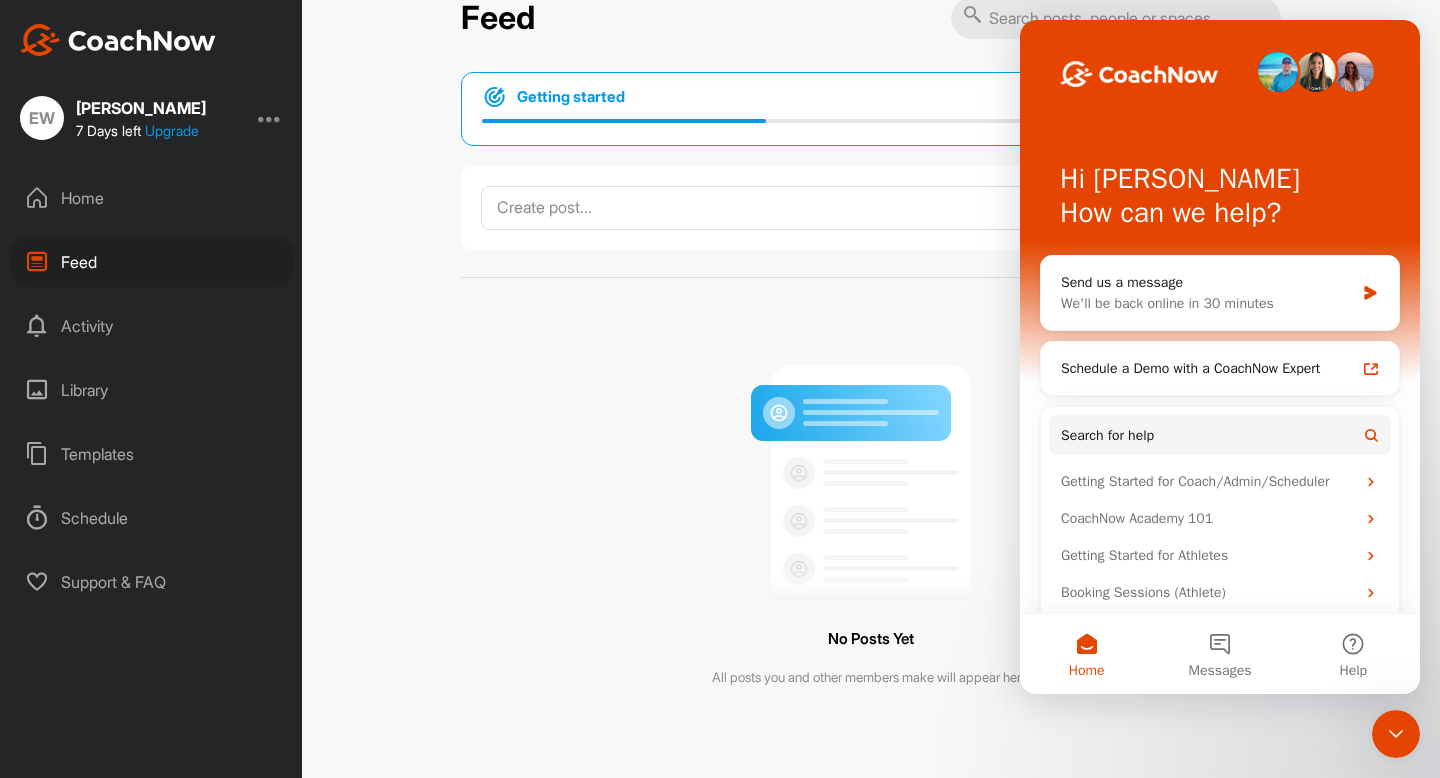 click 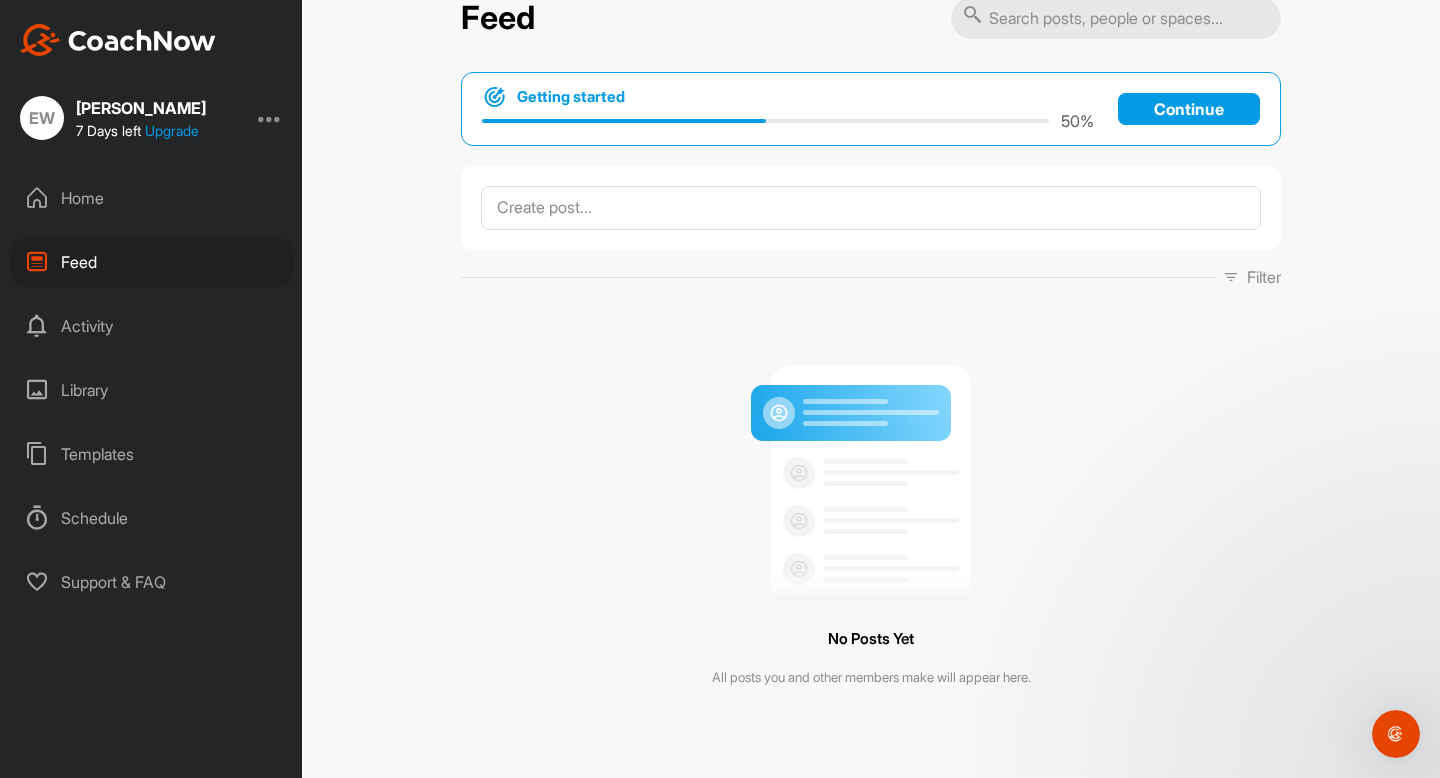 scroll, scrollTop: 0, scrollLeft: 0, axis: both 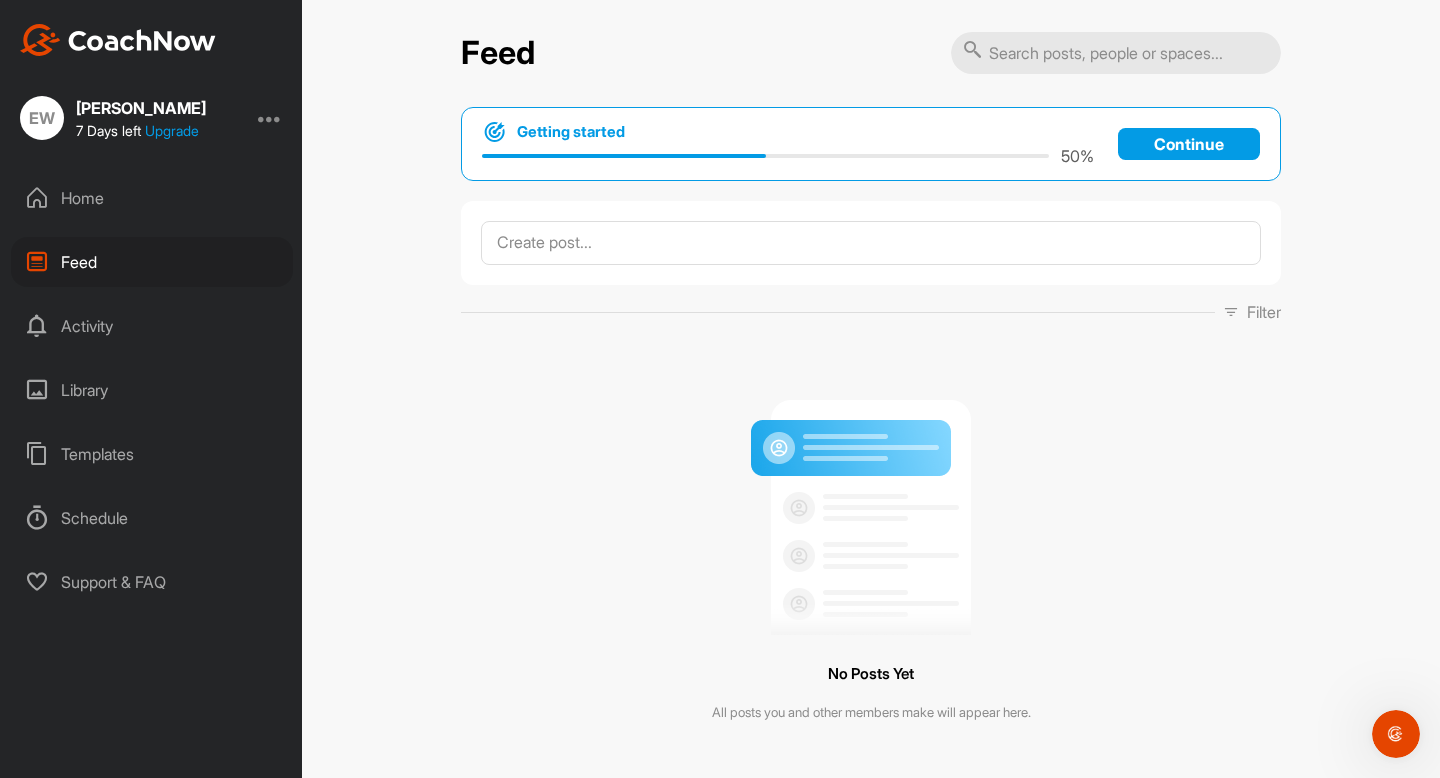 click on "Library" at bounding box center (152, 390) 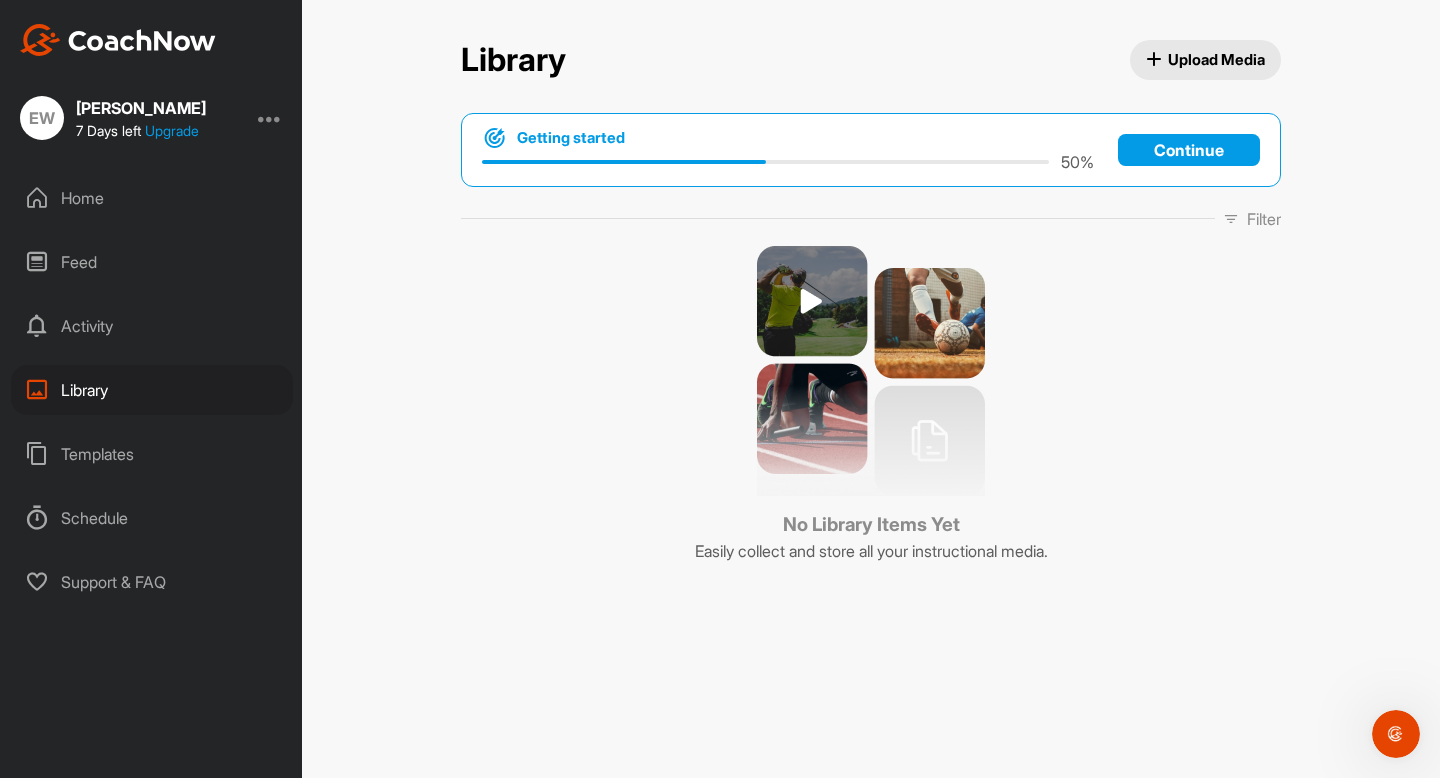 click on "Library" at bounding box center [152, 390] 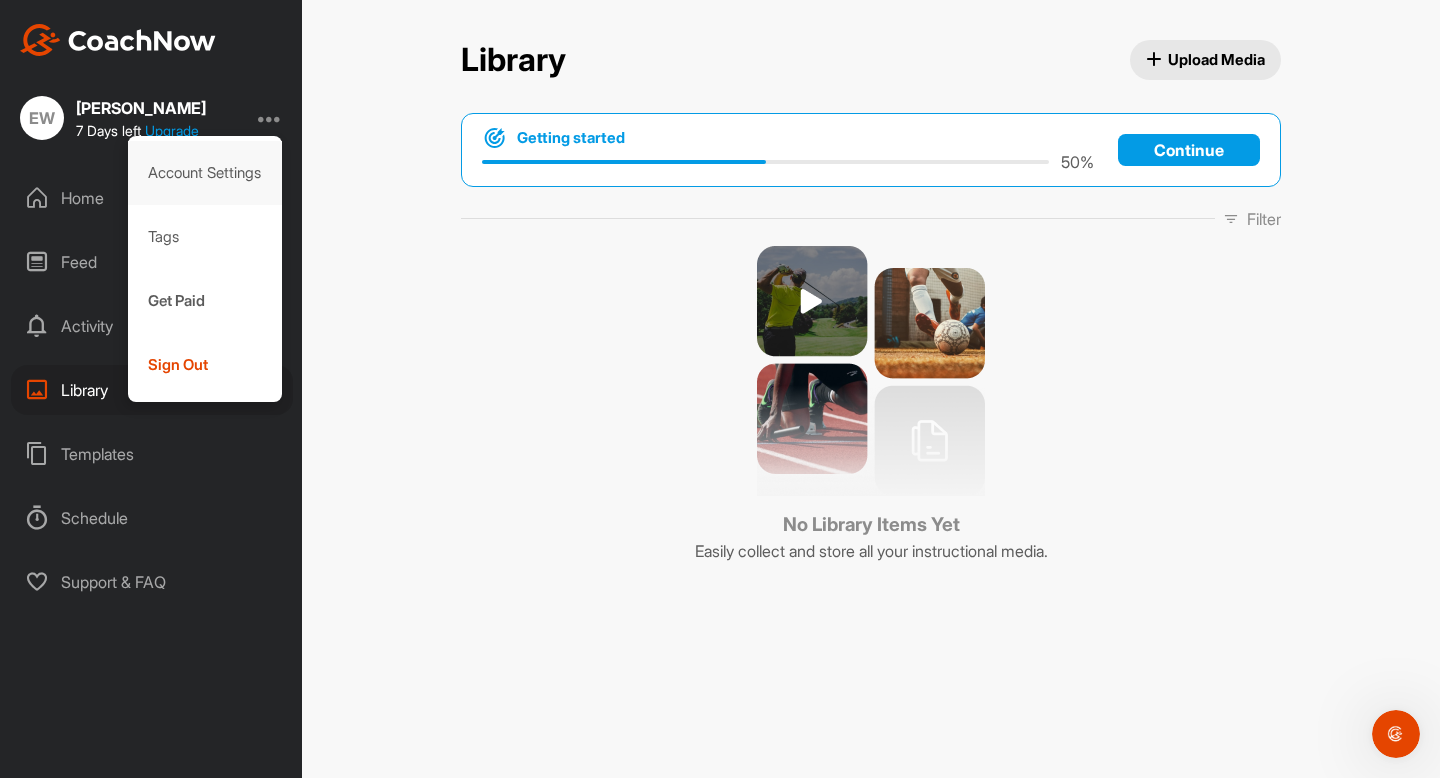 click on "Account Settings" at bounding box center (205, 173) 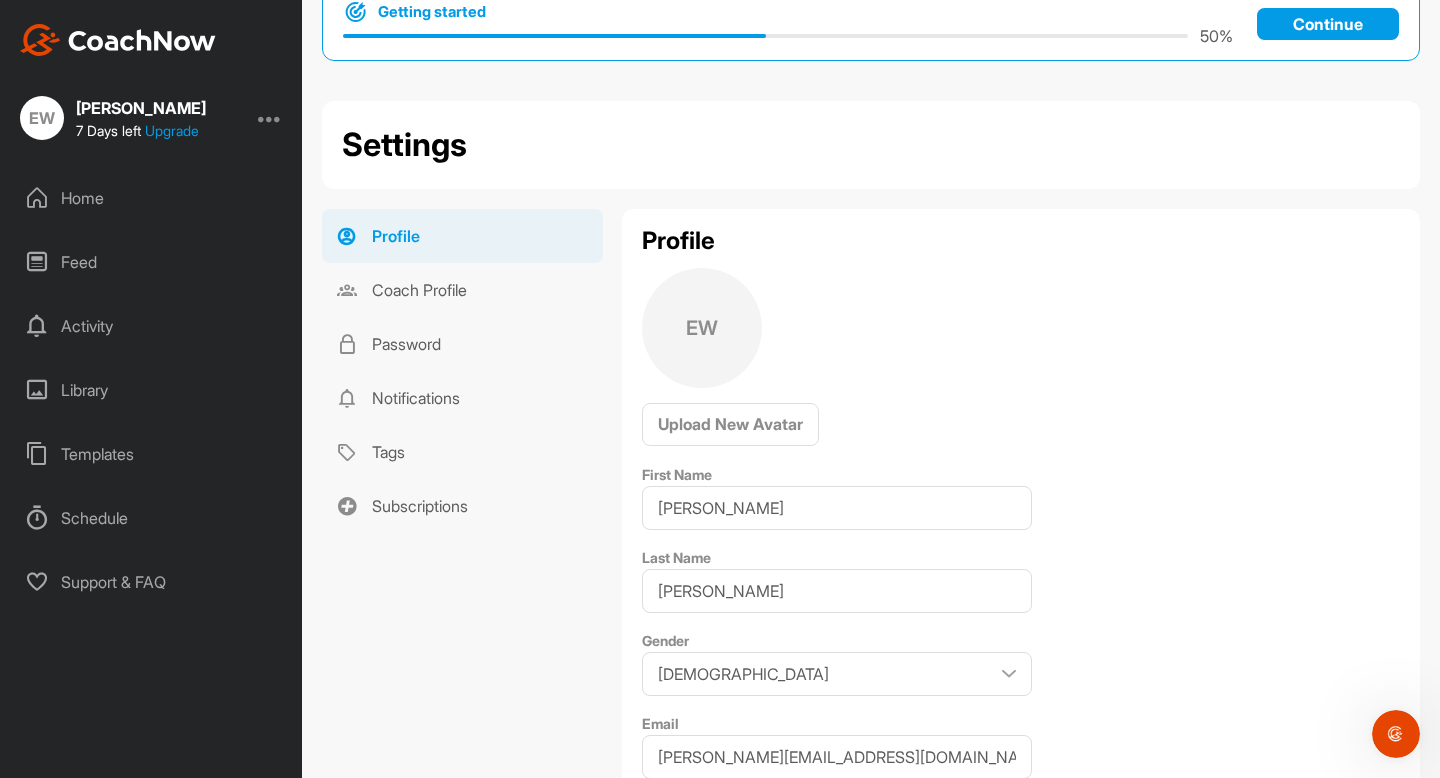 scroll, scrollTop: 95, scrollLeft: 0, axis: vertical 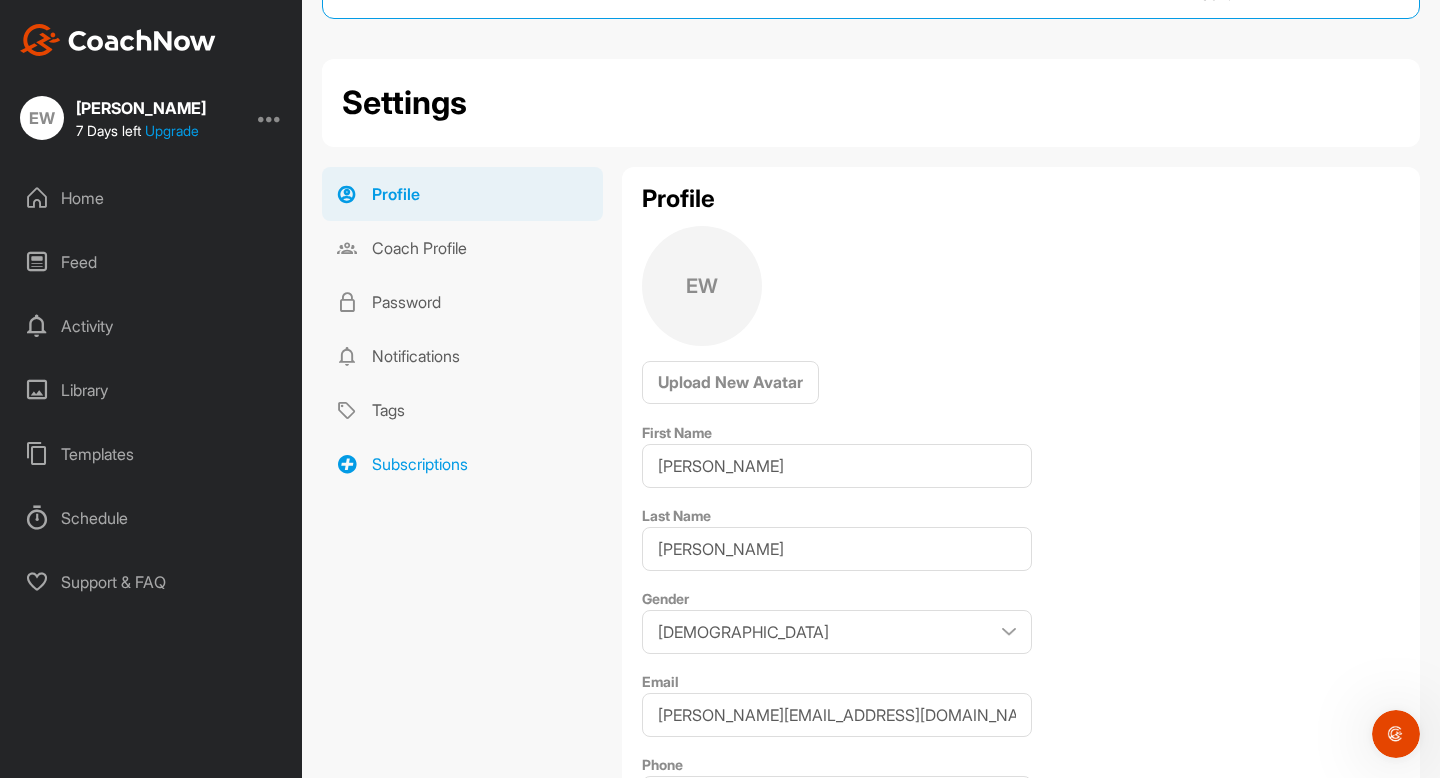 click on "Subscriptions" at bounding box center [462, 464] 